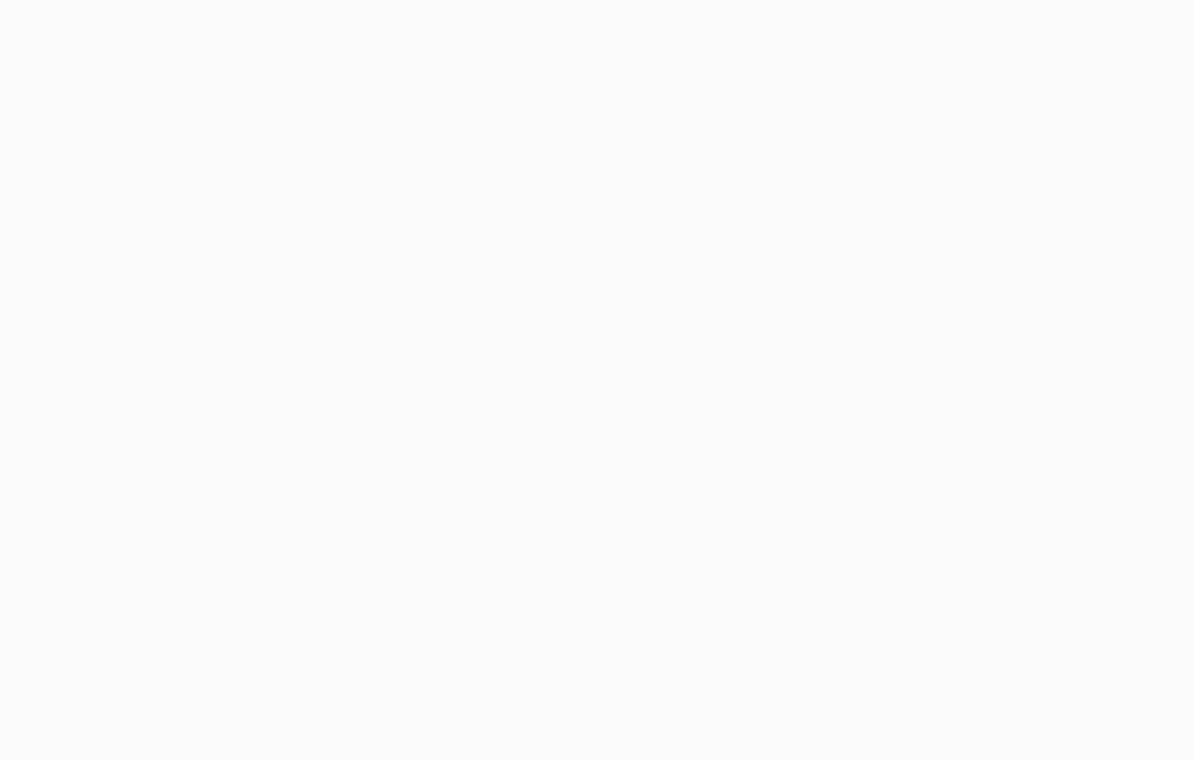 scroll, scrollTop: 0, scrollLeft: 0, axis: both 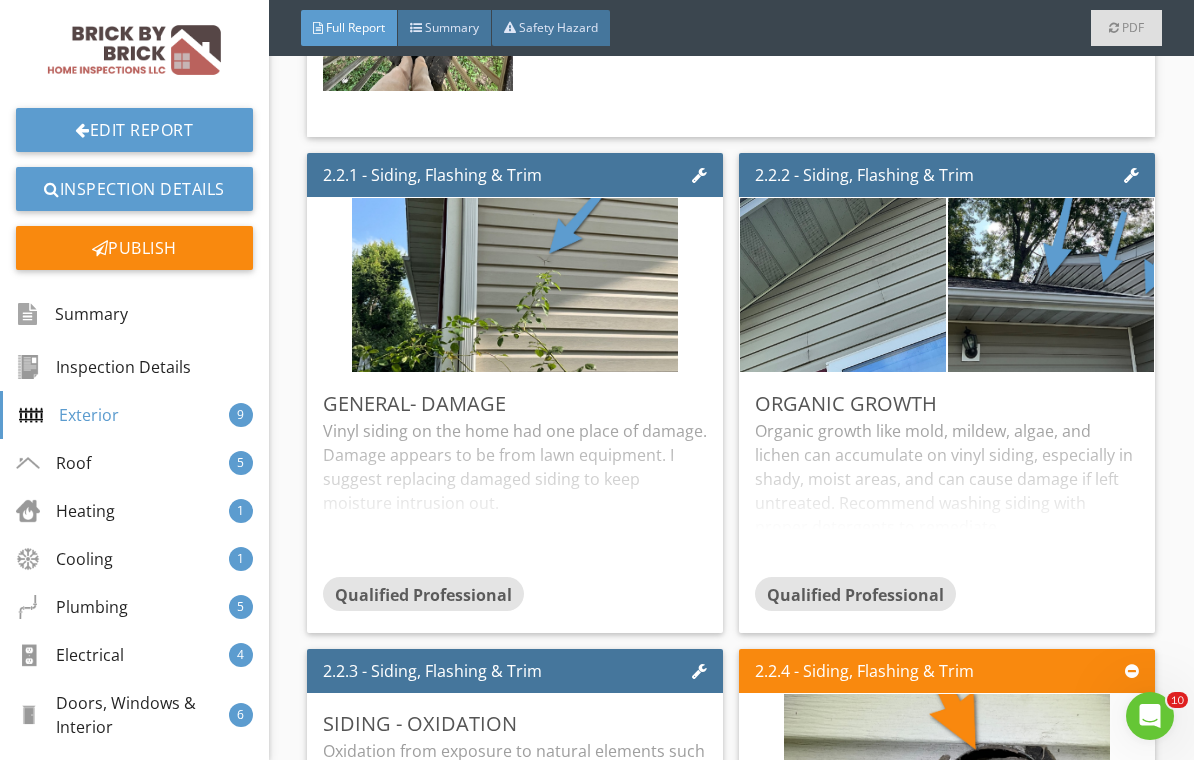 click on "Vinyl siding on the home had one place of damage. Damage appears to be from lawn equipment. I suggest replacing damaged siding to keep moisture intrusion out." at bounding box center [515, 498] 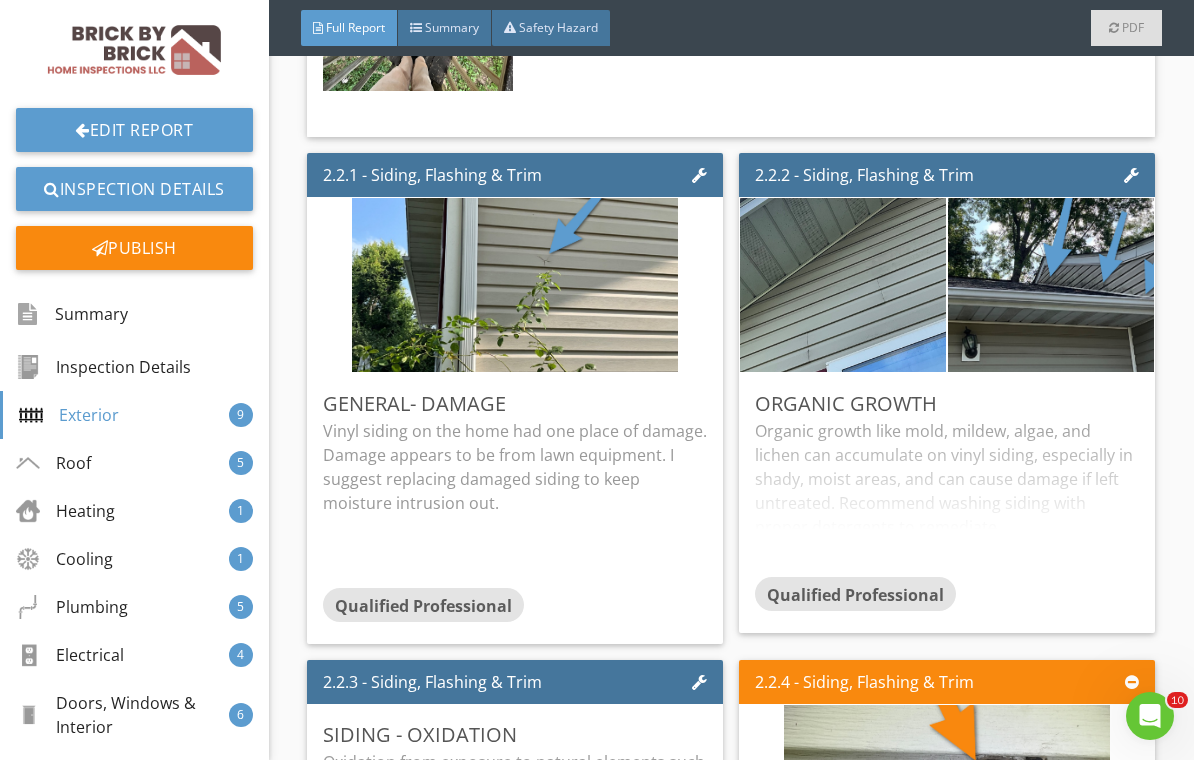click on "Organic growth like mold, mildew, algae, and lichen can accumulate on vinyl siding, especially in shady, moist areas, and can cause damage if left untreated. Recommend washing siding with proper detergents to remediate." at bounding box center [947, 498] 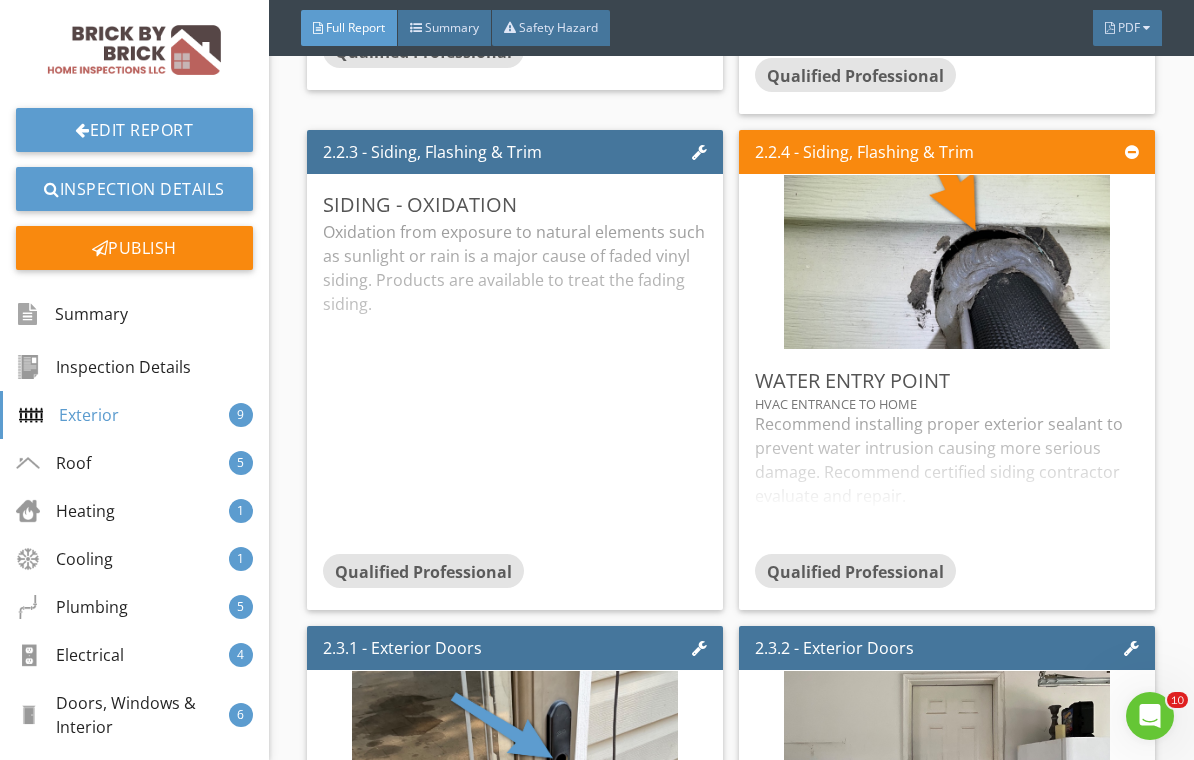 scroll, scrollTop: 2719, scrollLeft: 0, axis: vertical 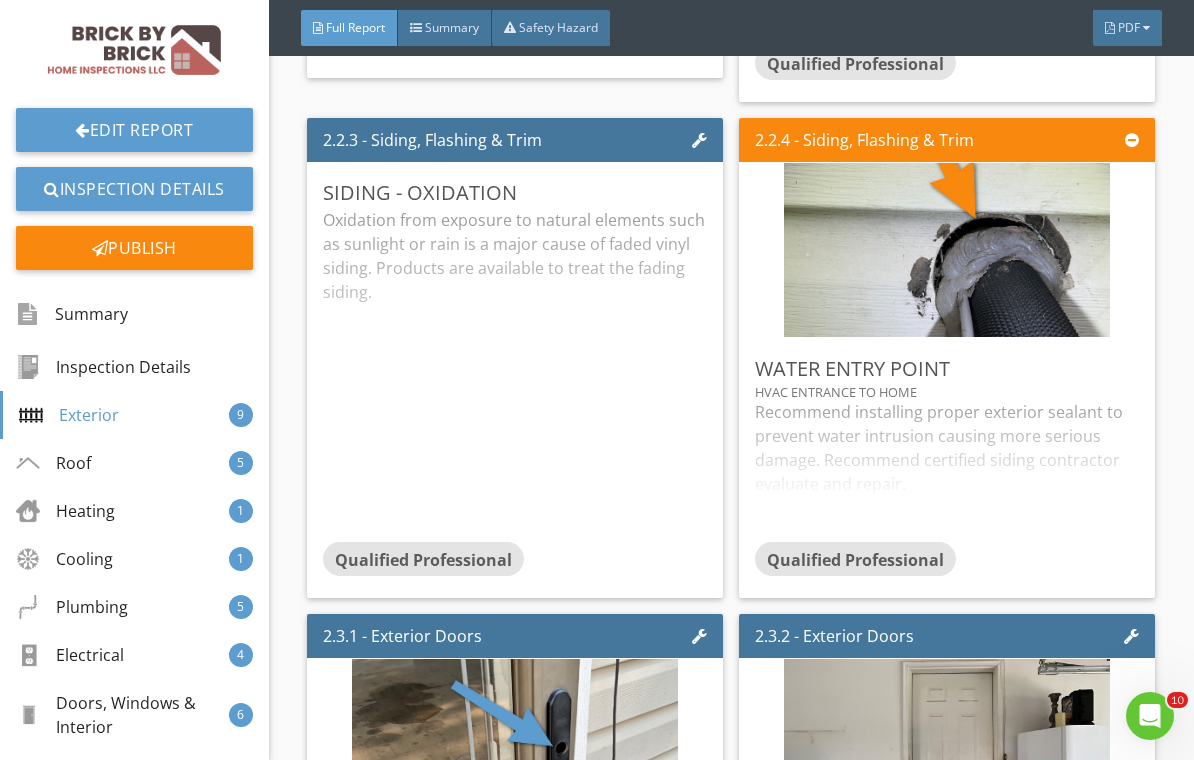 click on "Recommend installing proper exterior sealant to prevent water intrusion causing more serious damage. Recommend certified siding contractor evaluate and repair." at bounding box center (947, 471) 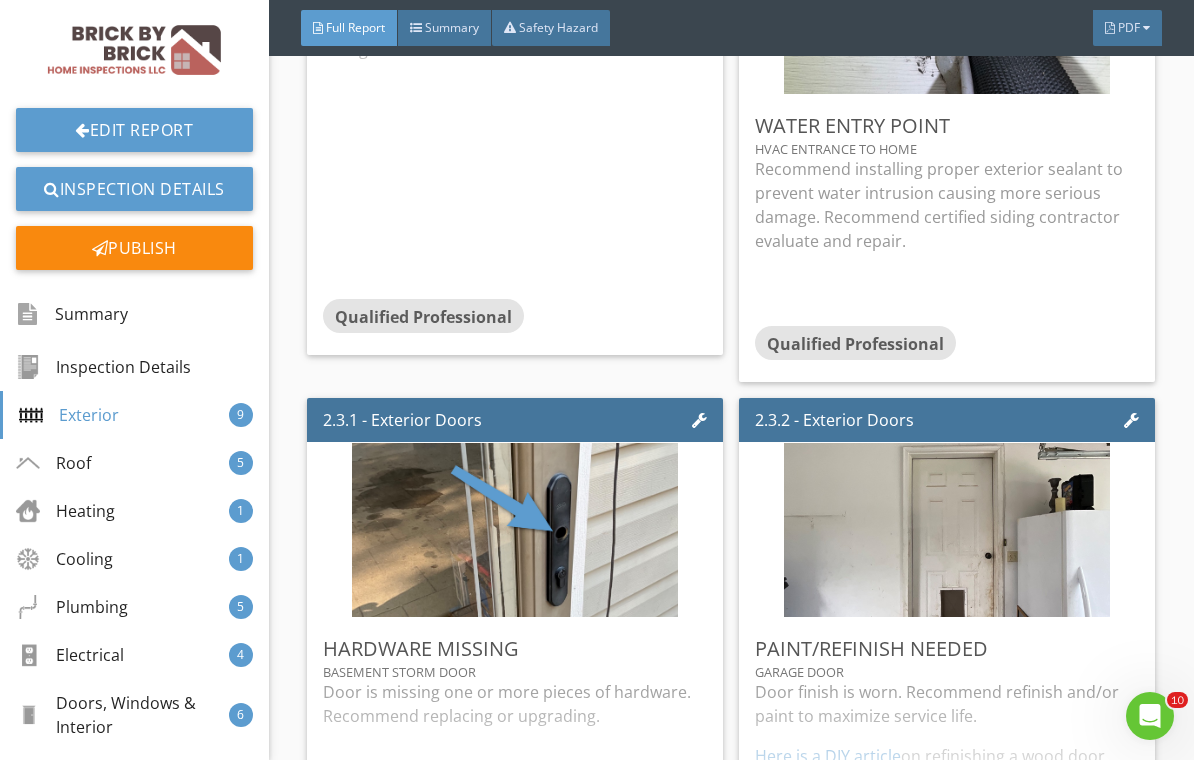 scroll, scrollTop: 2989, scrollLeft: 0, axis: vertical 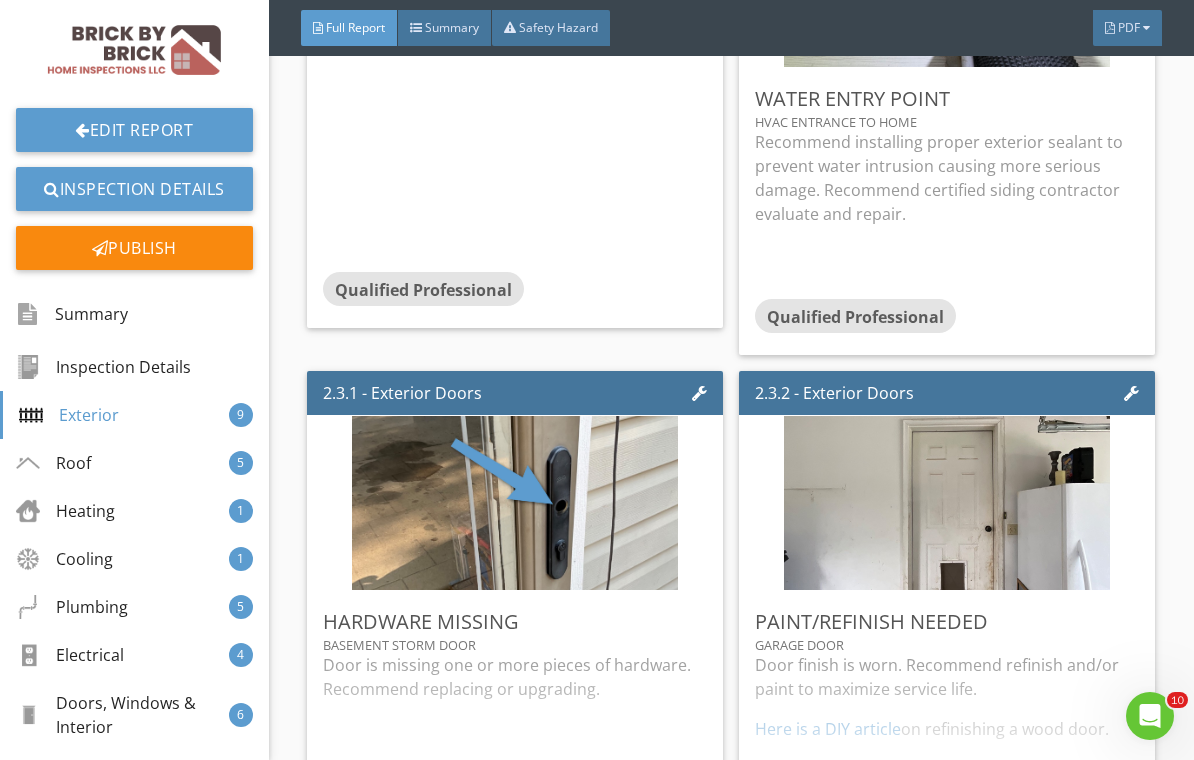 click on "Basement storm door" at bounding box center [515, 645] 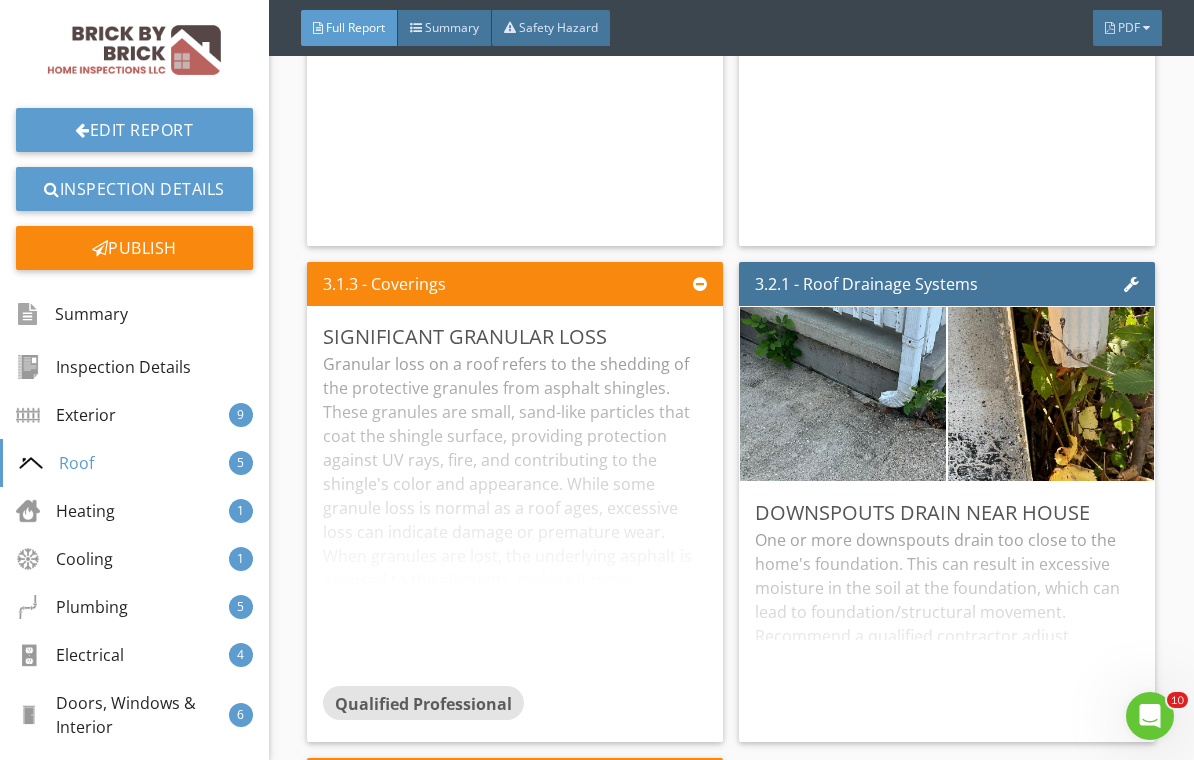 scroll, scrollTop: 7135, scrollLeft: 0, axis: vertical 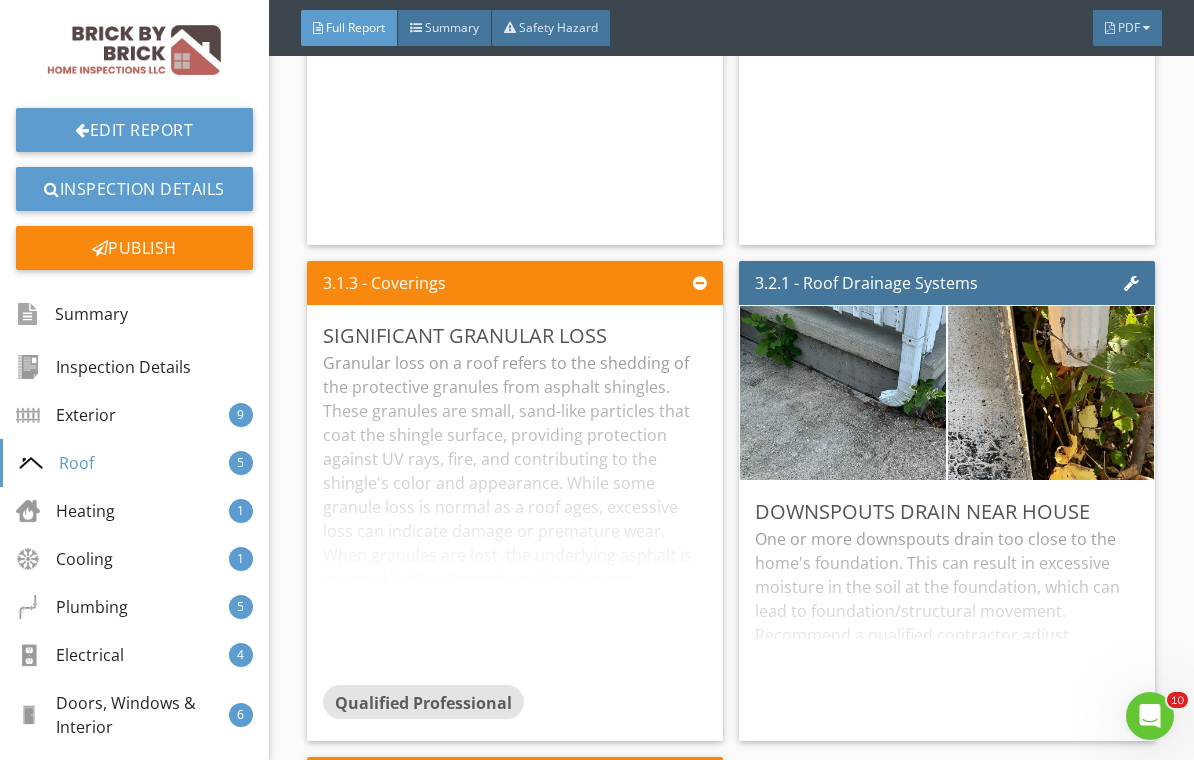 click on "Granular loss on a roof refers to the shedding of the protective granules from asphalt shingles. These granules are small, sand-like particles that coat the shingle surface, providing protection against UV rays, fire, and contributing to the shingle's color and appearance. While some granule loss is normal as a roof ages, excessive loss can indicate damage or premature wear. When granules are lost, the underlying asphalt is exposed to the elements, making it more susceptible to damage from UV rays, moisture, and temperature fluctuations. This can significantly shorten the lifespan of the roof. Roof showed significant granulate loss at the time of the inspection. Recommend roofing contractor evaluate further." at bounding box center [515, 518] 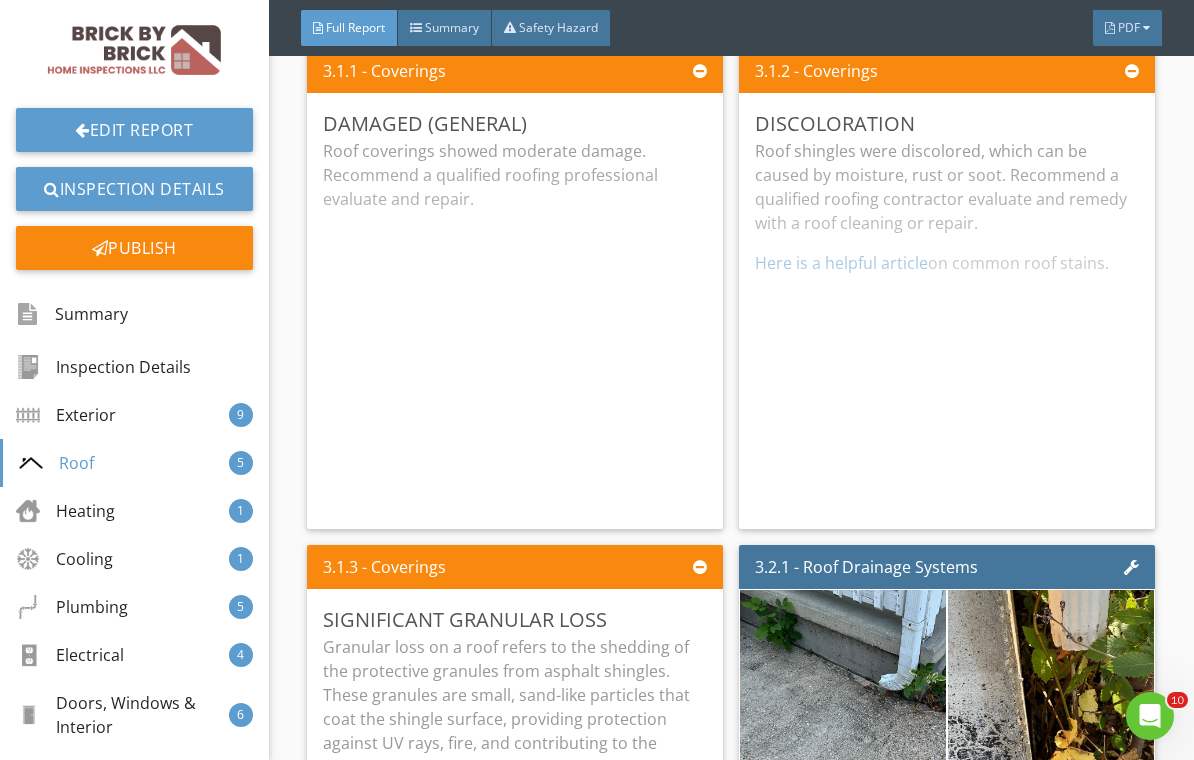 scroll, scrollTop: 6848, scrollLeft: 0, axis: vertical 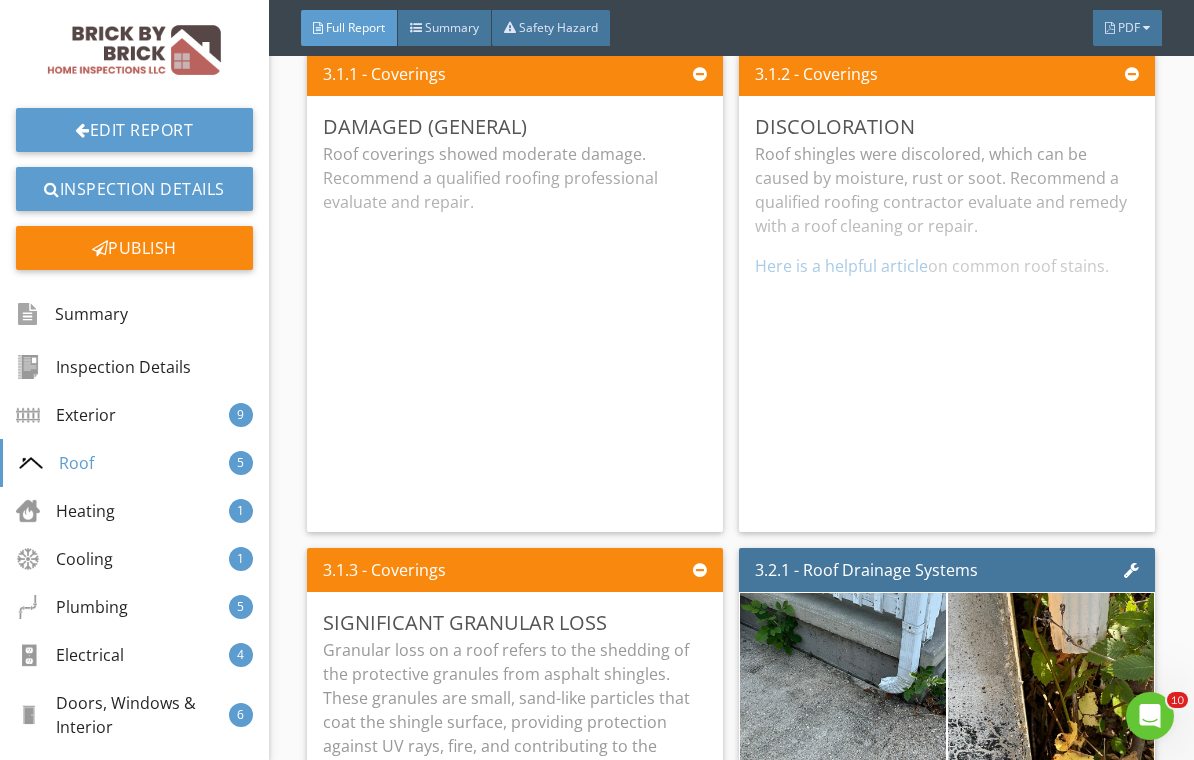click on "Roof coverings showed moderate damage. Recommend a qualified roofing professional evaluate and repair." at bounding box center (515, 329) 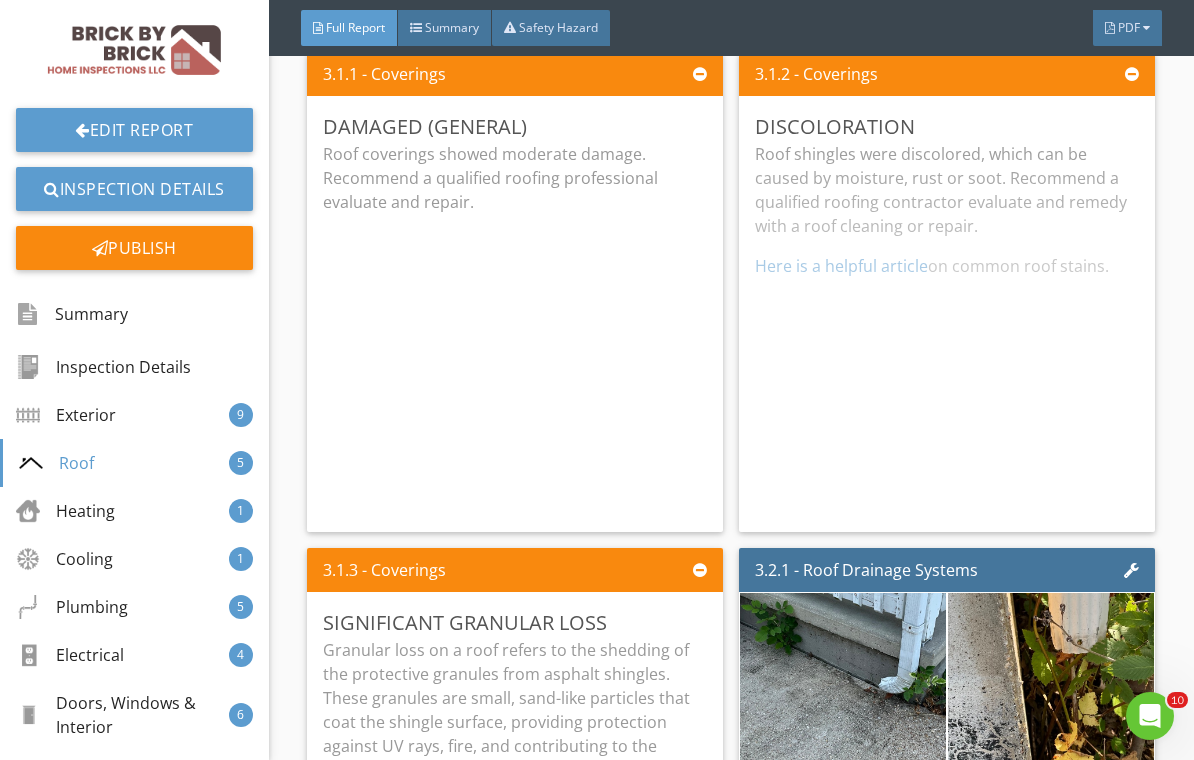 click on "Edit" at bounding box center [0, 0] 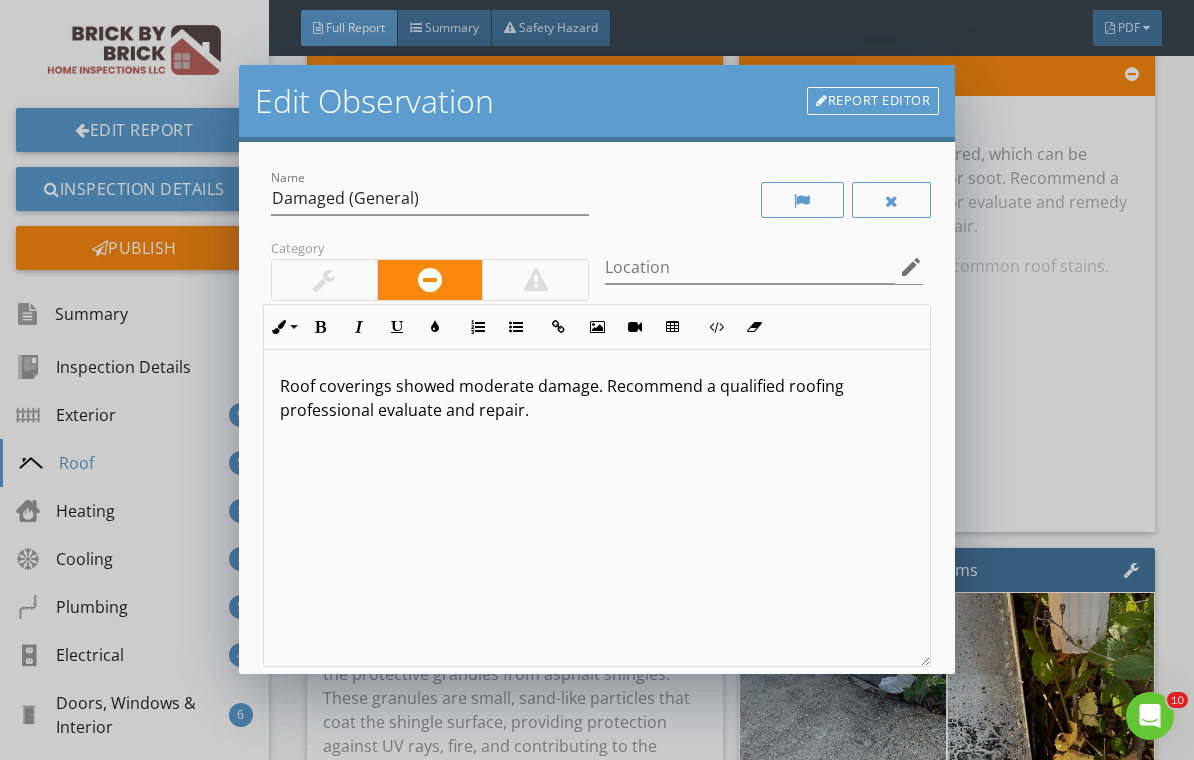 click on "Roof coverings showed moderate damage. Recommend a qualified roofing professional evaluate and repair." at bounding box center [597, 398] 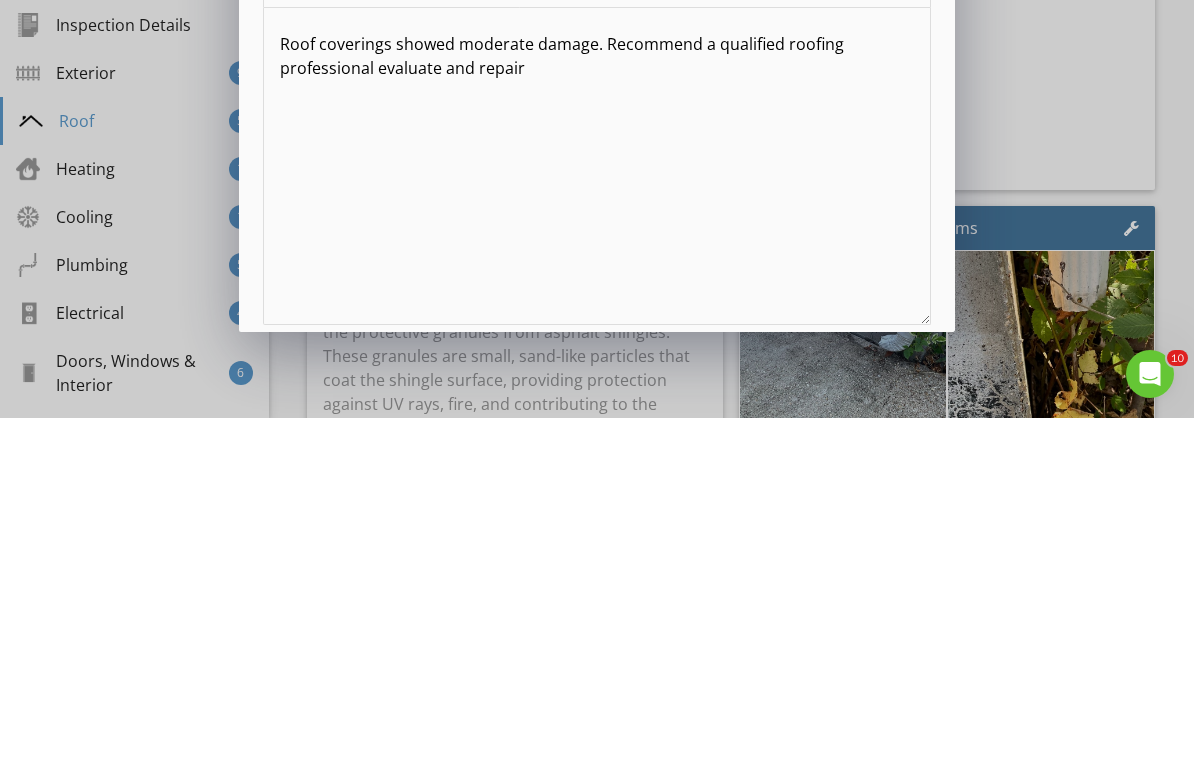 type 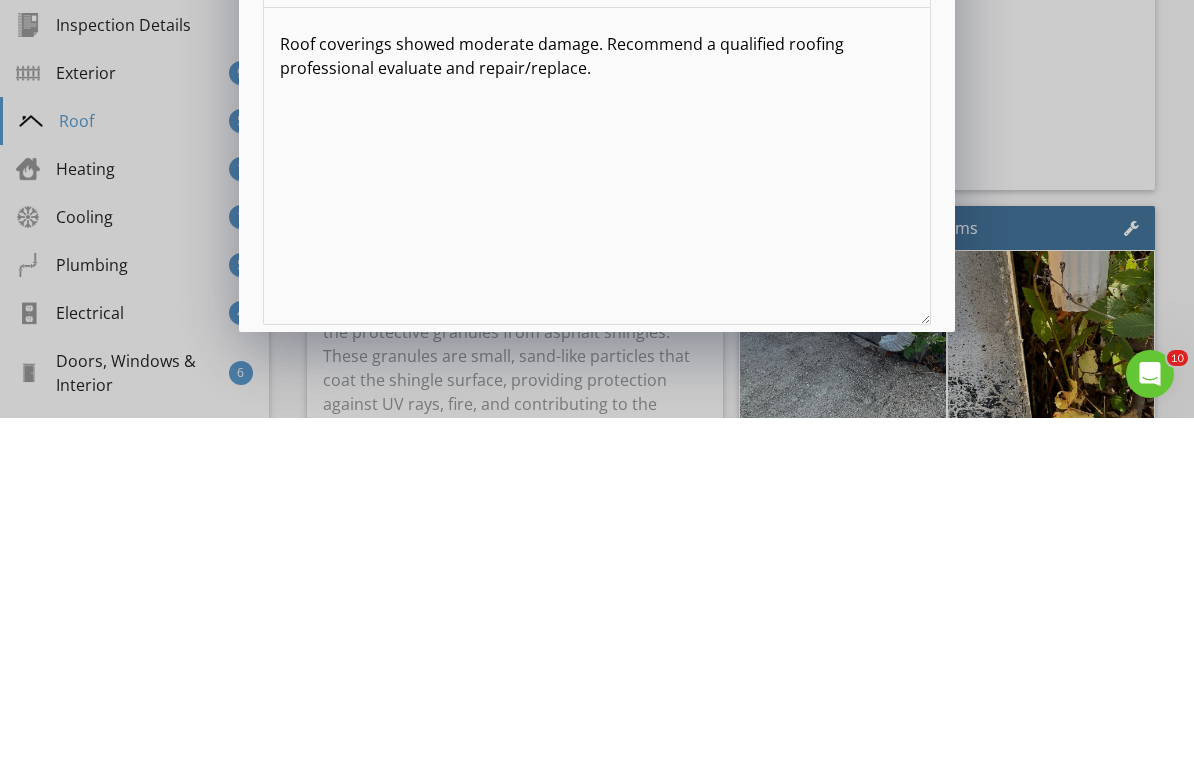 scroll, scrollTop: 31, scrollLeft: 0, axis: vertical 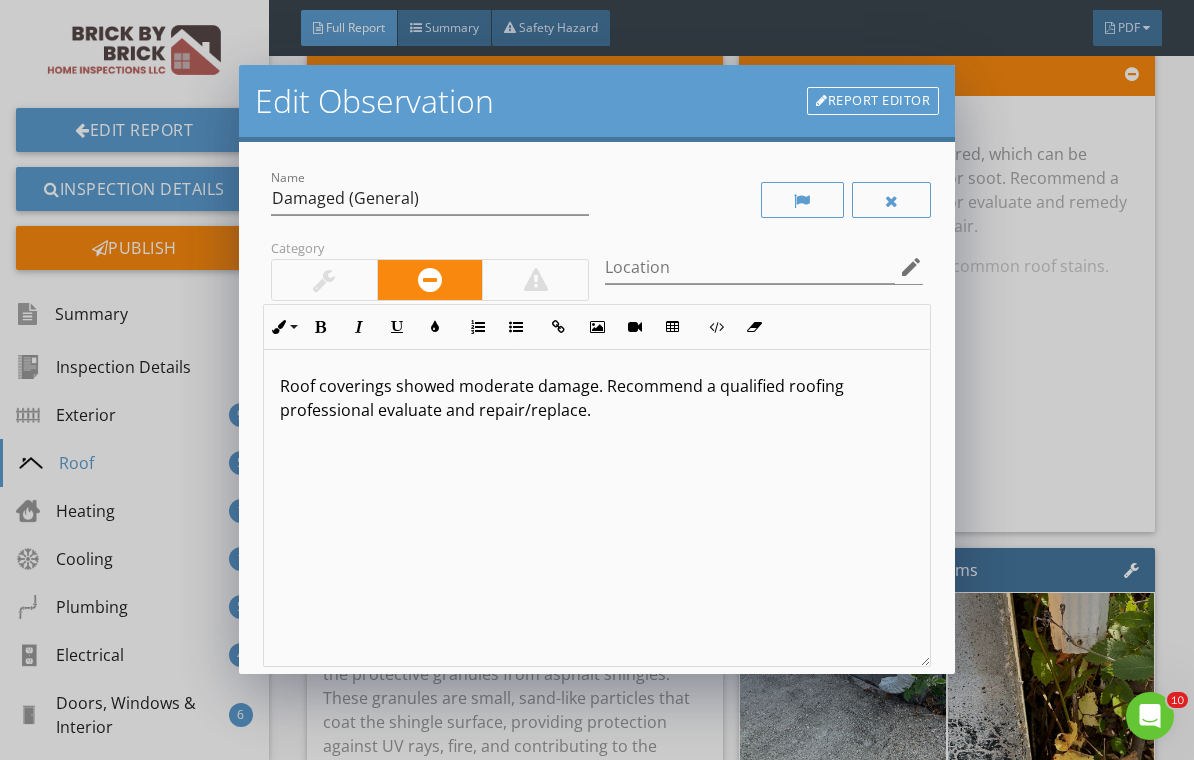 click on "Name Damaged (General)                 Category               Location edit   Inline Style XLarge Large Normal Small Light Small/Light Bold Italic Underline Colors Ordered List Unordered List Insert Link Insert Image Insert Video Insert Table Code View Clear Formatting Roof coverings showed moderate damage. Recommend a qualified roofing professional evaluate and repair/replace. Enter text here <p>Roof coverings showed moderate damage. Recommend a qualified roofing professional evaluate and repair/replace.</p>   Recommendation arrow_drop_down     check_box_outline_blank Save as default name/text for this comment   Cancel
Save Changes" at bounding box center (597, 408) 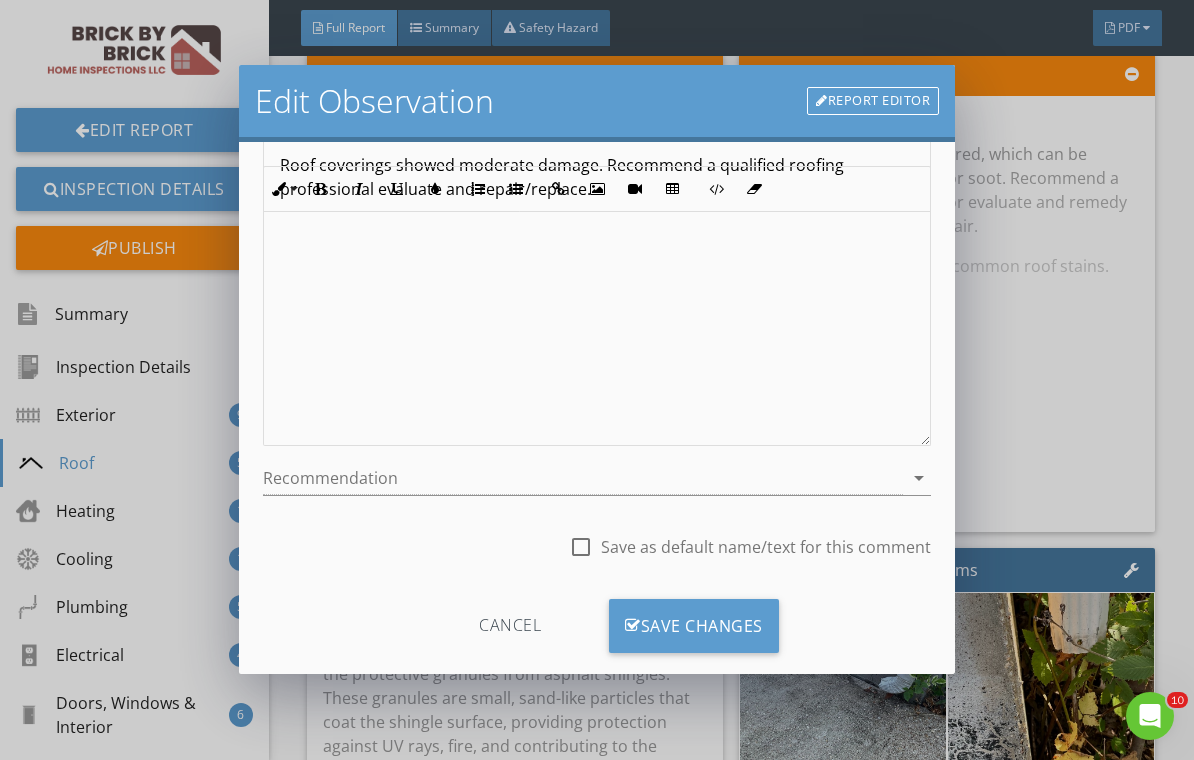 scroll, scrollTop: 233, scrollLeft: 0, axis: vertical 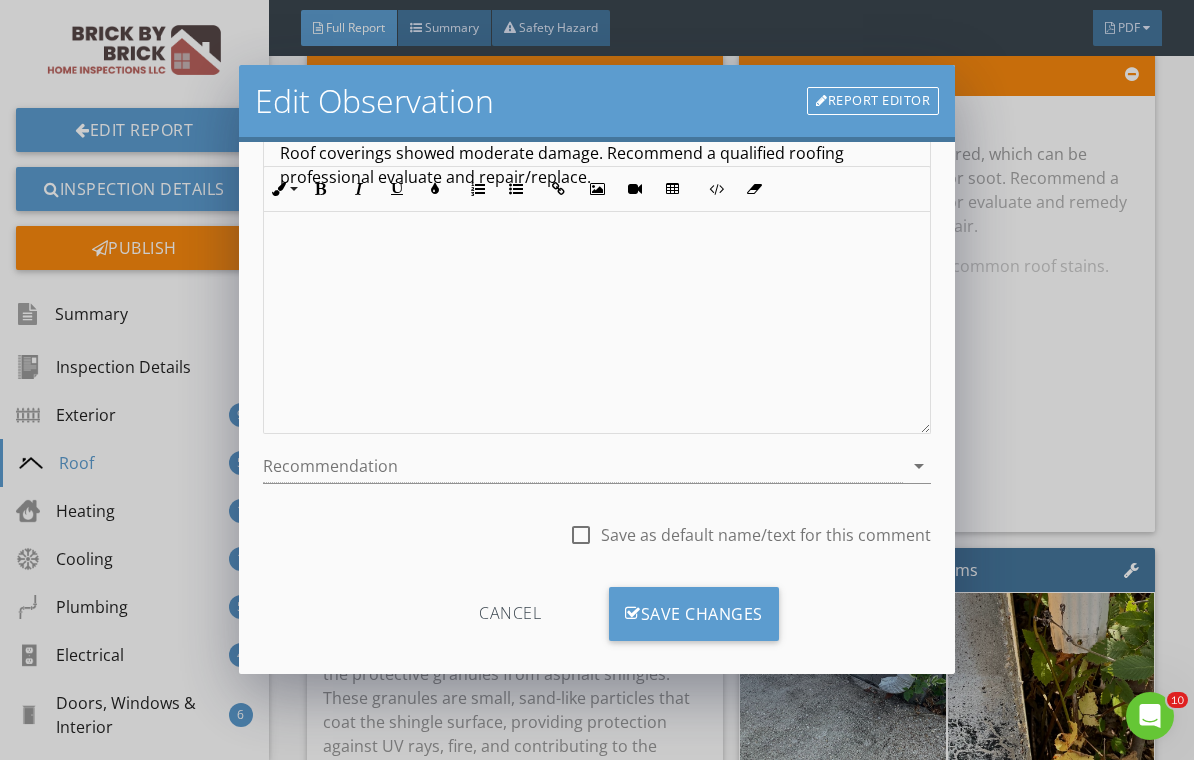 click on "Save Changes" at bounding box center [694, 614] 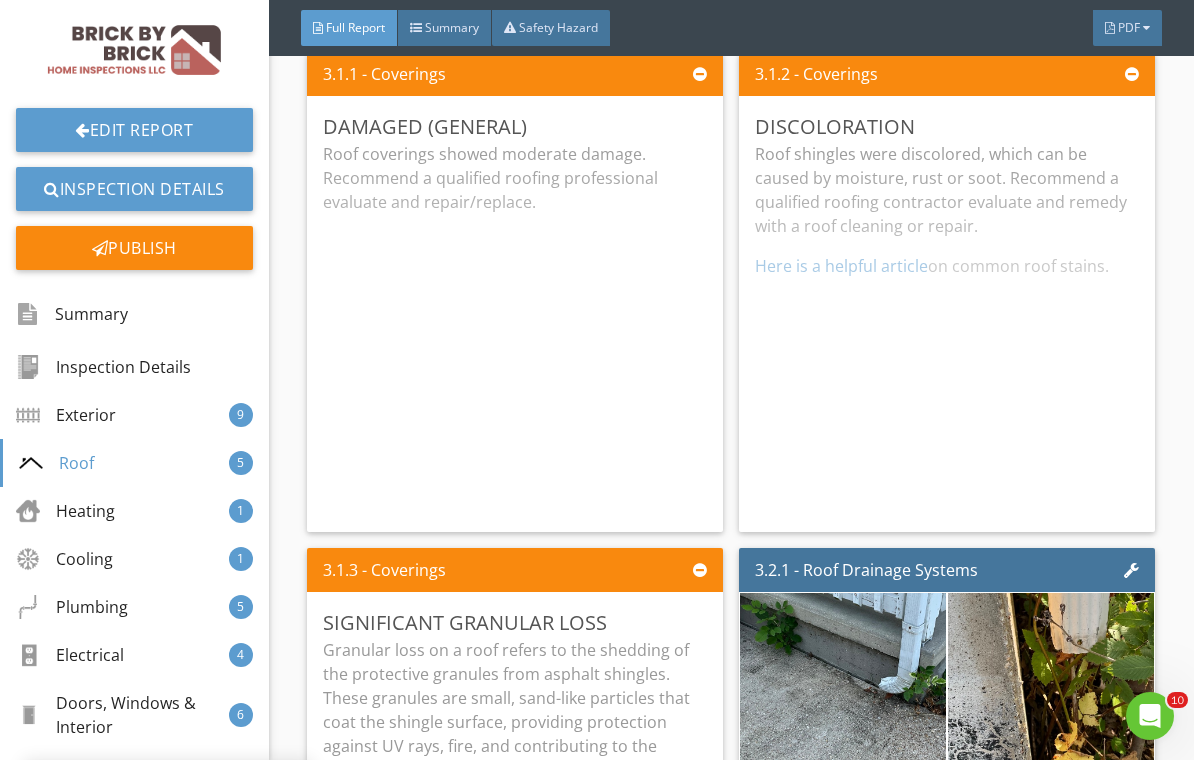 scroll, scrollTop: 0, scrollLeft: 0, axis: both 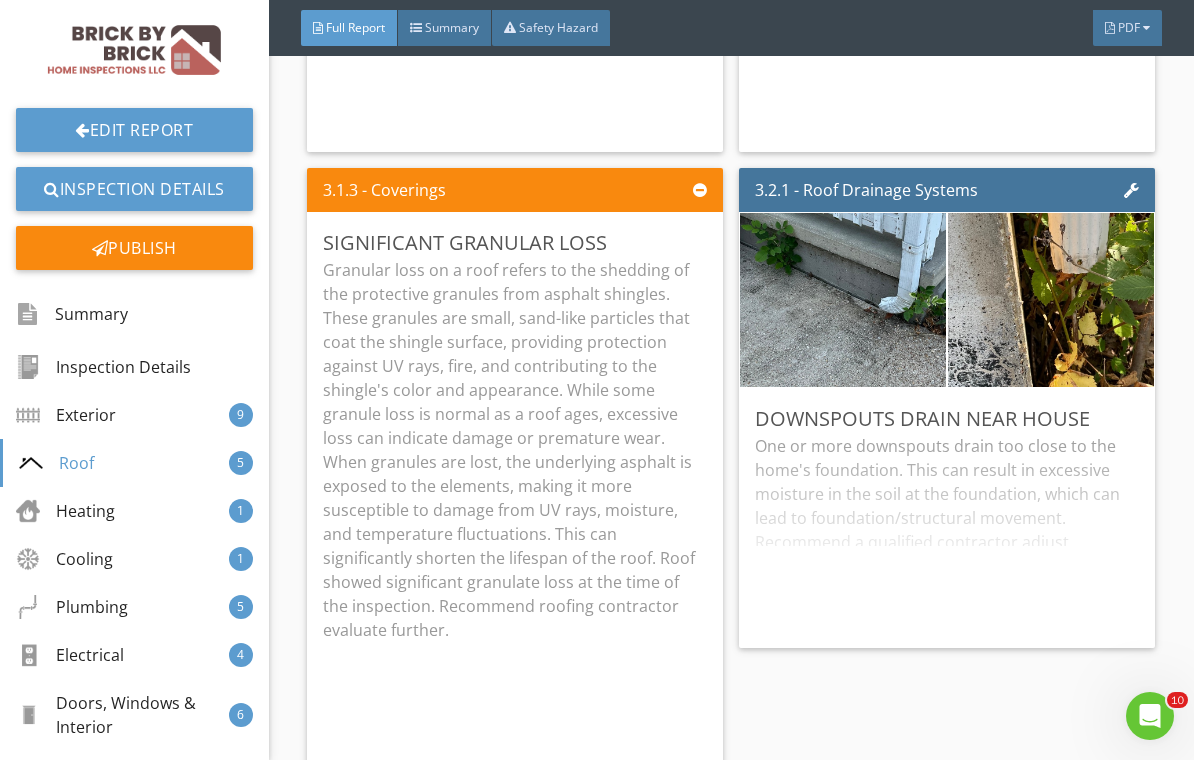 click on "One or more downspouts drain too close to the home's foundation. This can result in excessive moisture in the soil at the foundation, which can lead to foundation/structural movement. Recommend a qualified contractor adjust downspout extensions to drain at least 6 feet from the foundation.
Here is a helpful DIY link  and video on draining water flow away from your house." at bounding box center (947, 533) 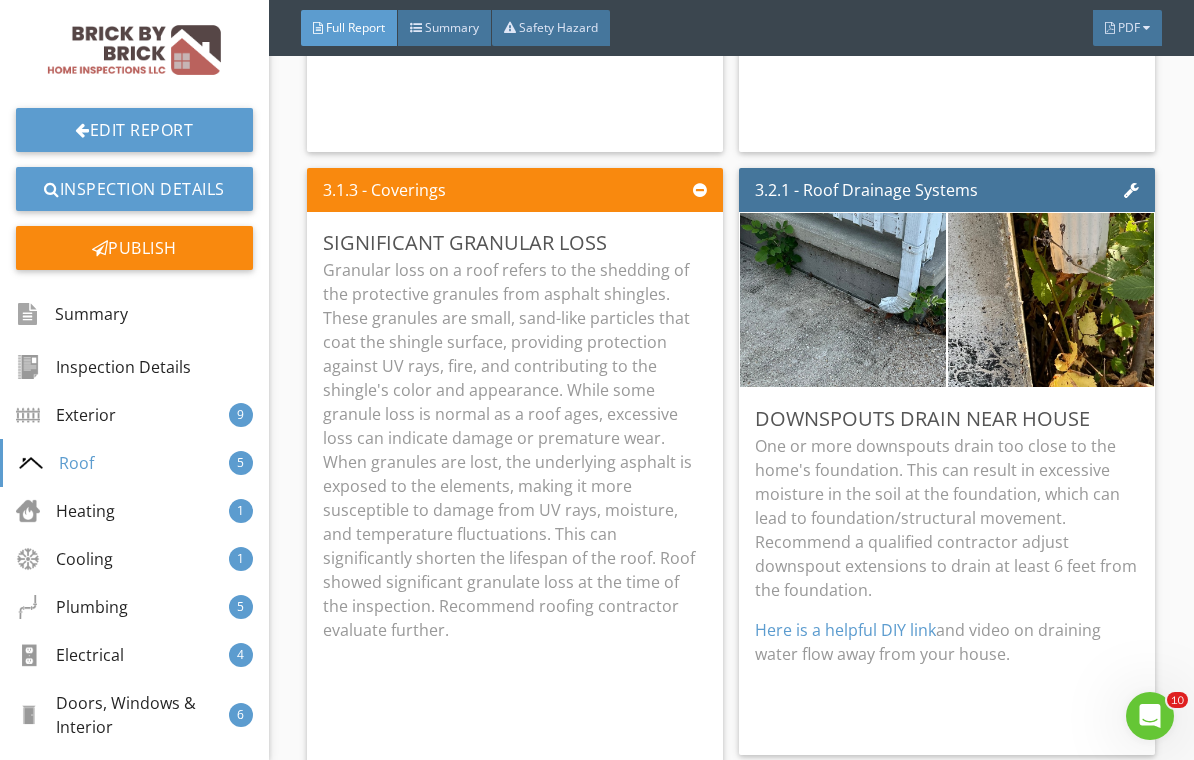 click on "One or more downspouts drain too close to the home's foundation. This can result in excessive moisture in the soil at the foundation, which can lead to foundation/structural movement. Recommend a qualified contractor adjust downspout extensions to drain at least 6 feet from the foundation." at bounding box center (947, 518) 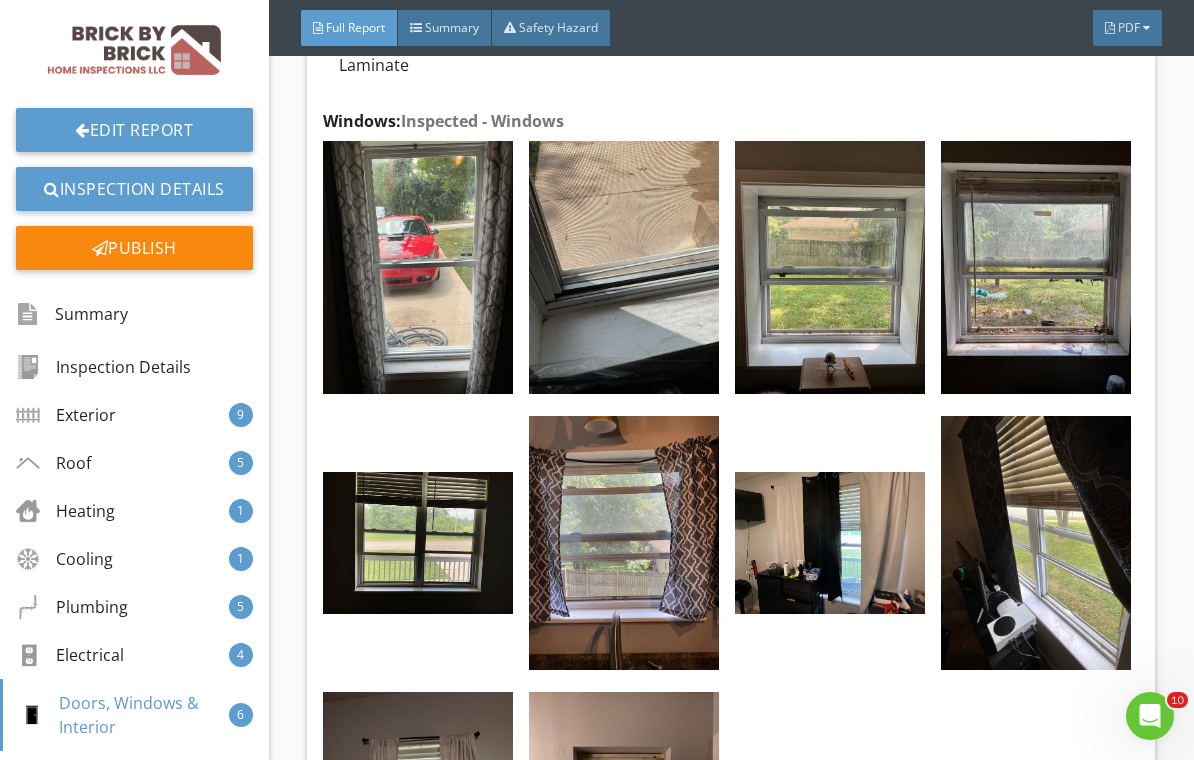 scroll, scrollTop: 21242, scrollLeft: 0, axis: vertical 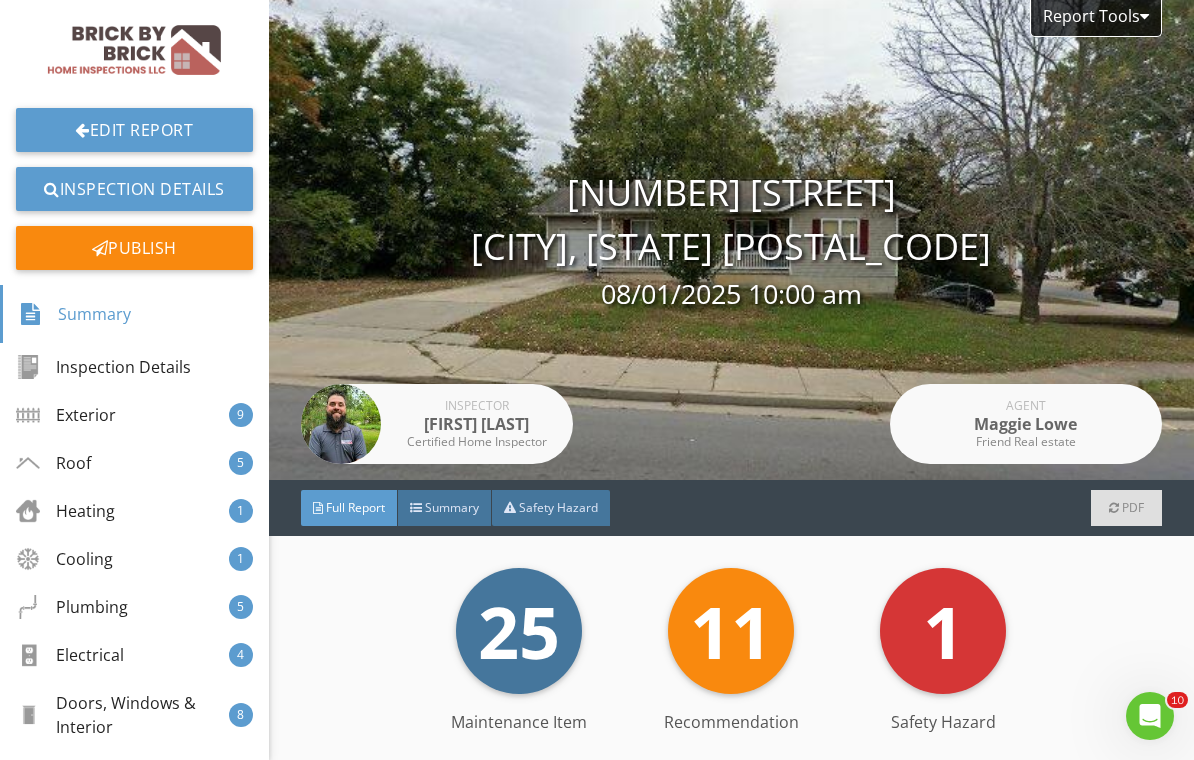 click on "Doors, Windows & Interior" at bounding box center [122, 715] 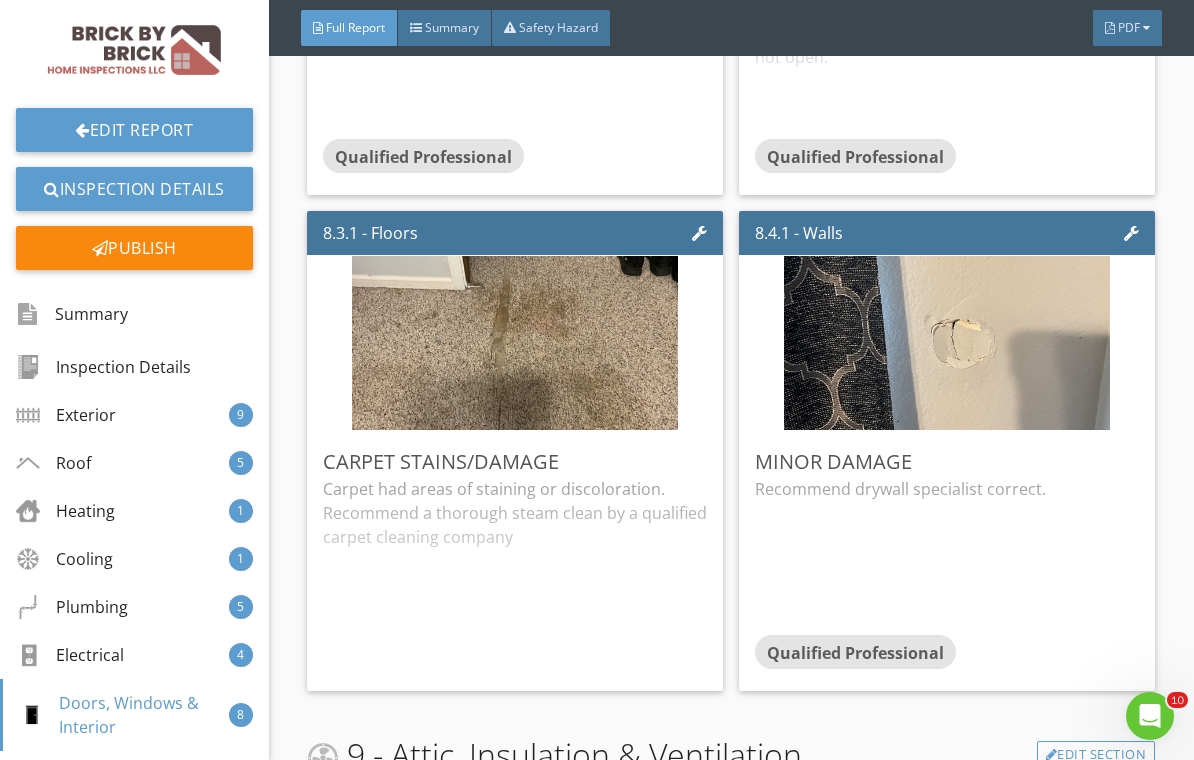scroll, scrollTop: 23270, scrollLeft: 0, axis: vertical 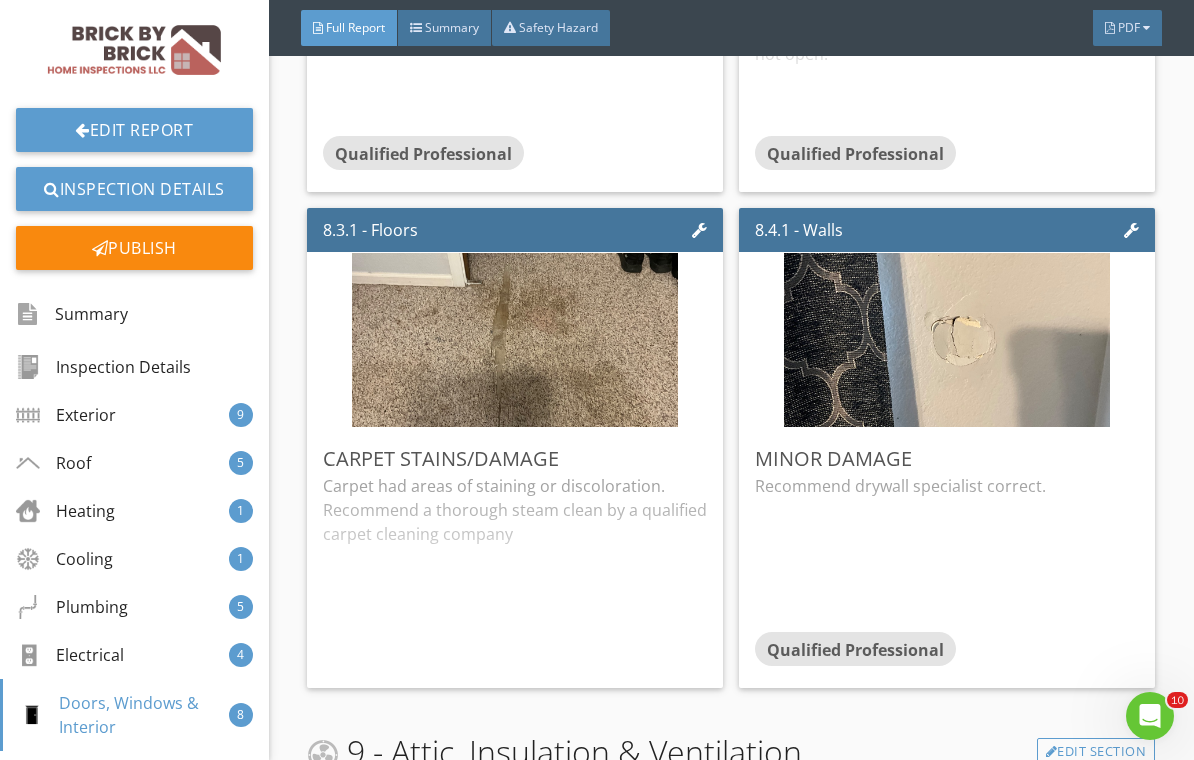 click on "Edit" at bounding box center (0, 0) 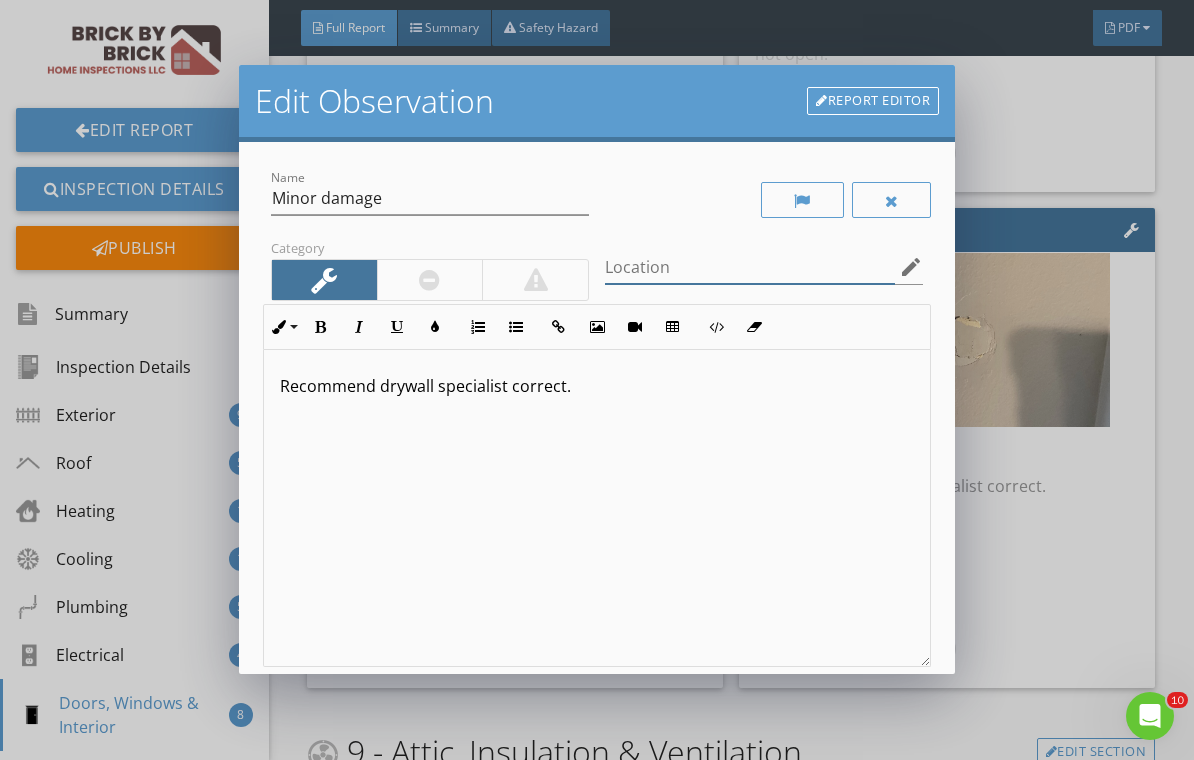 click at bounding box center (750, 267) 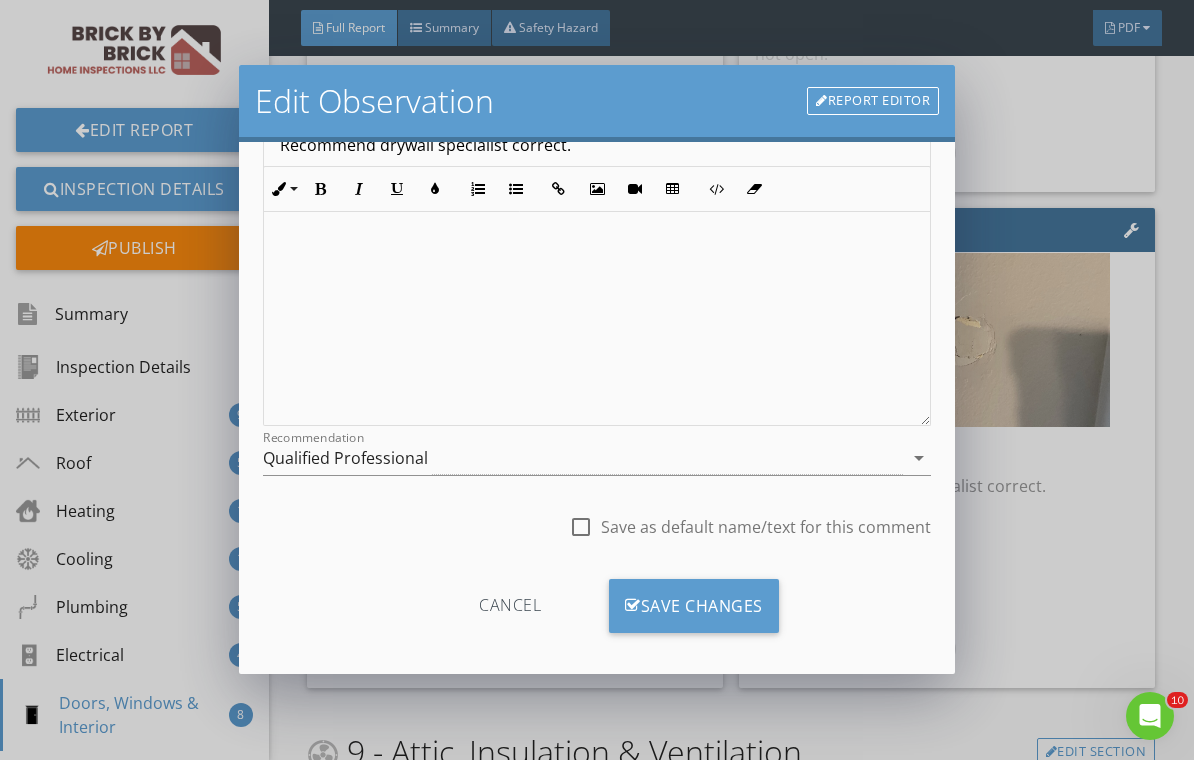 scroll, scrollTop: 233, scrollLeft: 0, axis: vertical 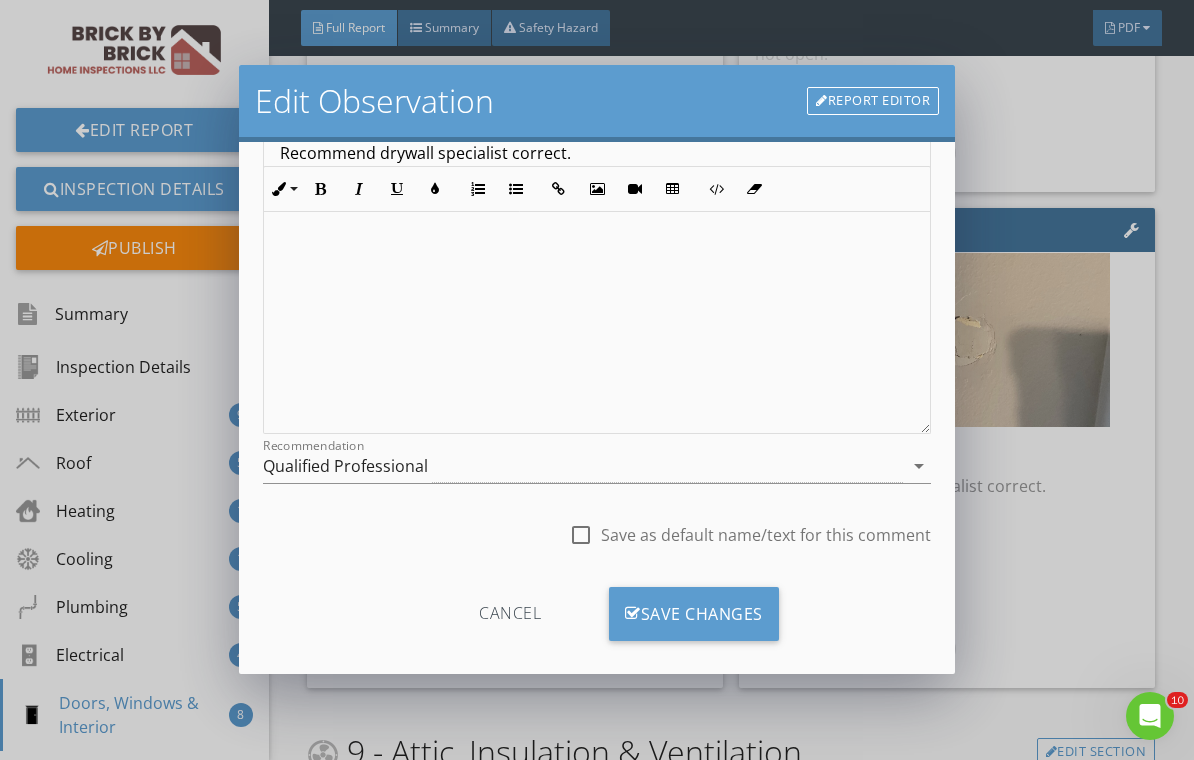 type on "Bedroom" 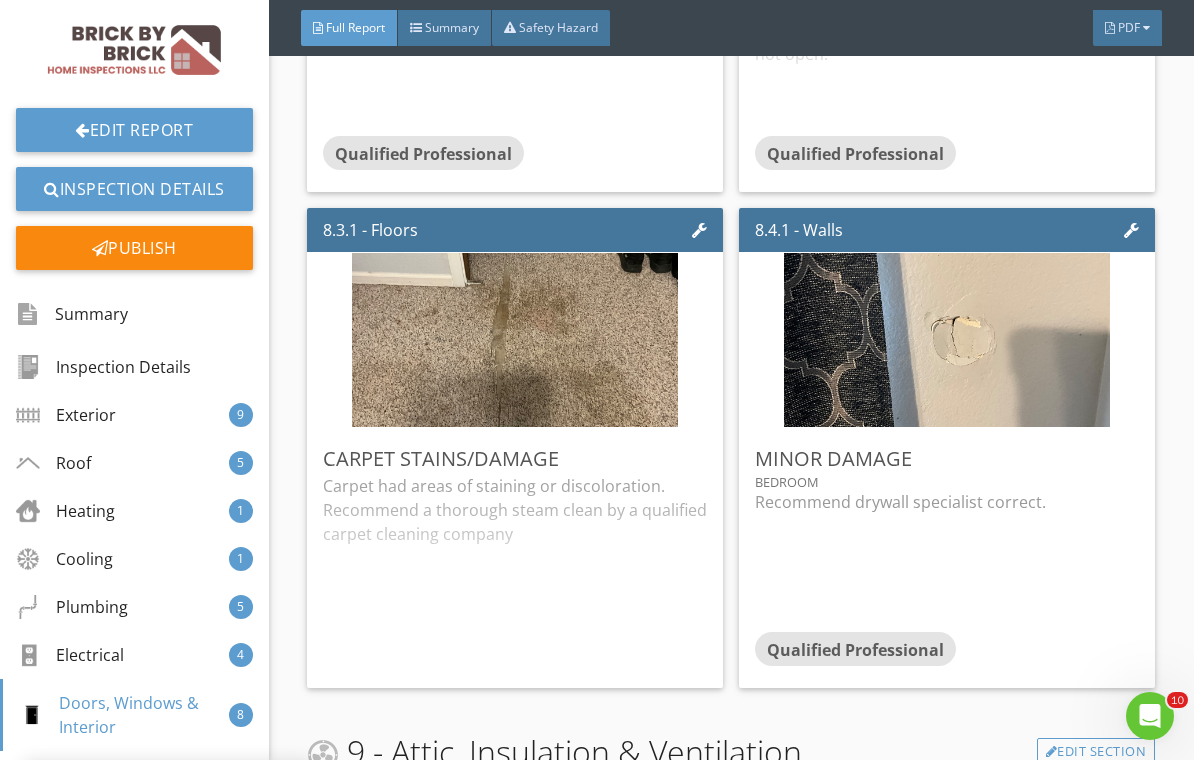 scroll, scrollTop: 0, scrollLeft: 0, axis: both 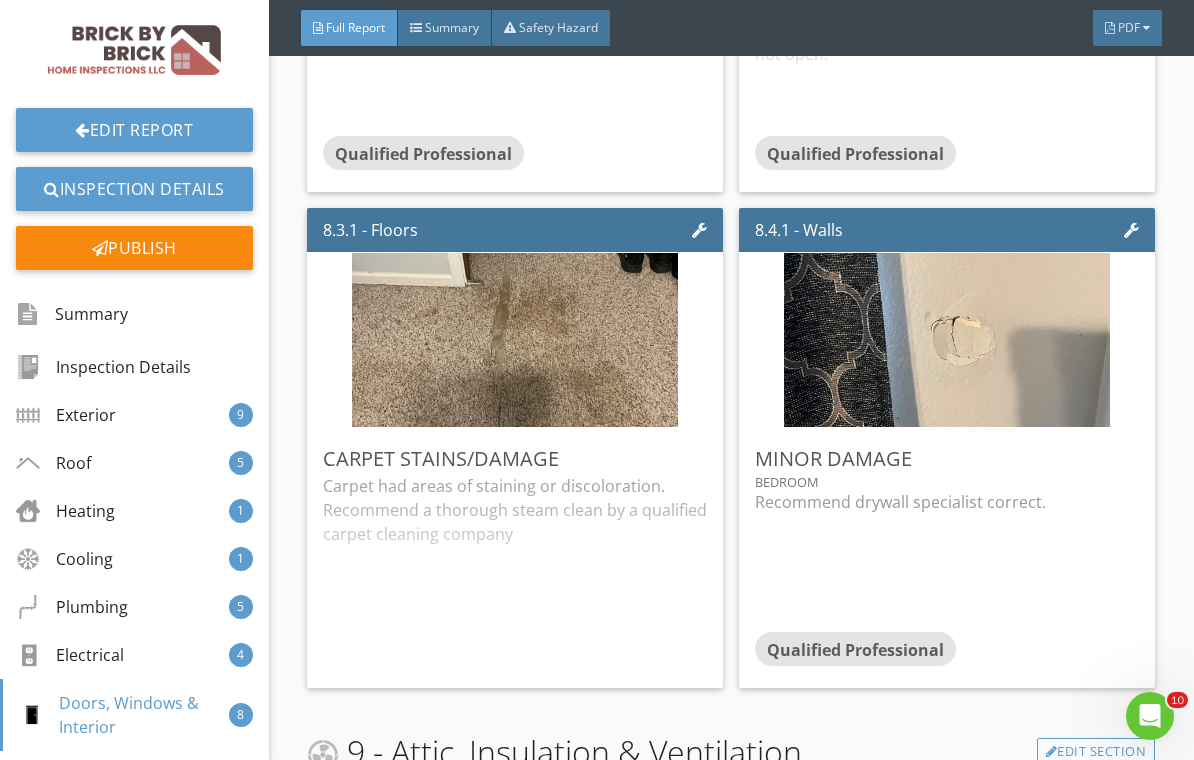 click on "Edit" at bounding box center [0, 0] 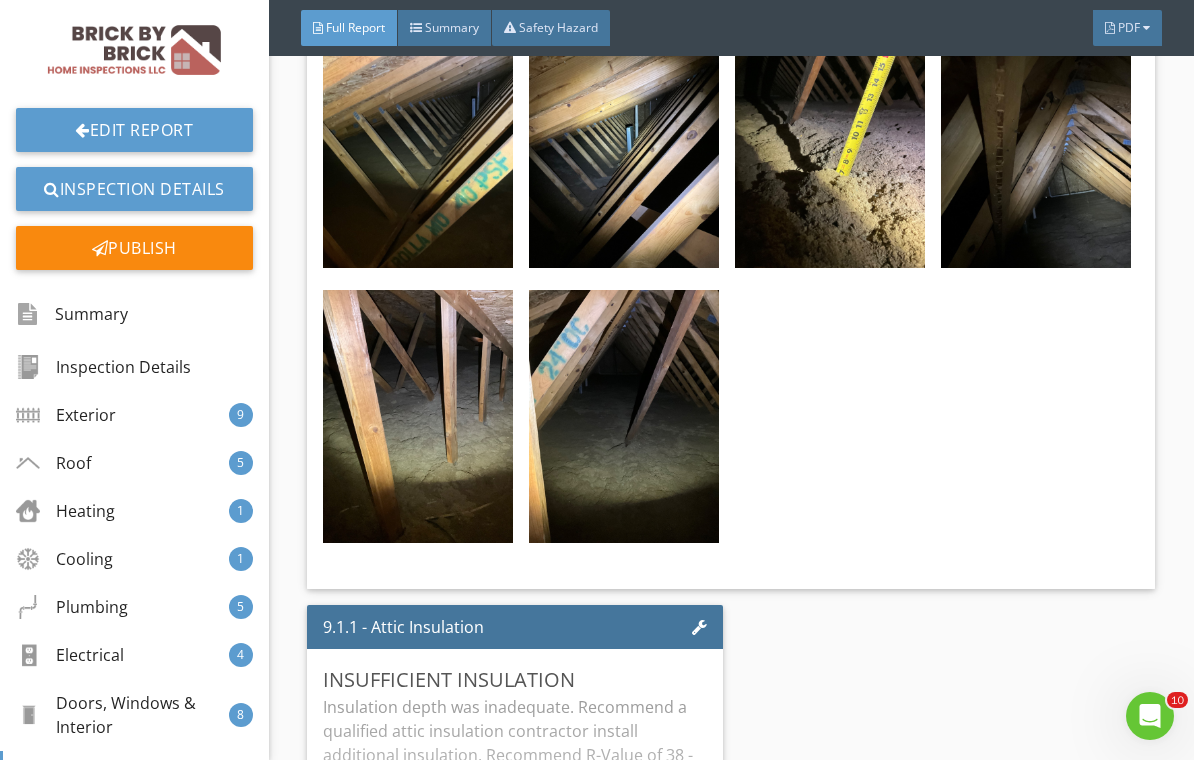 scroll, scrollTop: 25035, scrollLeft: 0, axis: vertical 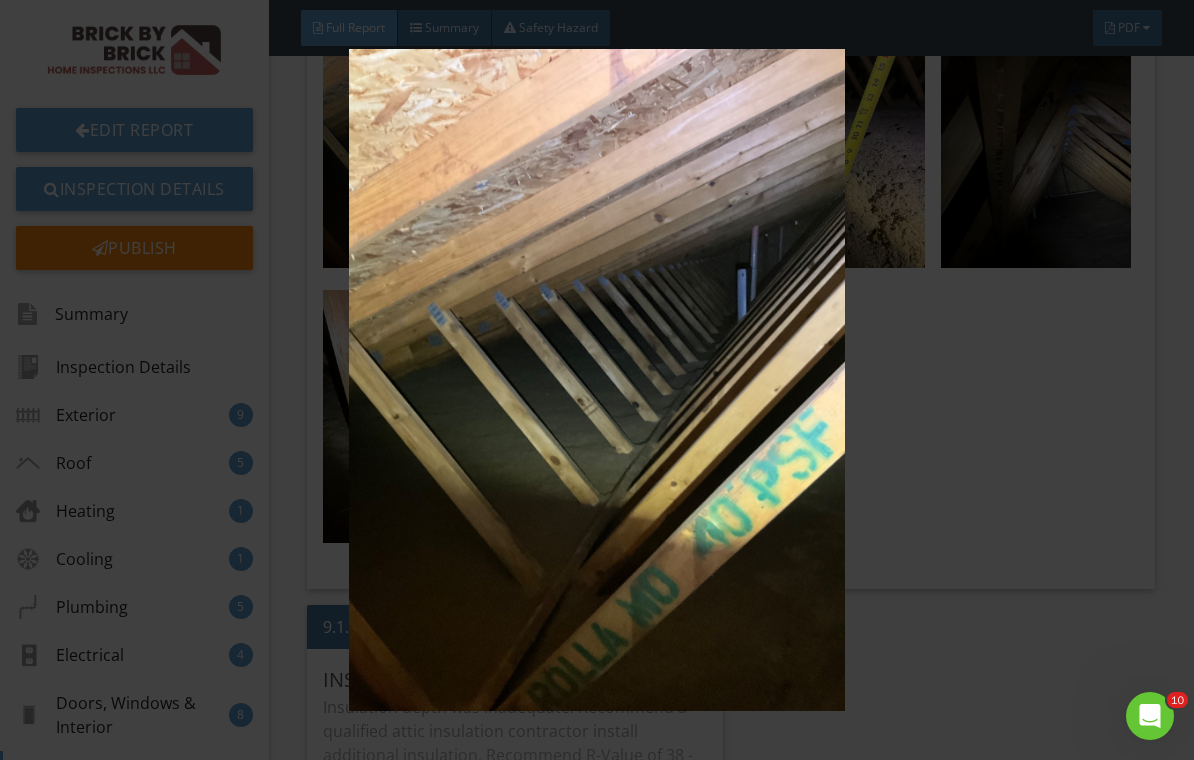 click at bounding box center [597, 379] 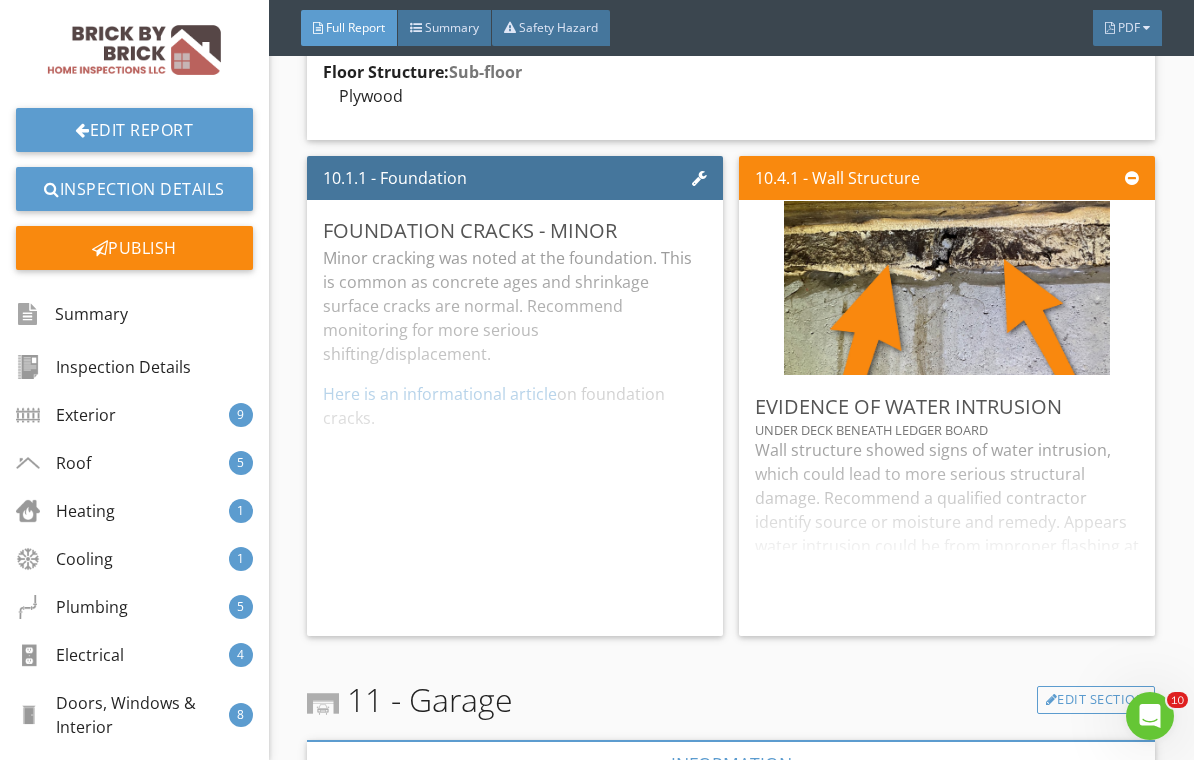 scroll, scrollTop: 26452, scrollLeft: 0, axis: vertical 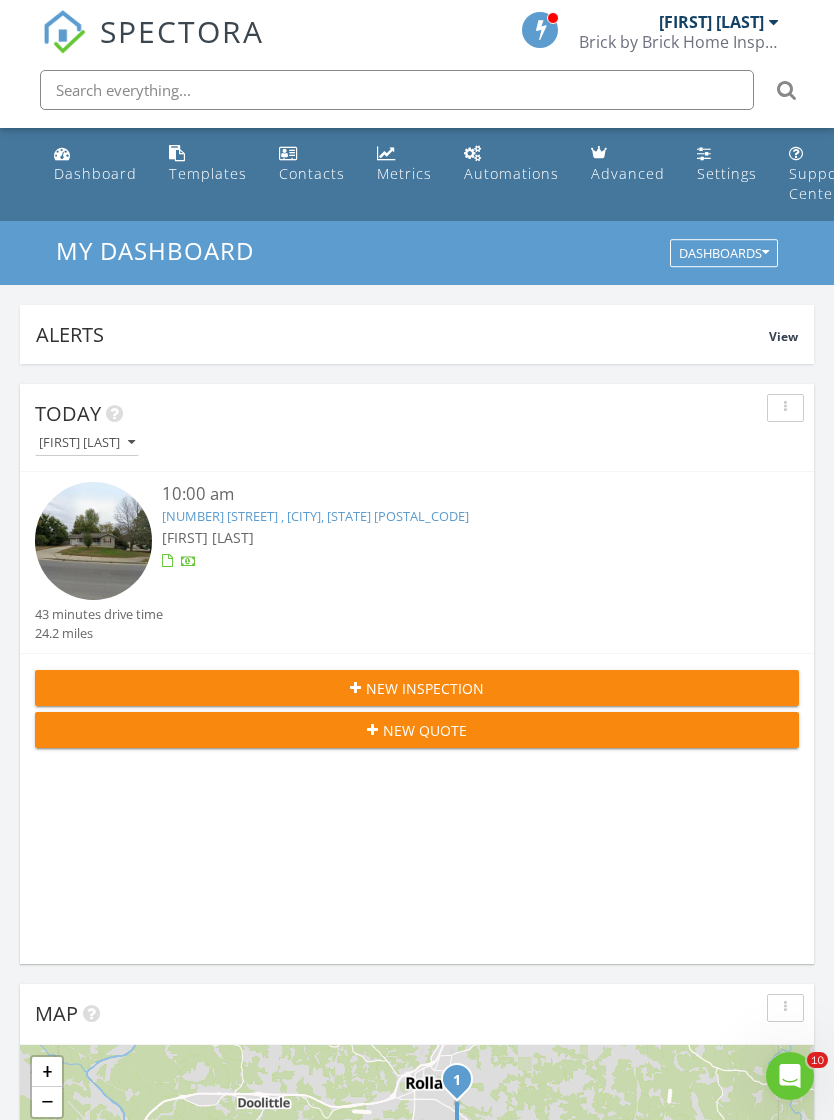 click on "New Inspection" at bounding box center (425, 688) 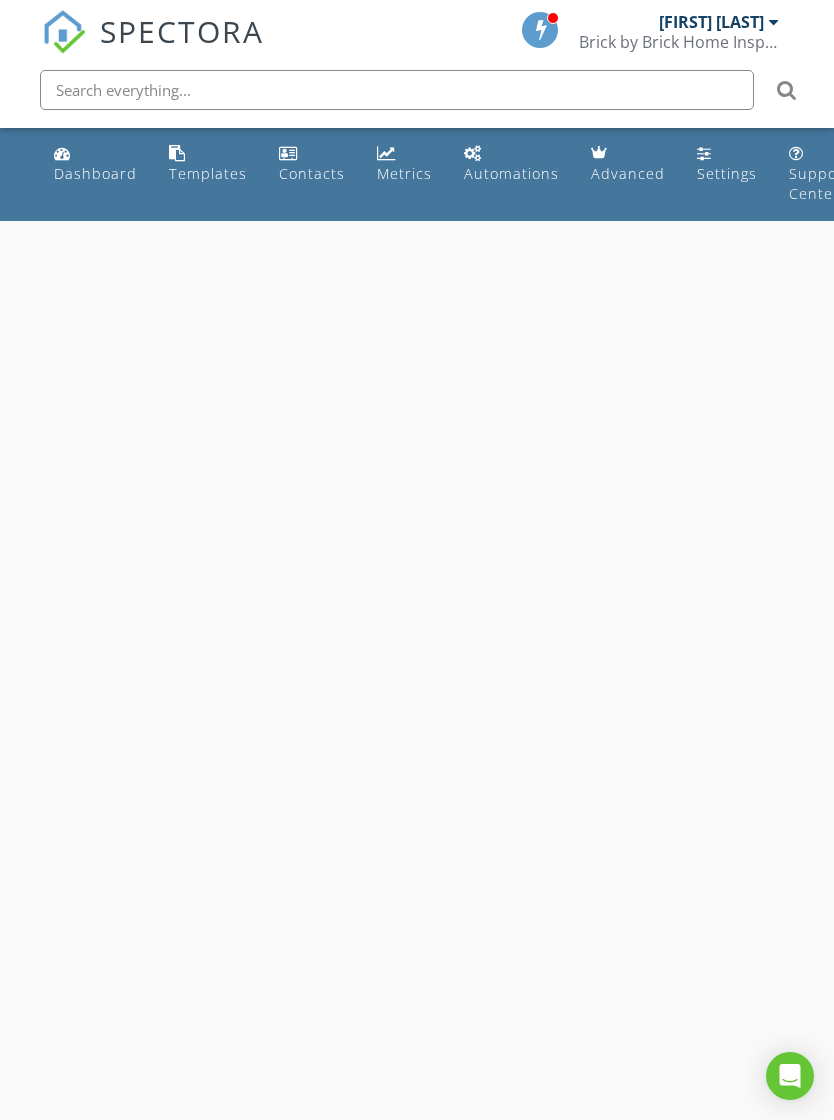 scroll, scrollTop: 0, scrollLeft: 0, axis: both 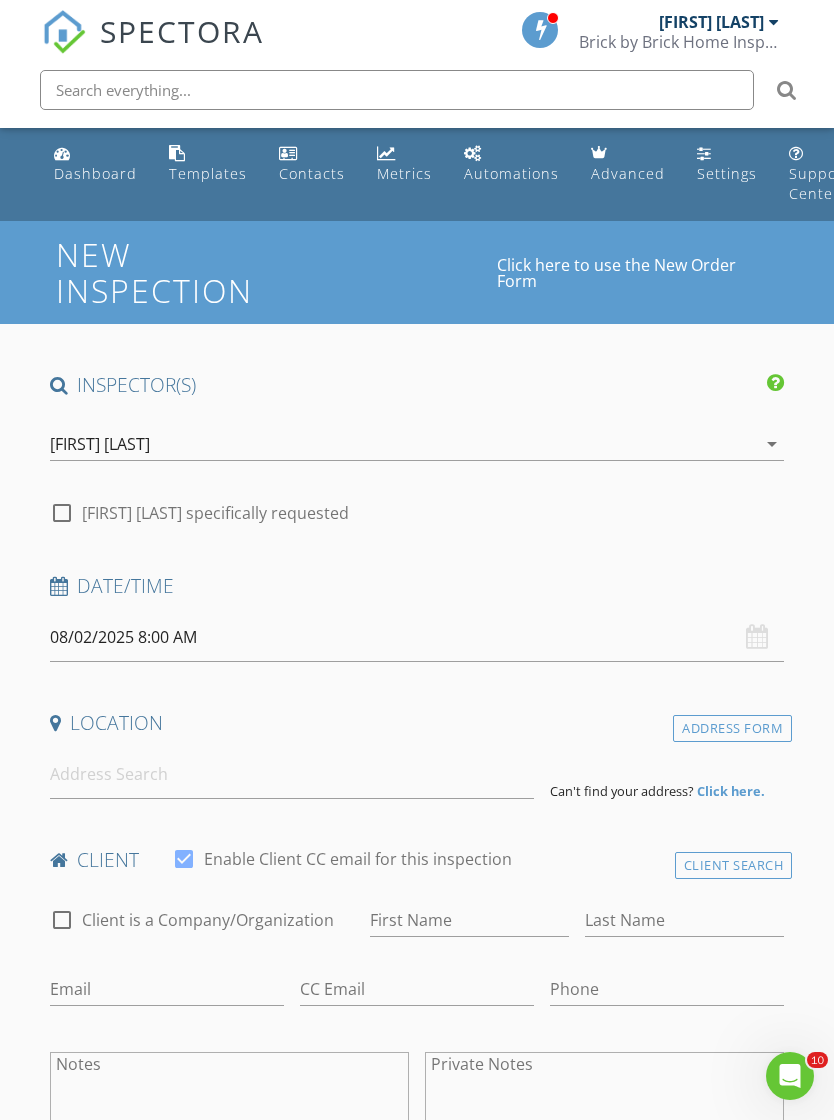 click on "08/02/2025 8:00 AM" at bounding box center (417, 637) 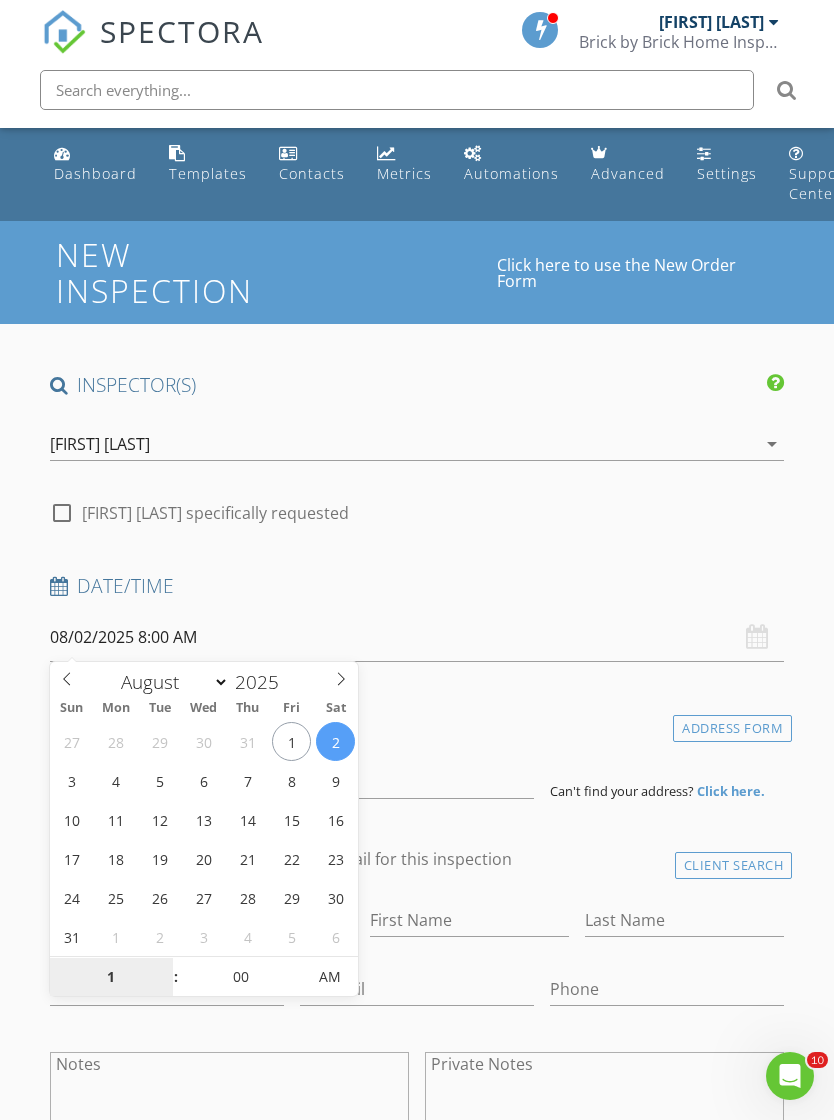 scroll, scrollTop: 248, scrollLeft: 0, axis: vertical 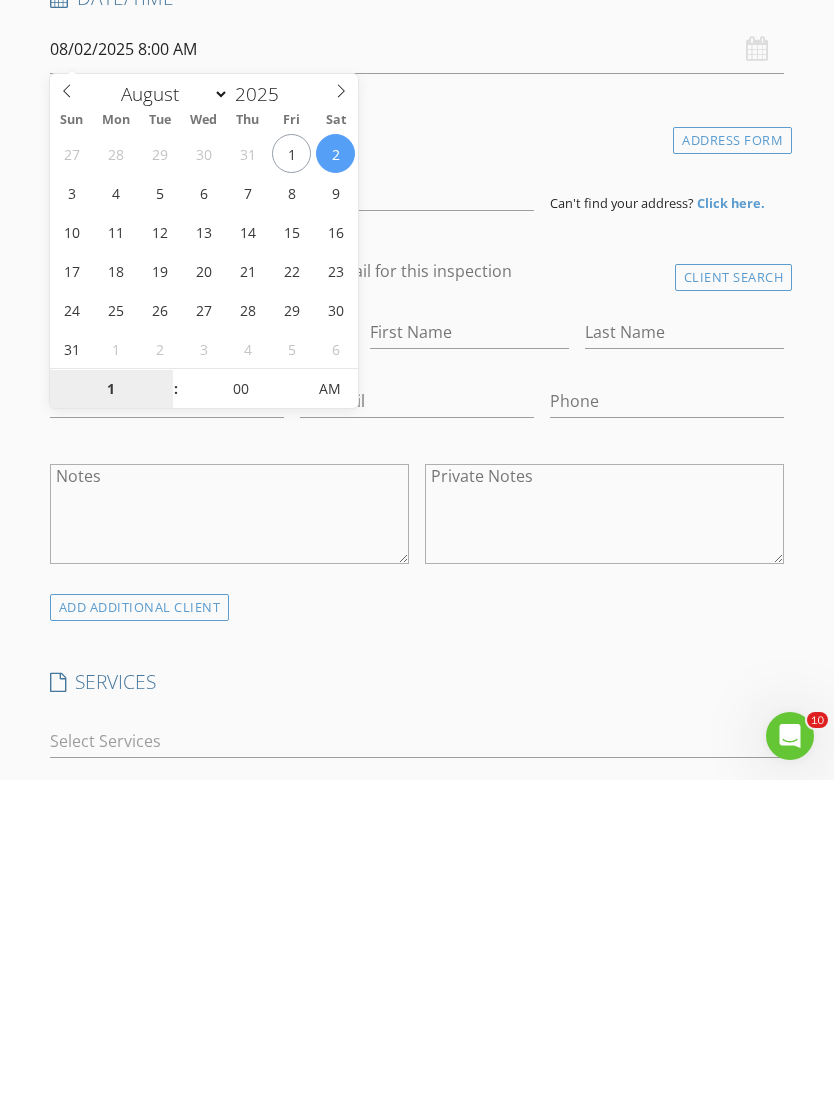 type on "10" 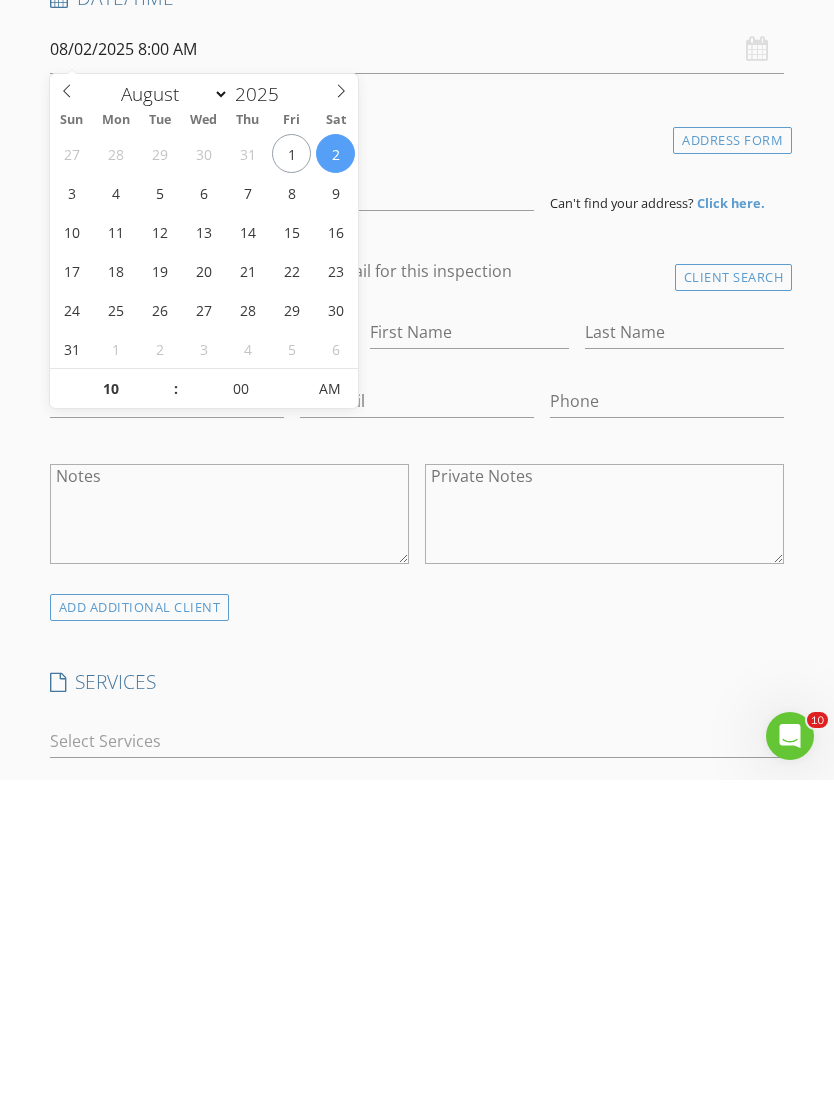 type on "08/02/2025 10:00 AM" 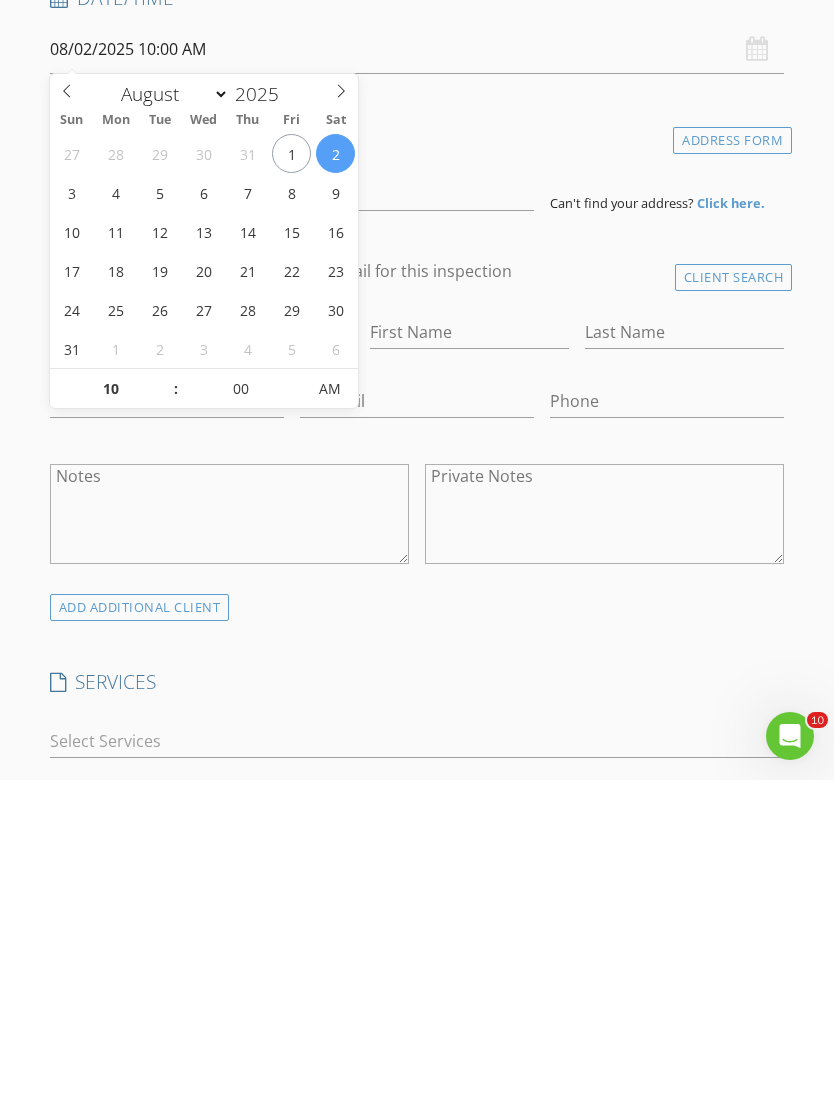 scroll, scrollTop: 588, scrollLeft: 0, axis: vertical 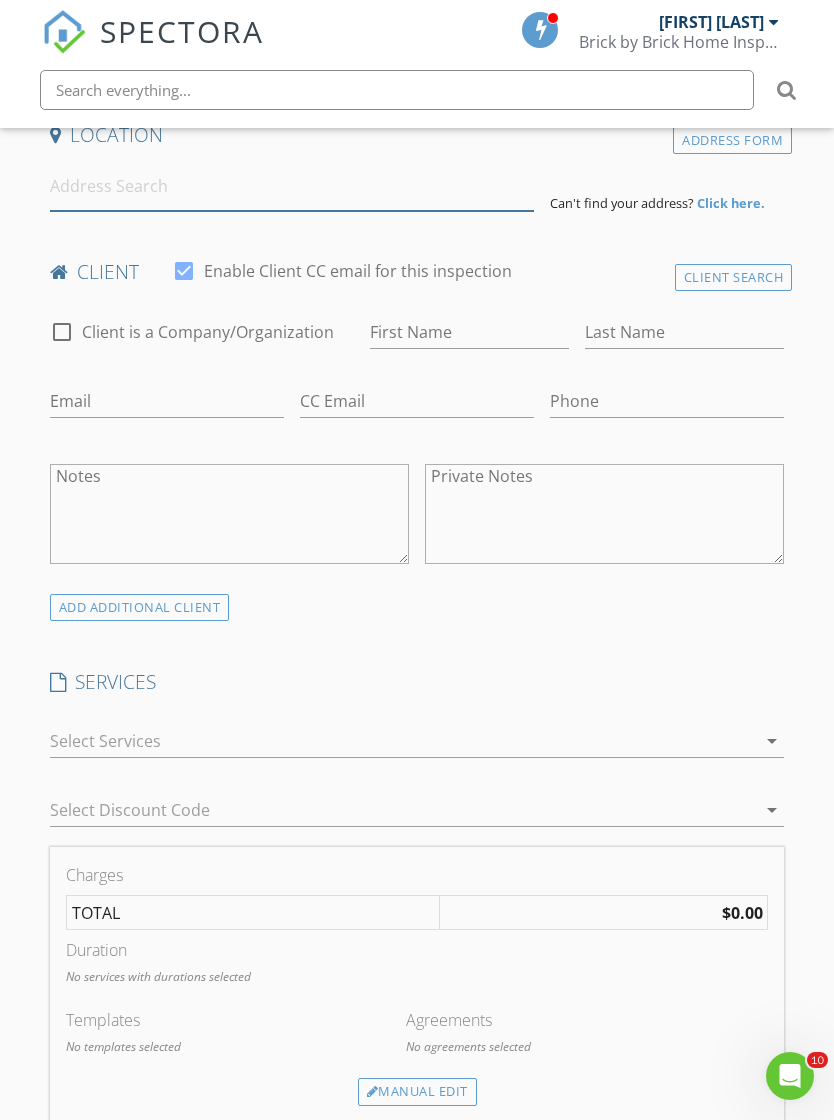 click at bounding box center [292, 186] 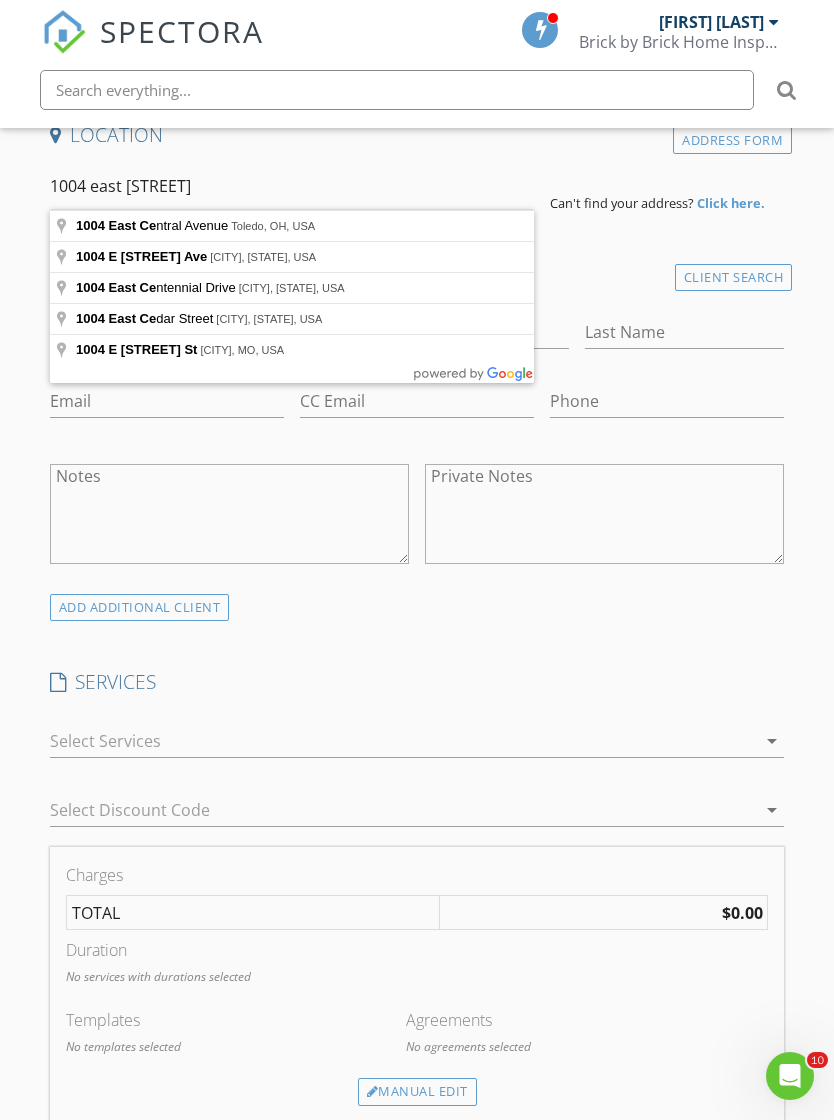 type on "1004 E Center St, Salem, MO, USA" 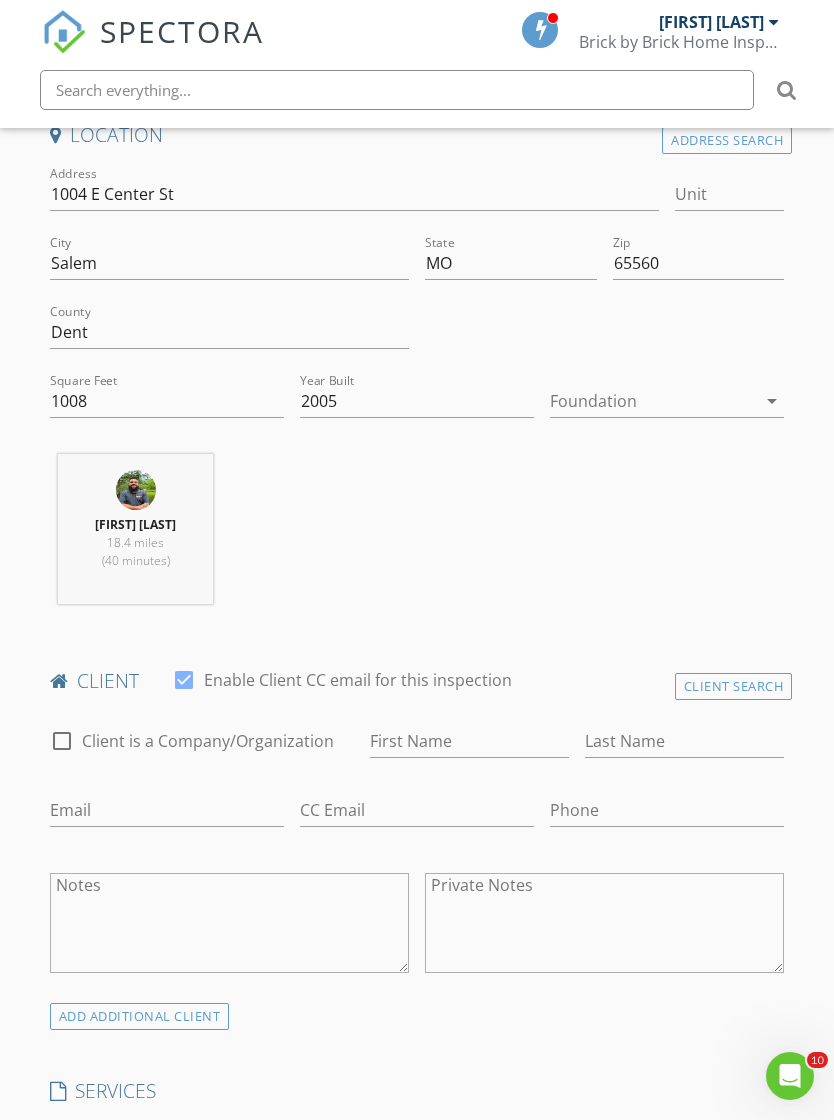 click at bounding box center [667, 432] 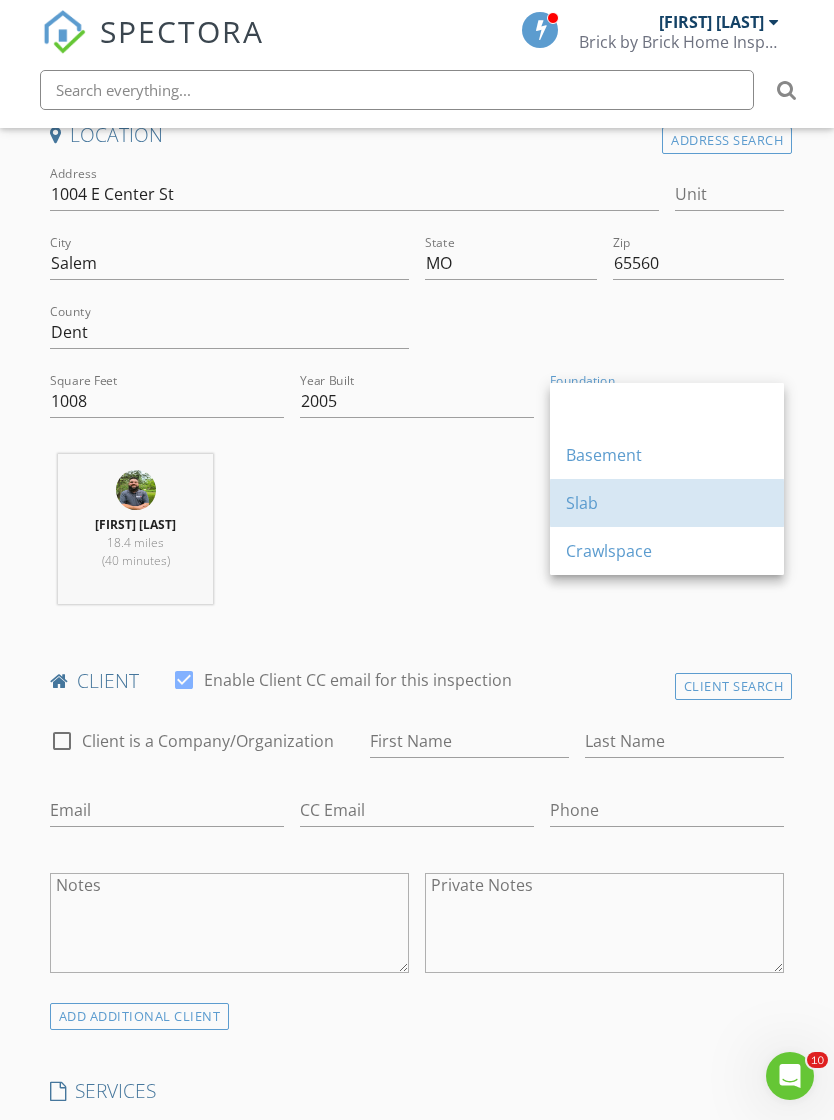 click on "Slab" at bounding box center [667, 503] 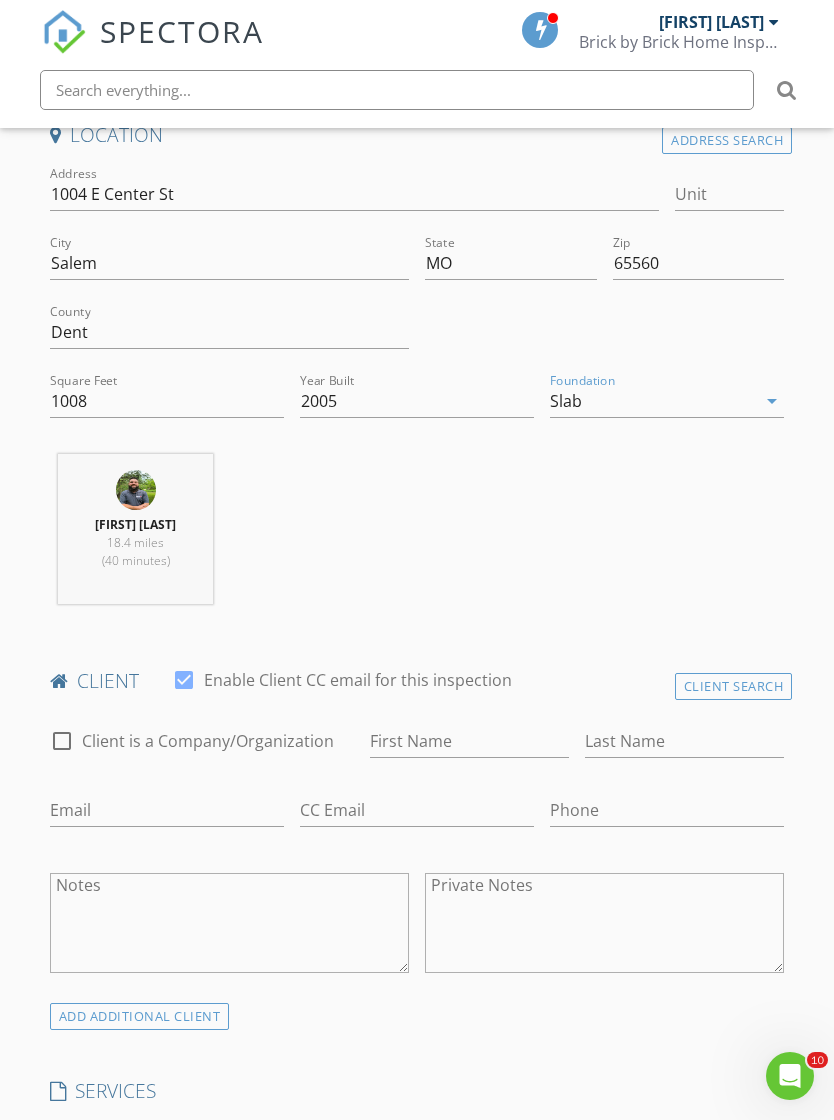 click on "TOMMY JUNEAU     18.4 miles     (40 minutes)" at bounding box center [417, 537] 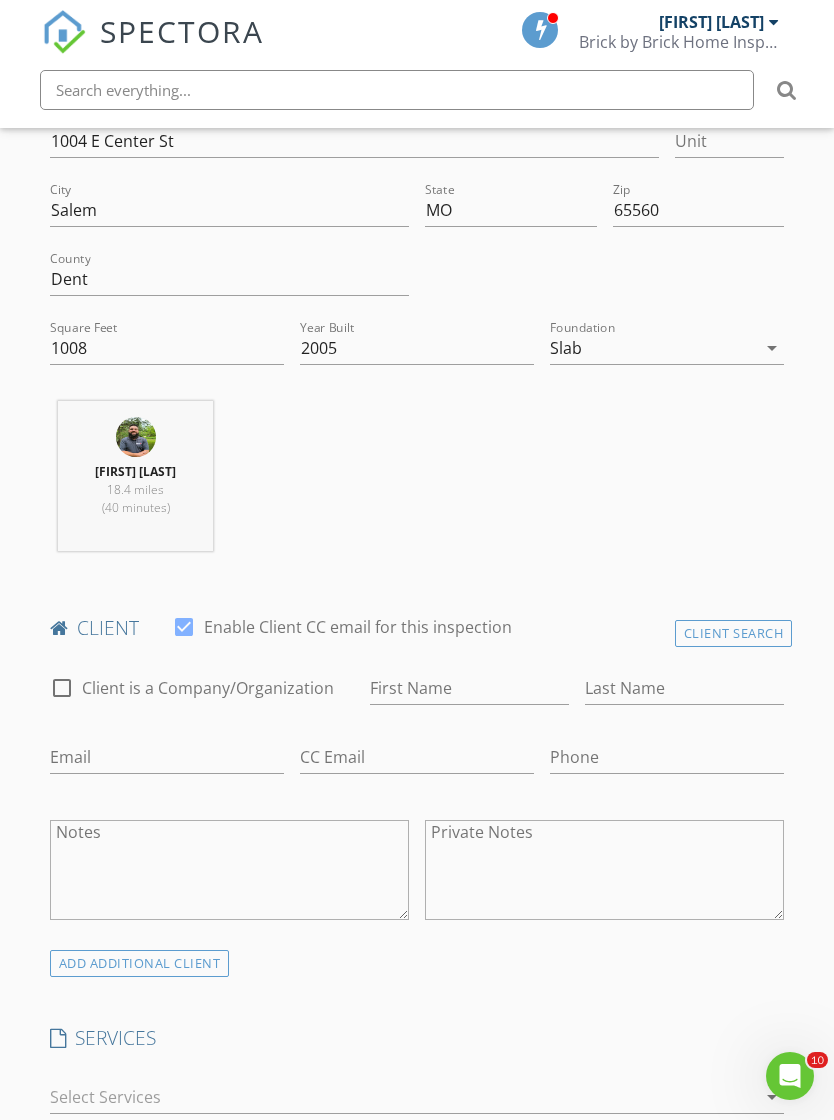 scroll, scrollTop: 760, scrollLeft: 0, axis: vertical 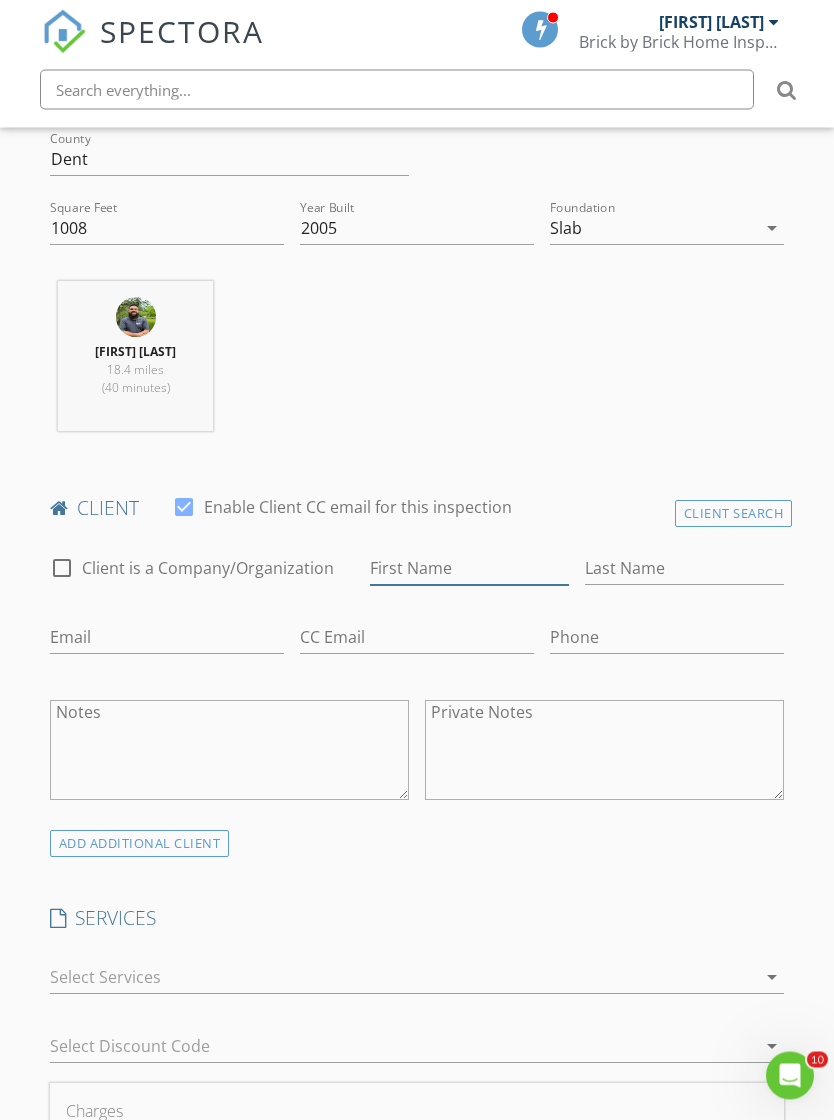 click on "First Name" at bounding box center [469, 569] 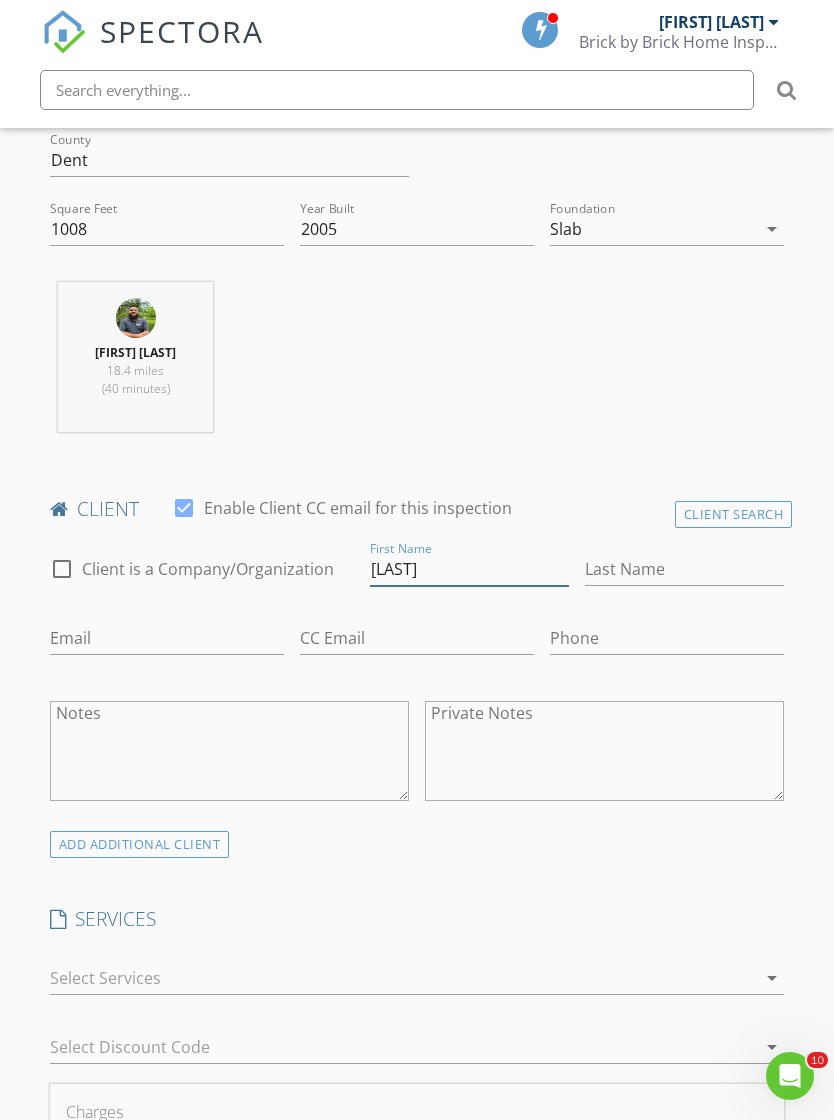 type on "[FIRST]" 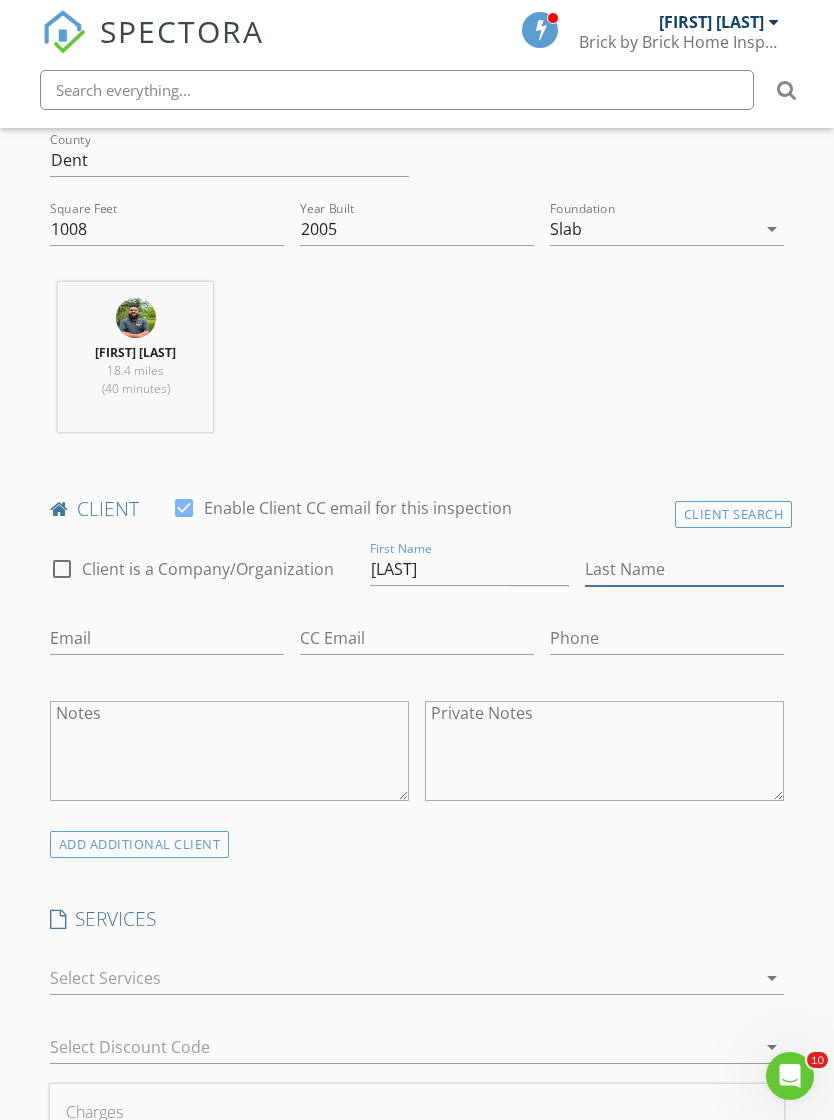 click on "Last Name" at bounding box center (684, 569) 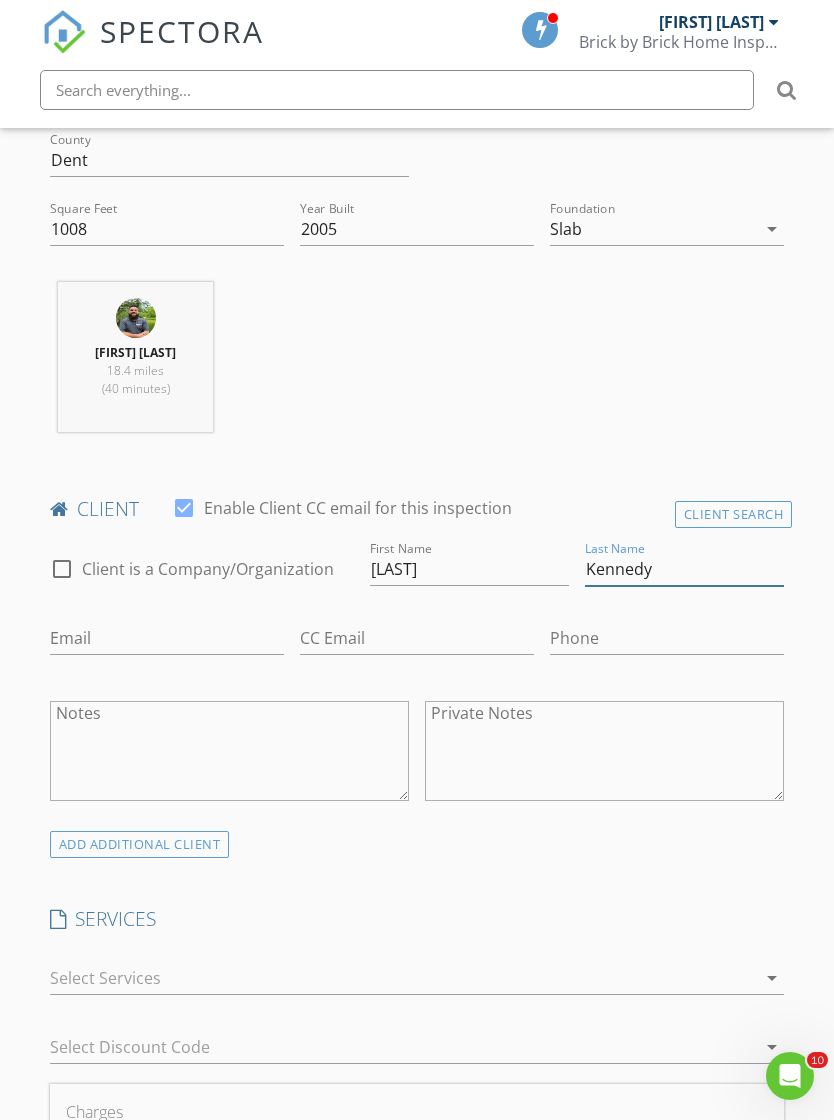 type on "Kennedy" 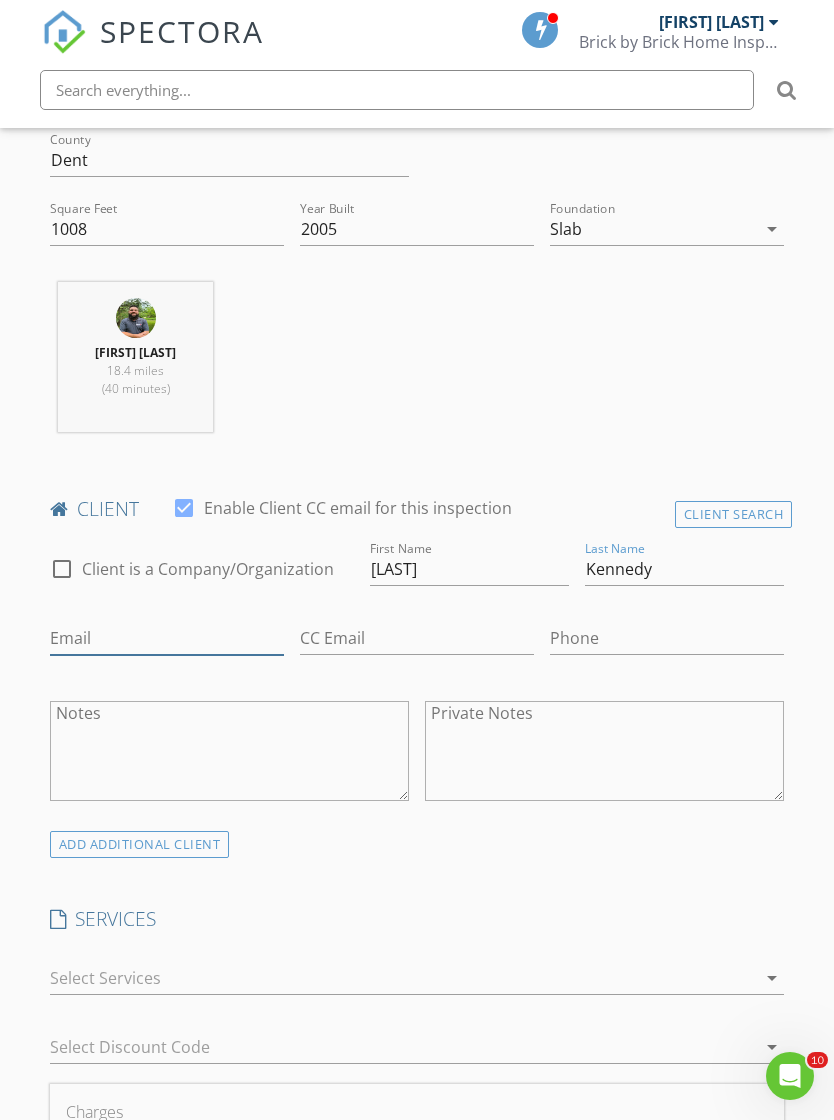 click on "Email" at bounding box center [167, 638] 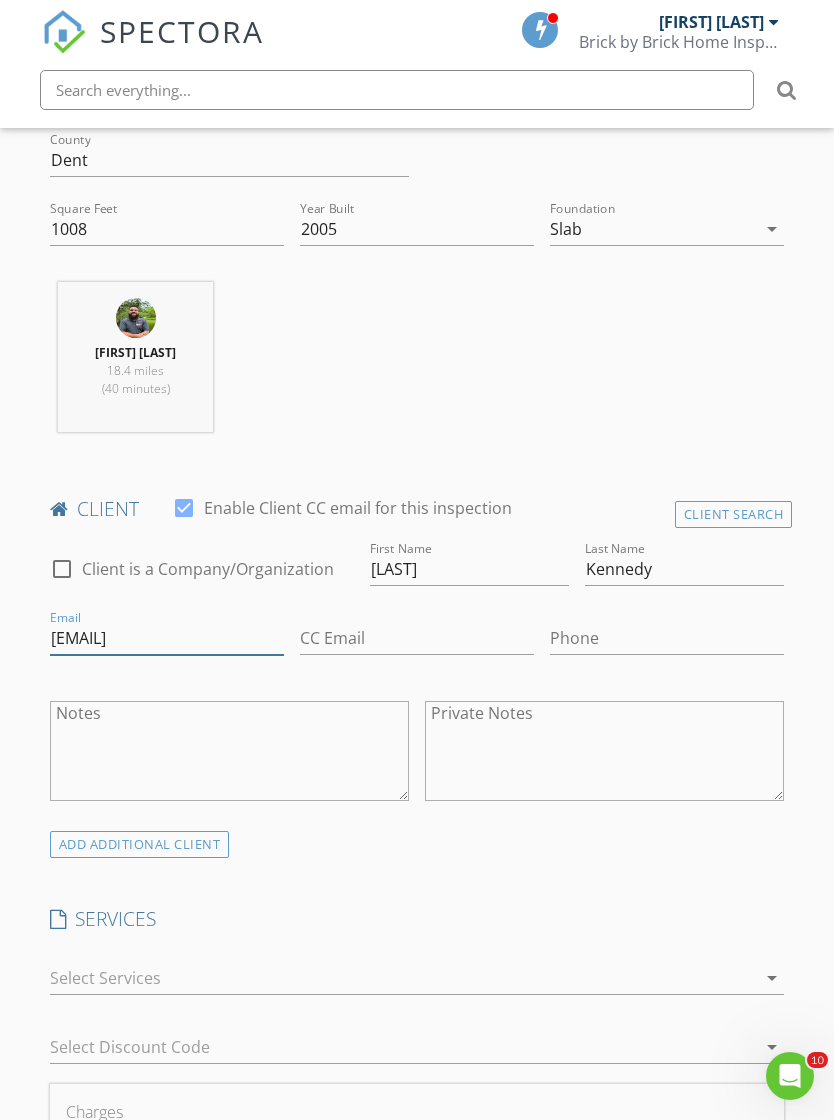 type on "Hswigert02@gmail.com" 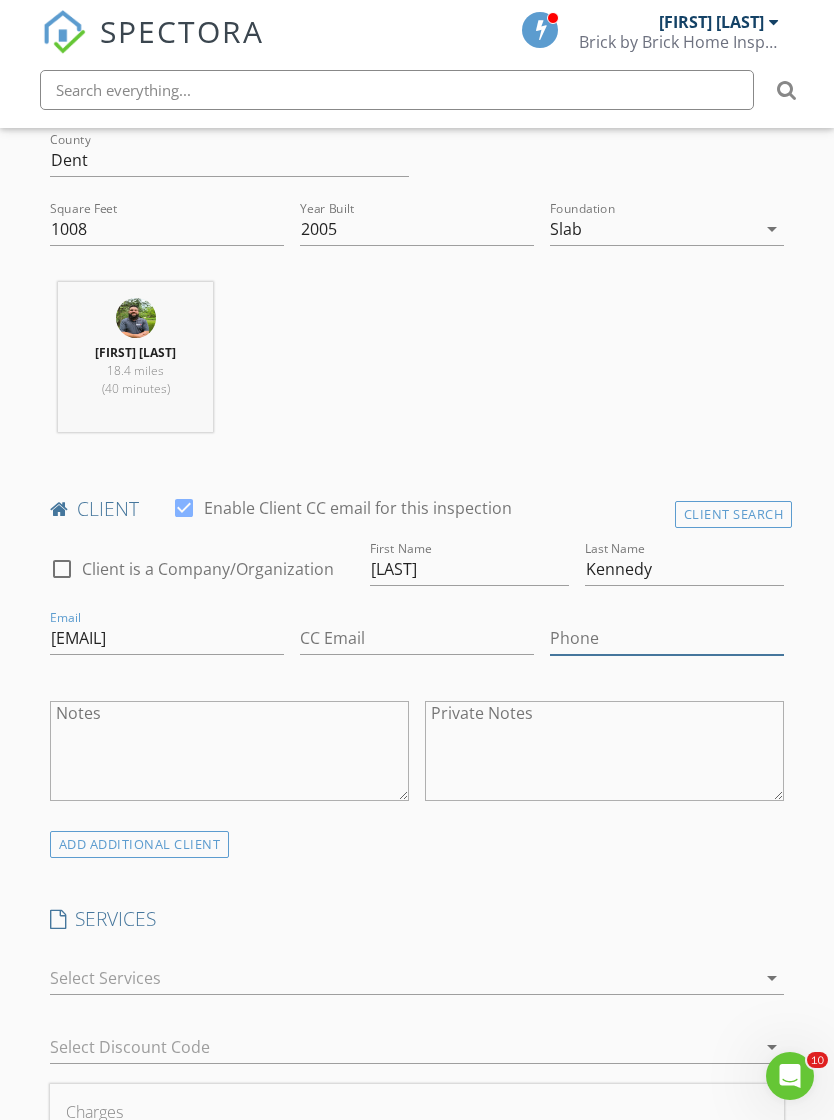 click on "Phone" at bounding box center (667, 638) 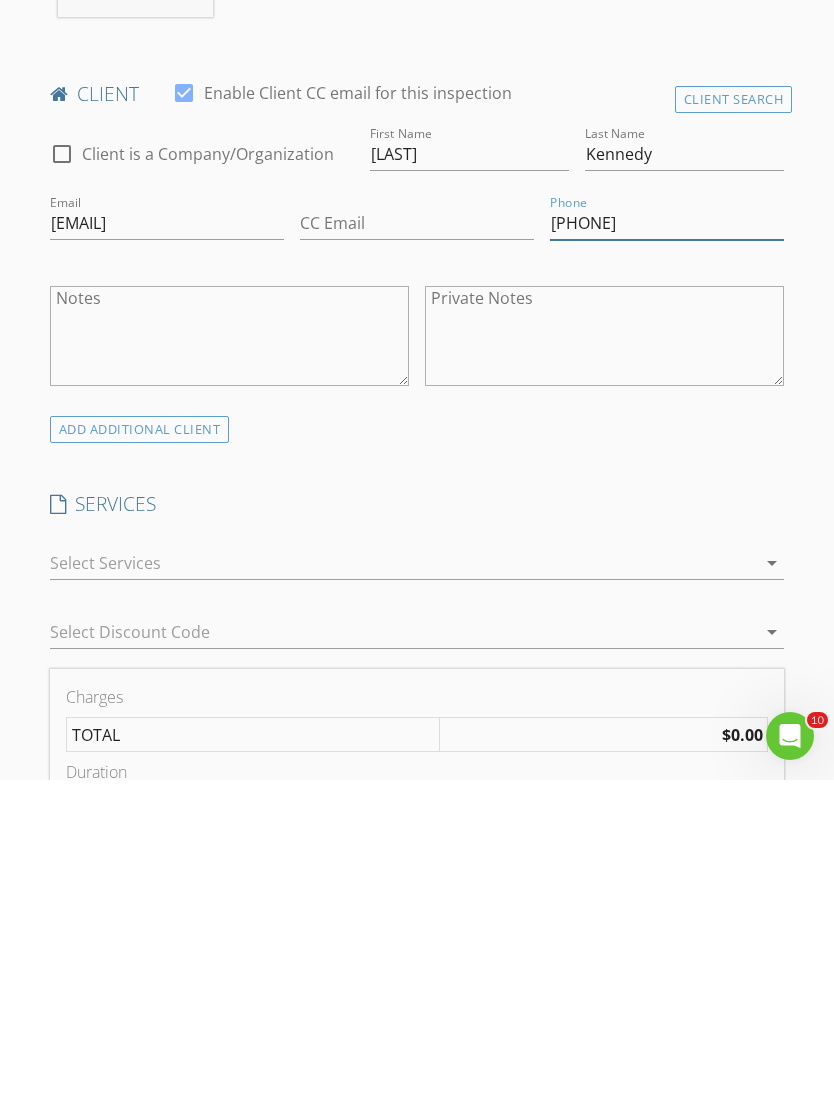 type on "[PHONE]" 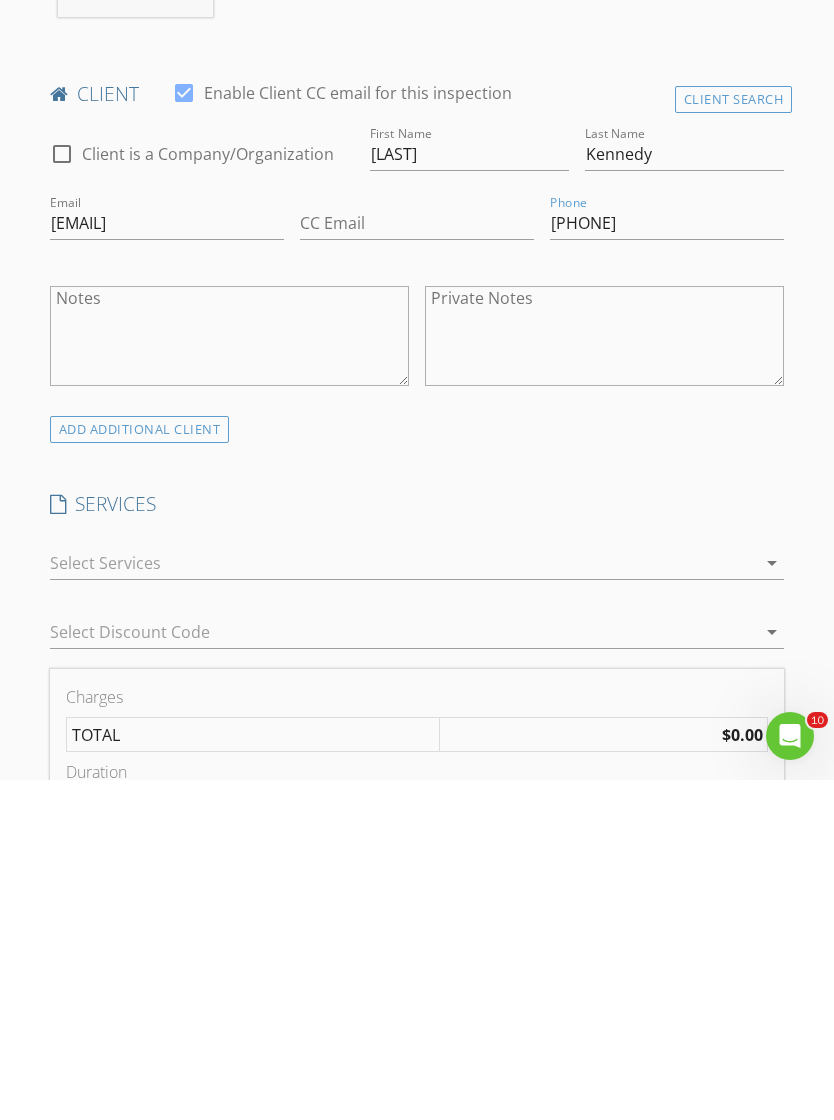 click at bounding box center [403, 903] 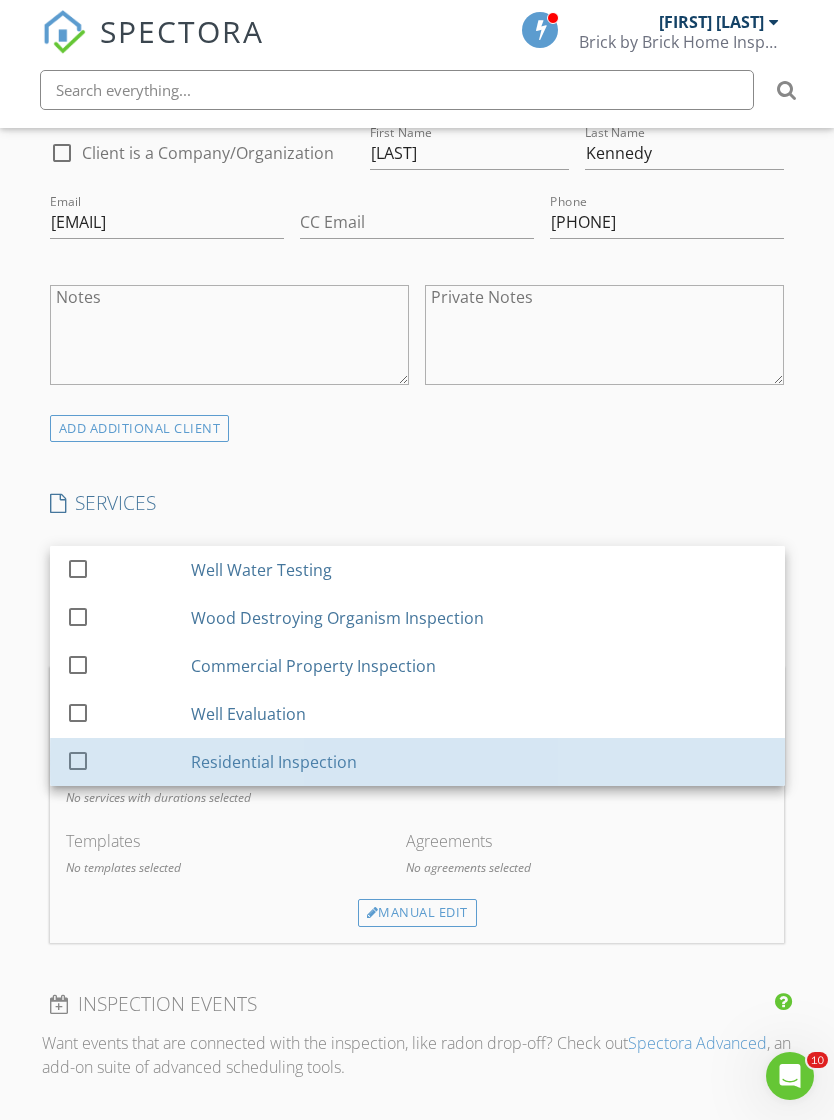 click on "Residential Inspection" at bounding box center [480, 762] 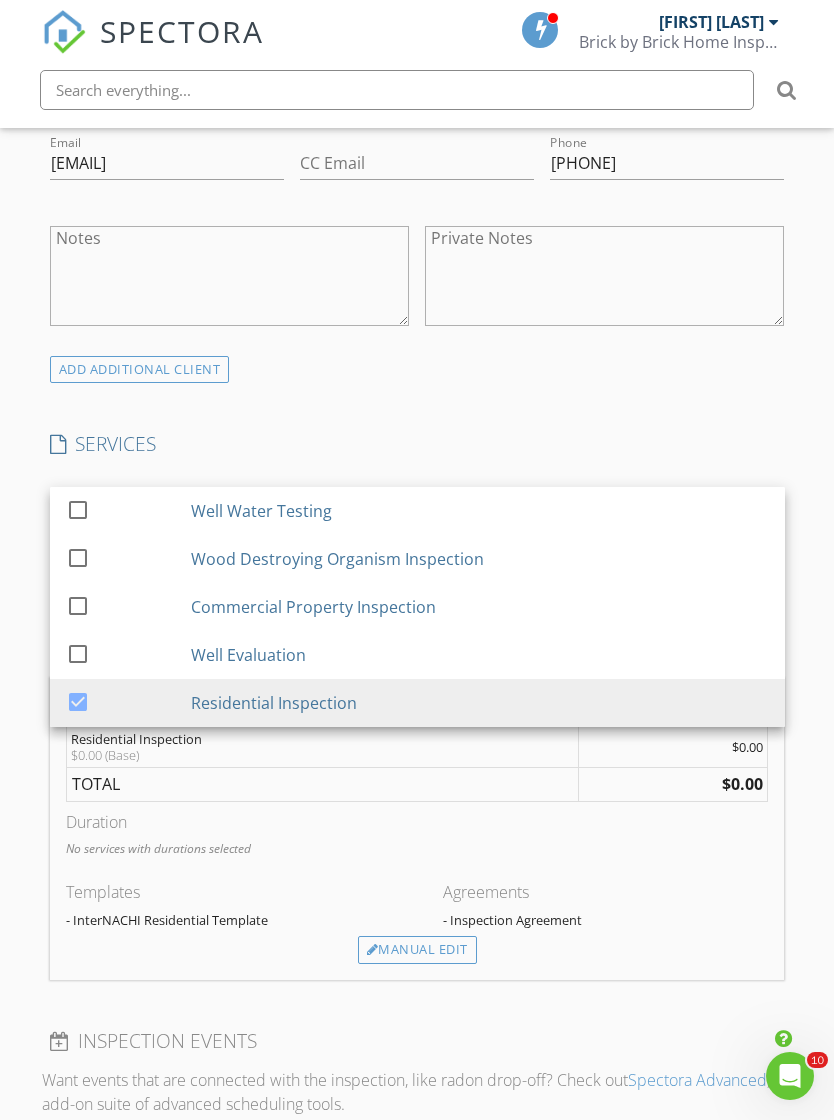 scroll, scrollTop: 1349, scrollLeft: 0, axis: vertical 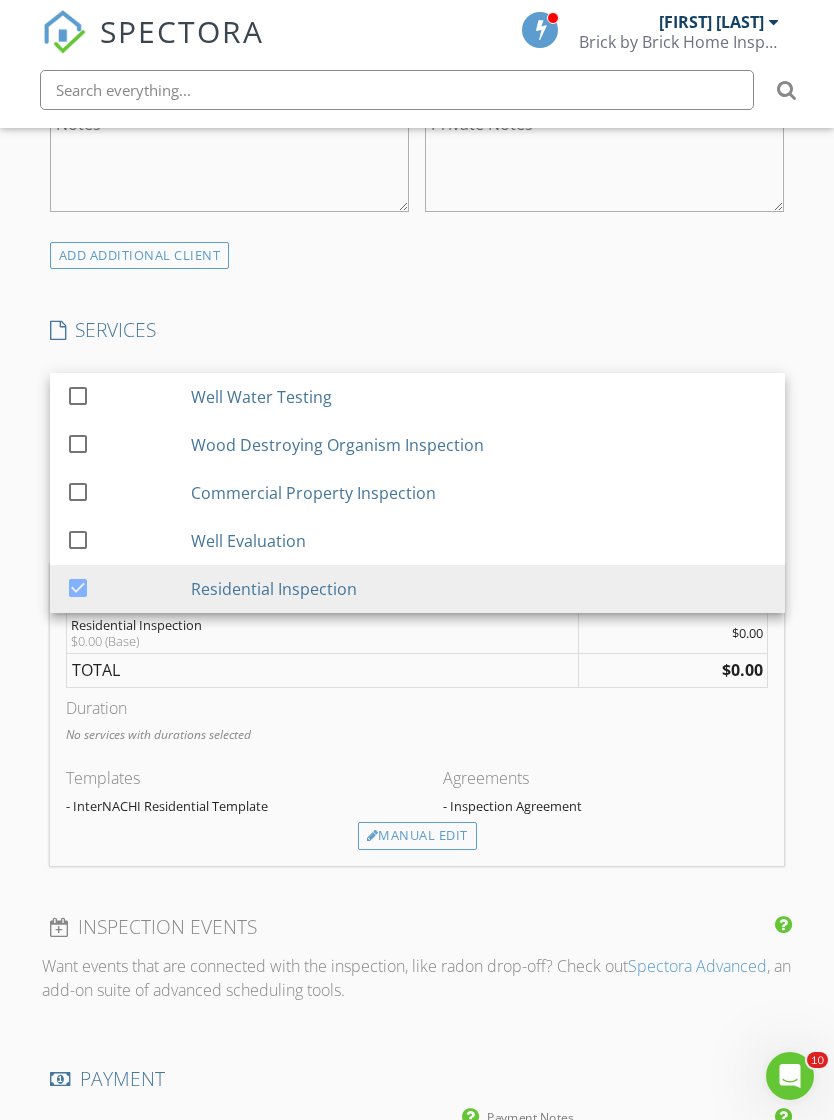 click on "Manual Edit" at bounding box center [417, 836] 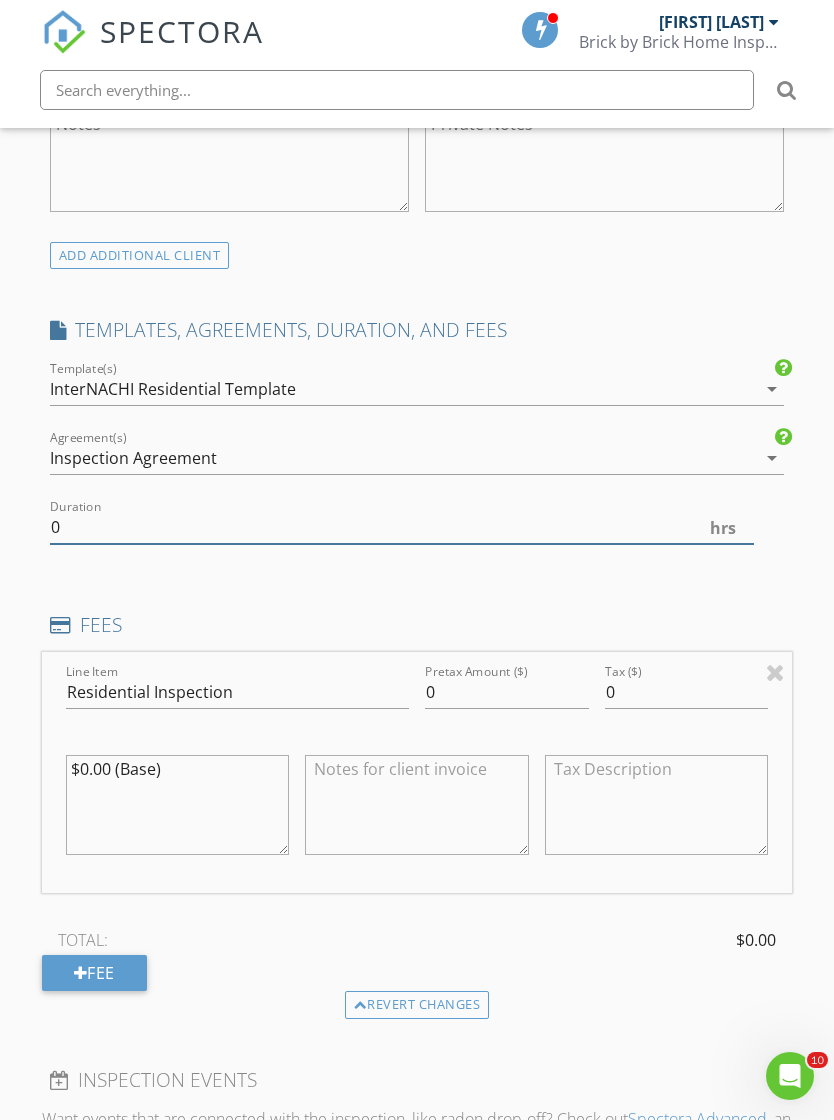 click on "0" at bounding box center [402, 527] 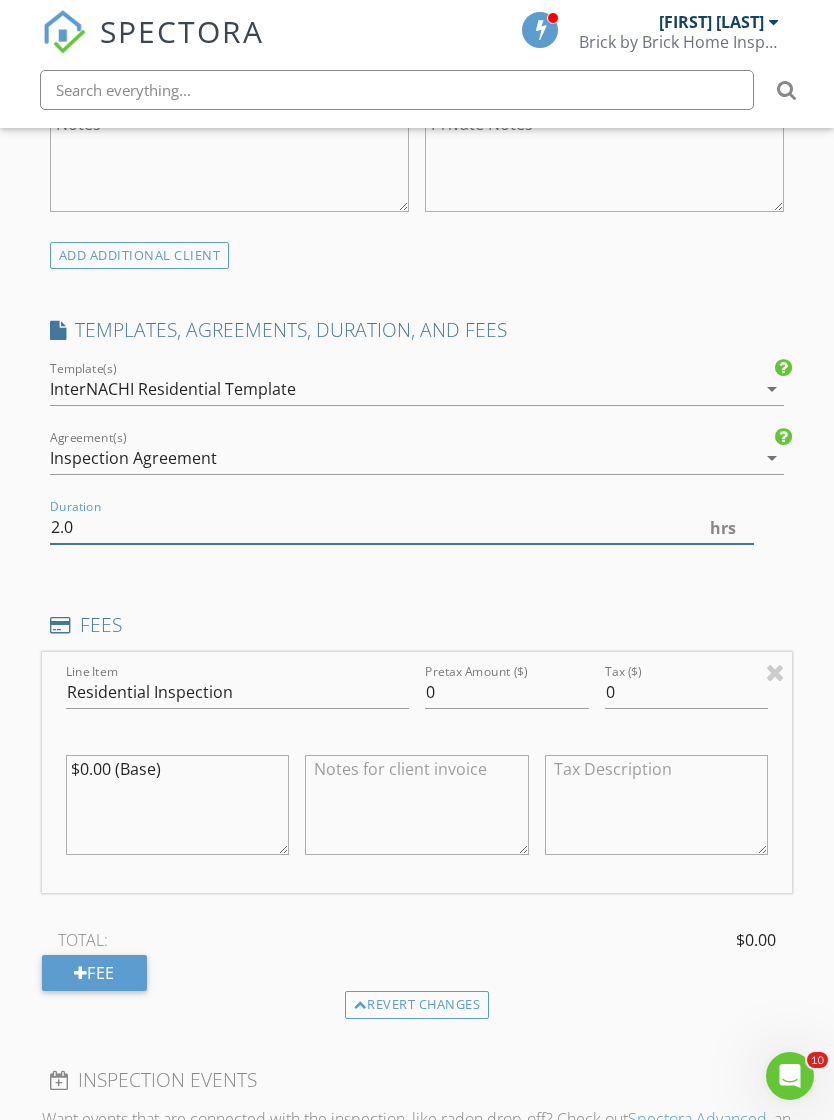 type on "2.0" 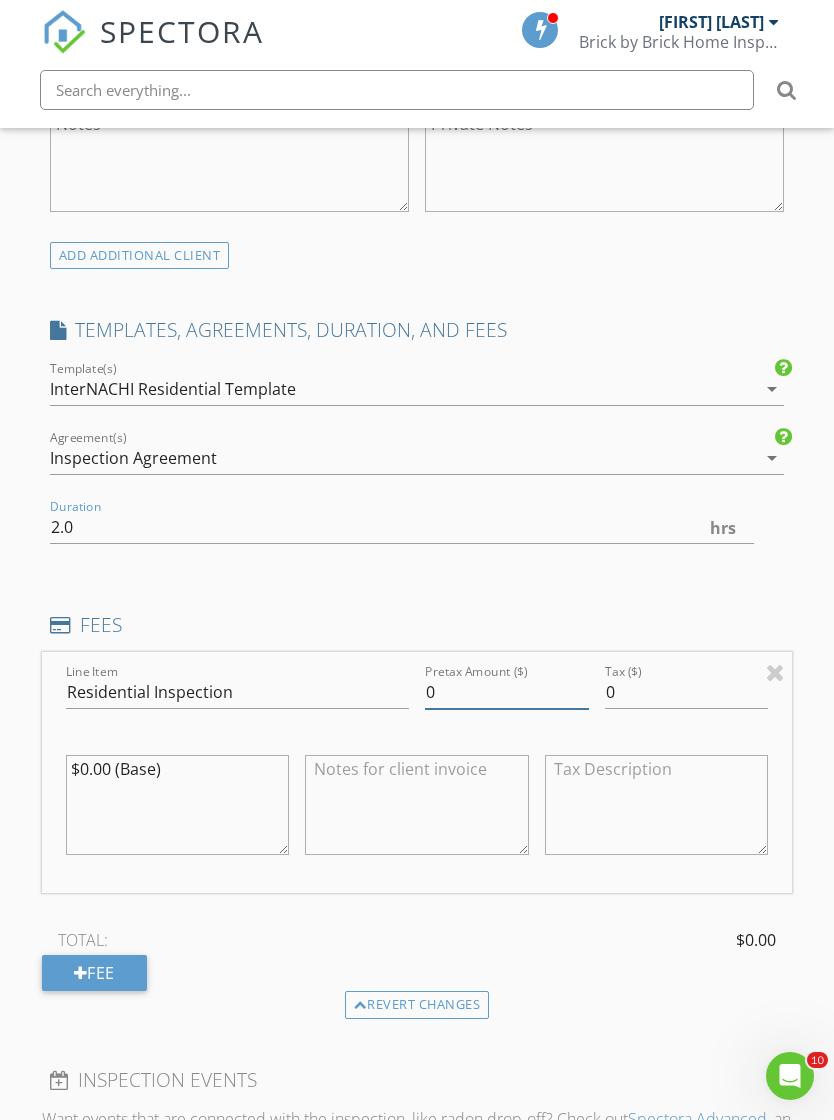 click on "0" at bounding box center [507, 692] 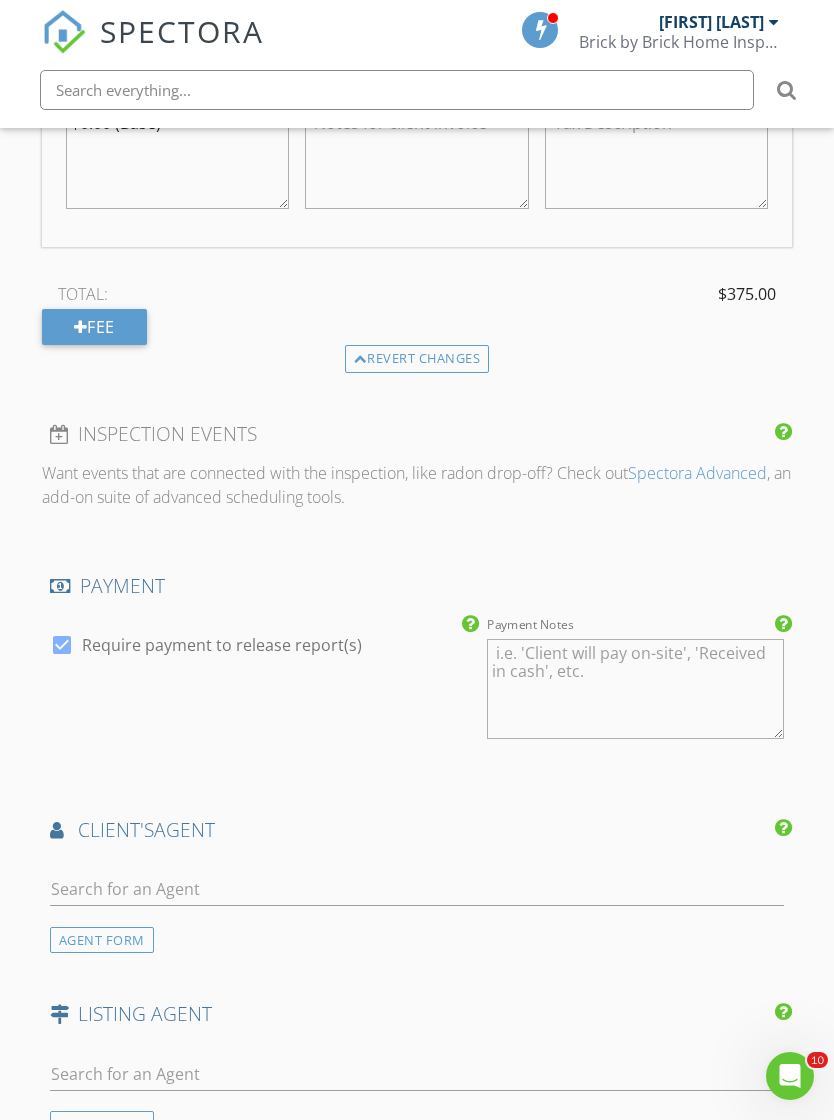 scroll, scrollTop: 2005, scrollLeft: 0, axis: vertical 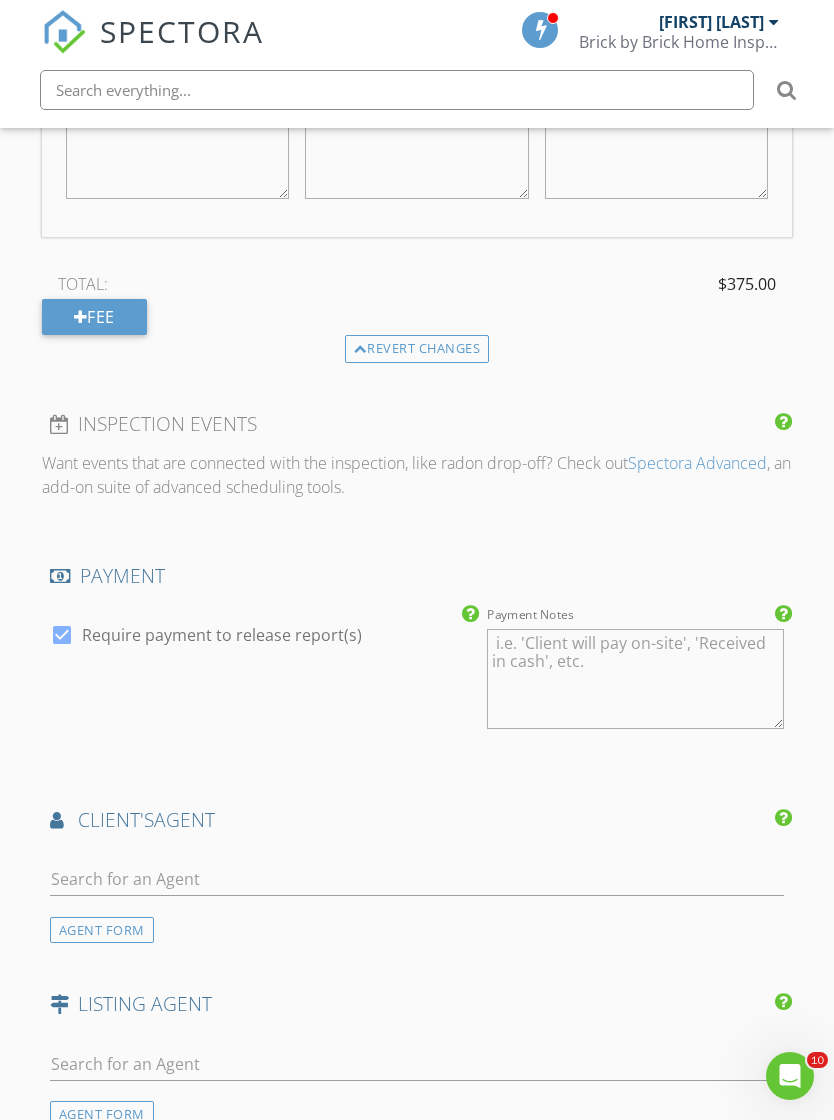 type on "375.00" 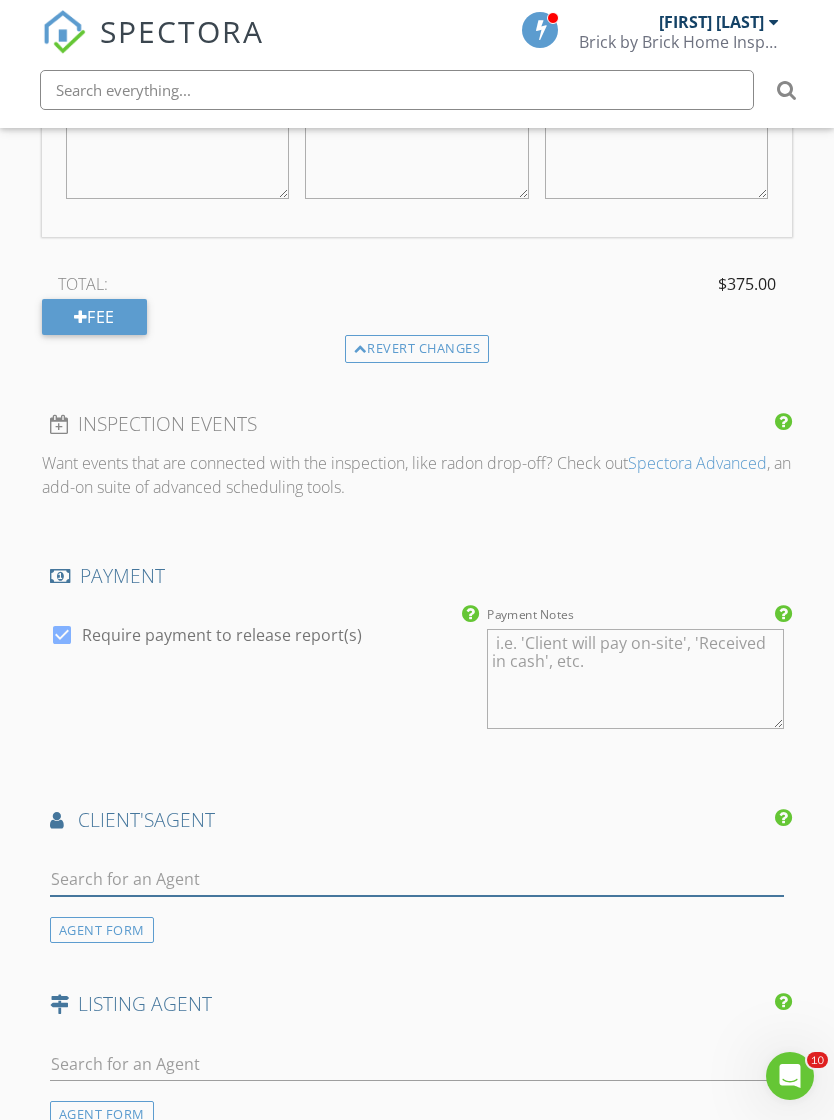 click at bounding box center (417, 879) 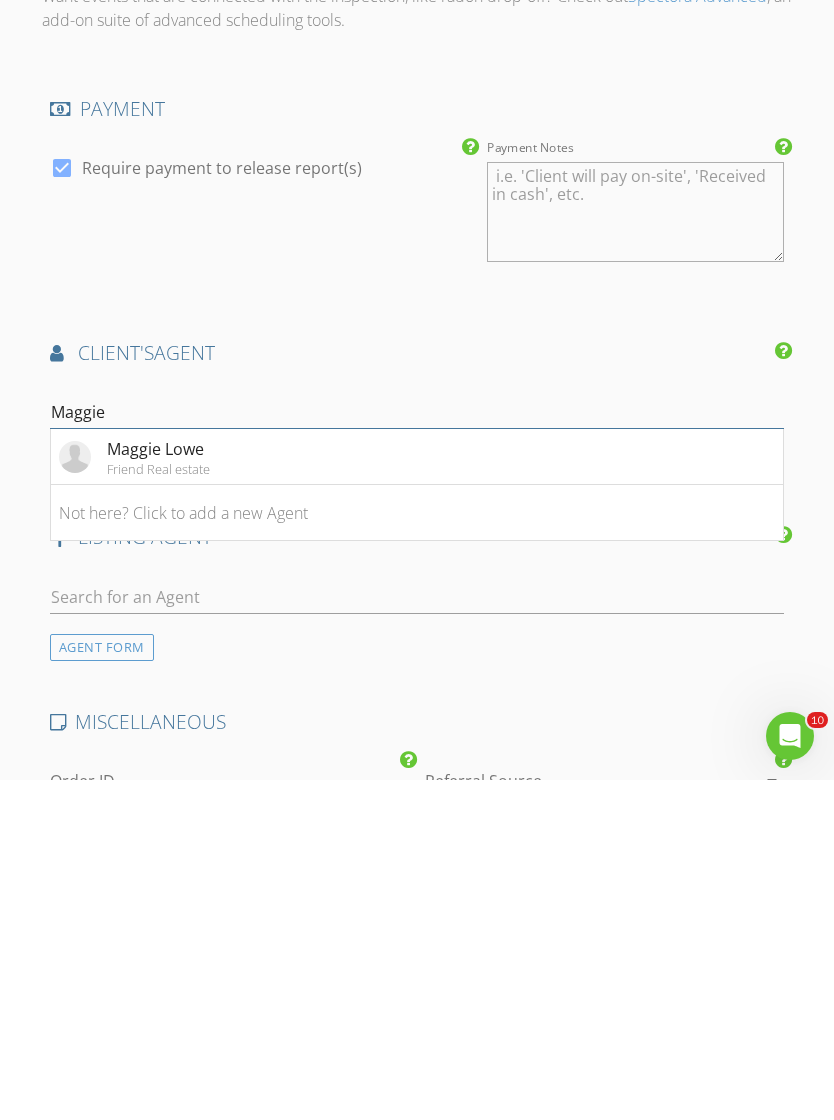 type on "Maggie" 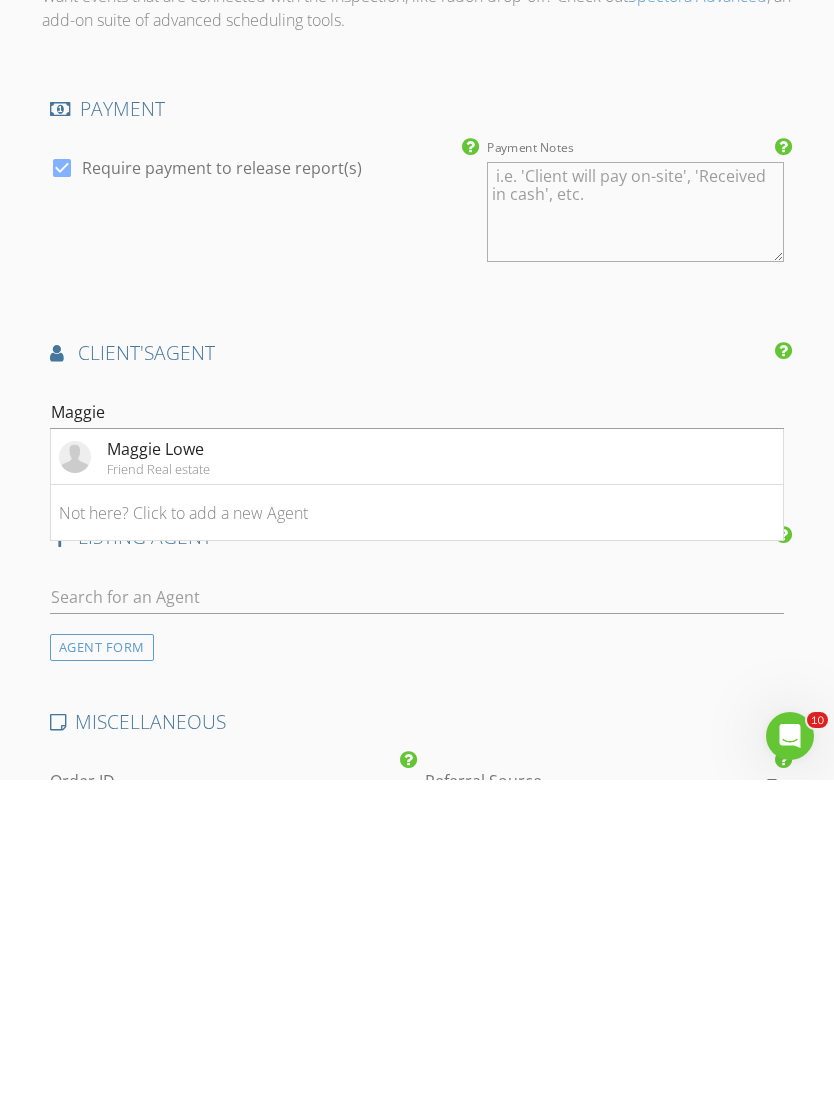 click on "Maggie Lowe
Friend Real estate" at bounding box center [417, 797] 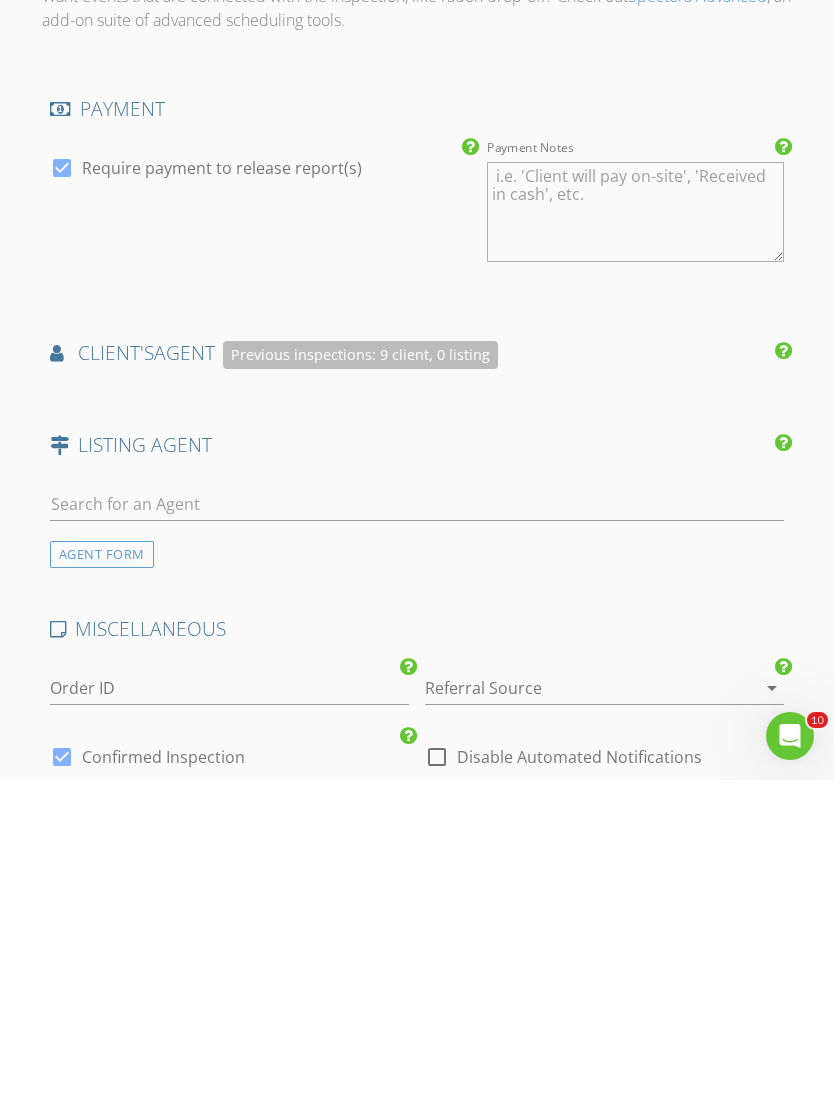 scroll, scrollTop: 2472, scrollLeft: 0, axis: vertical 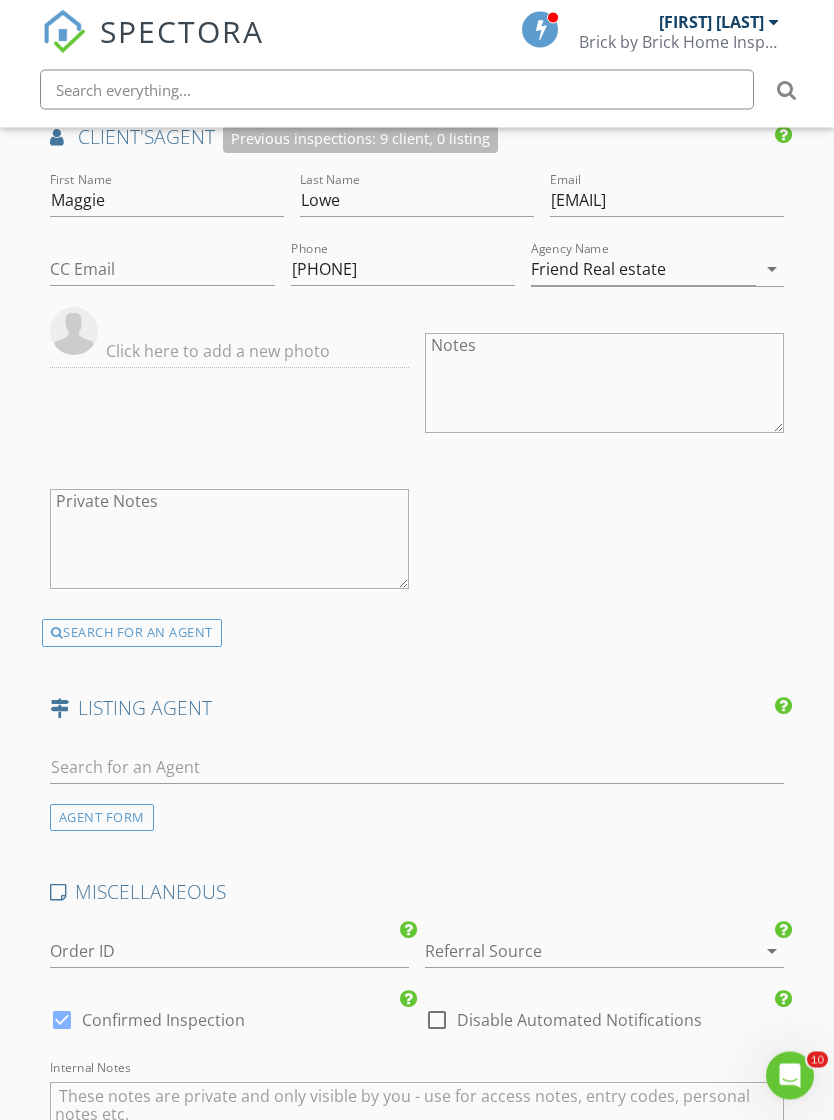click at bounding box center (576, 952) 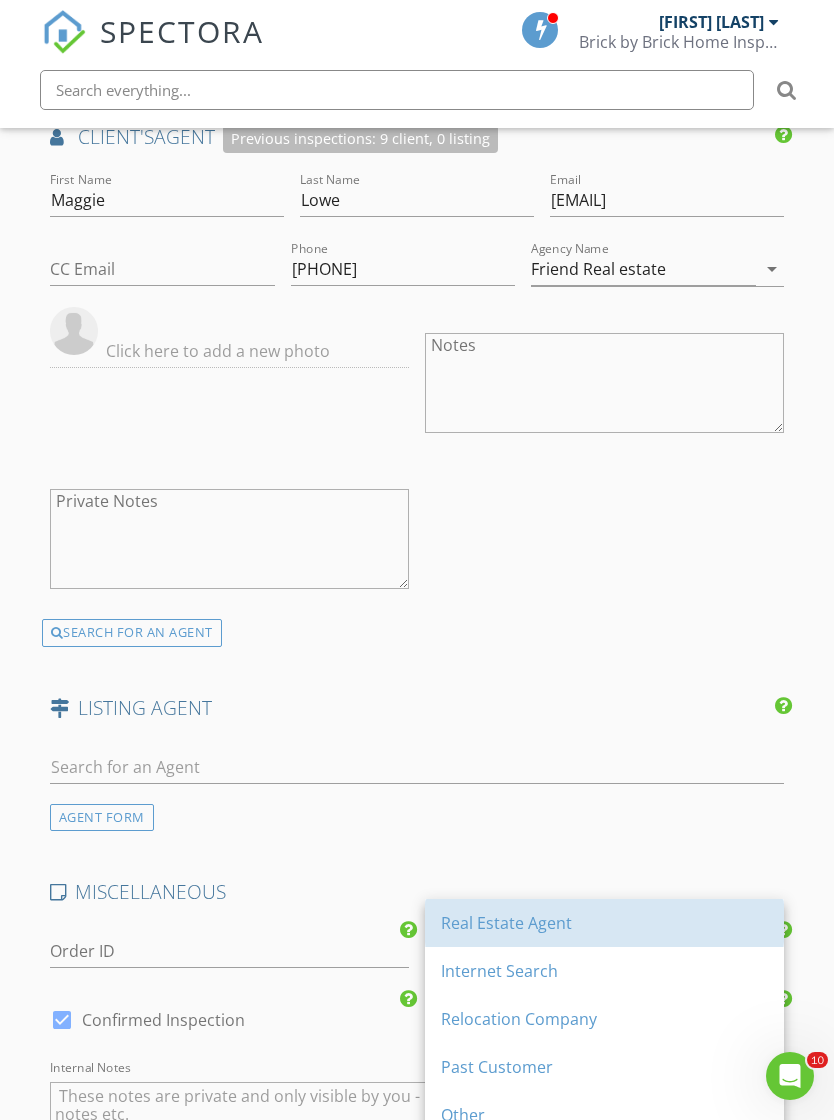 click on "Real Estate Agent" at bounding box center [604, 923] 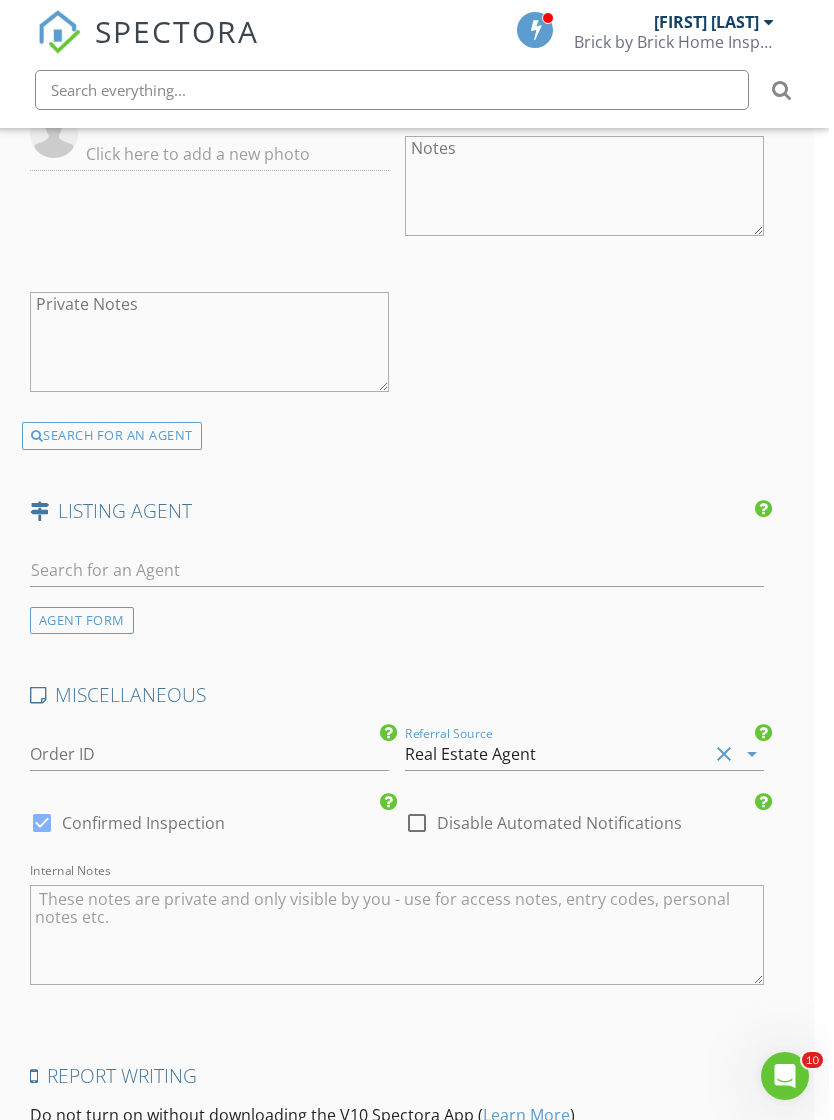 scroll, scrollTop: 2919, scrollLeft: 15, axis: both 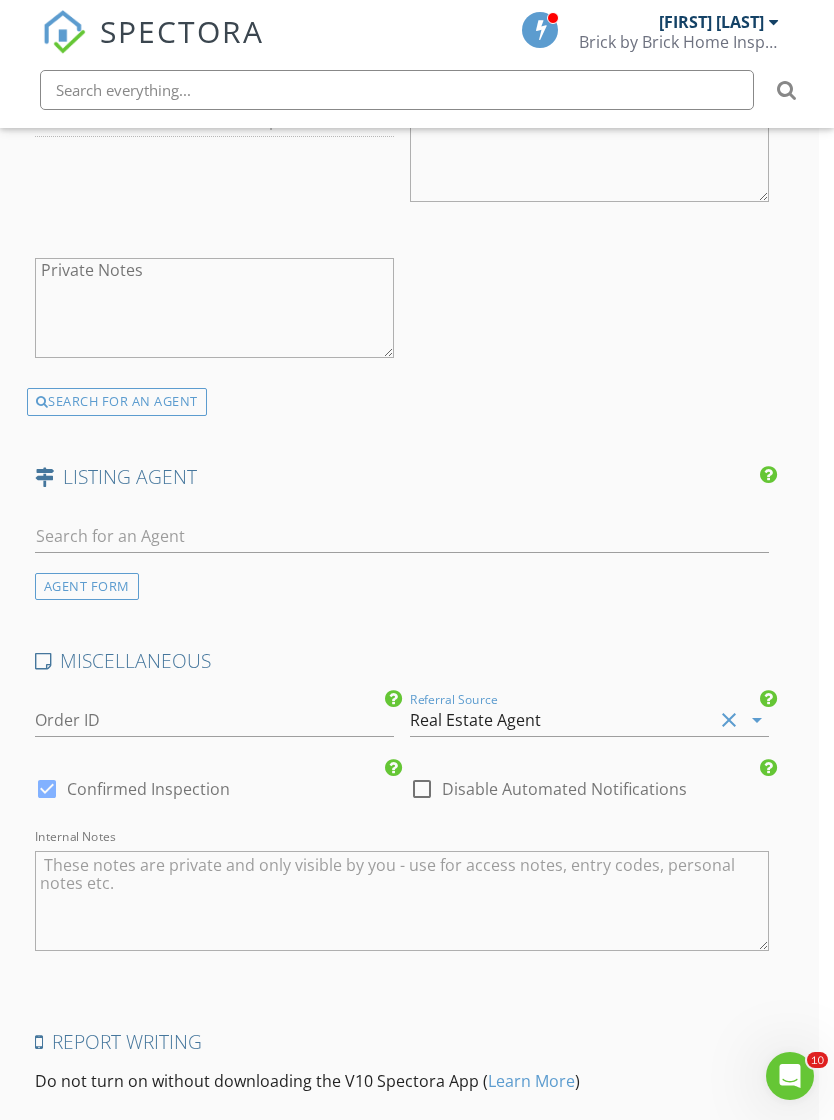 click on "Real Estate Agent" at bounding box center (561, 720) 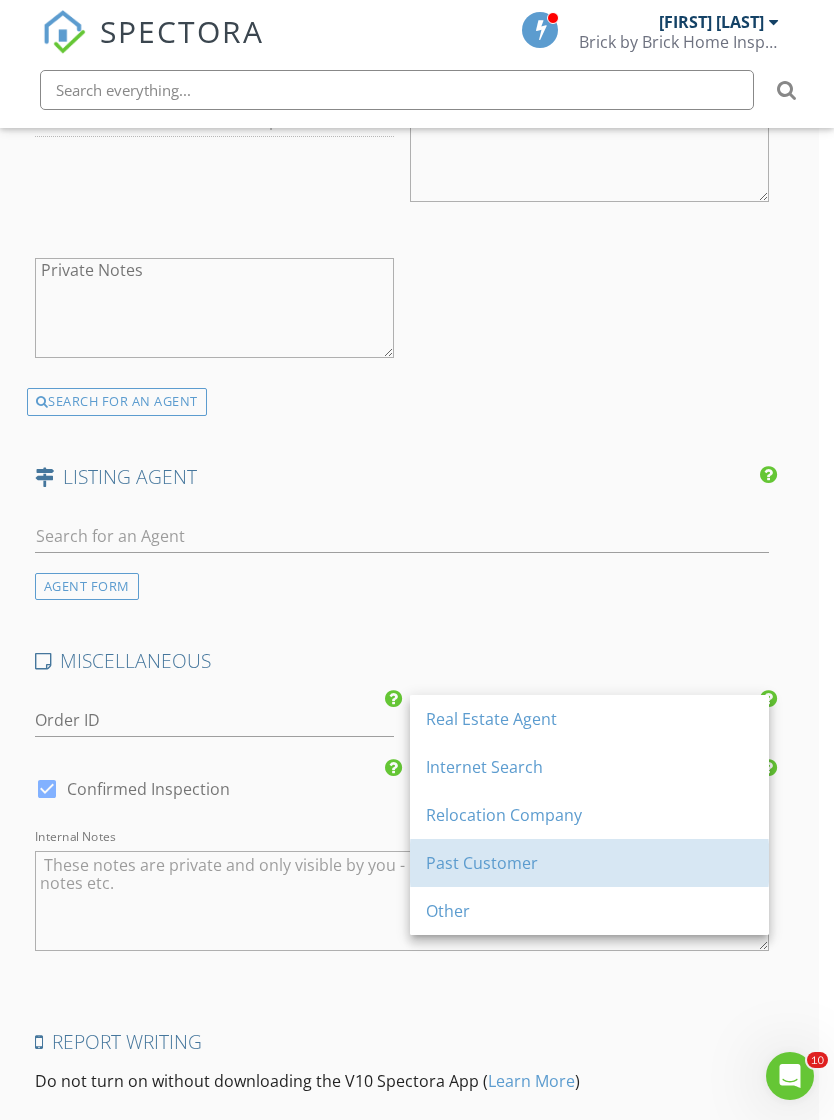 click on "Past Customer" at bounding box center [589, 863] 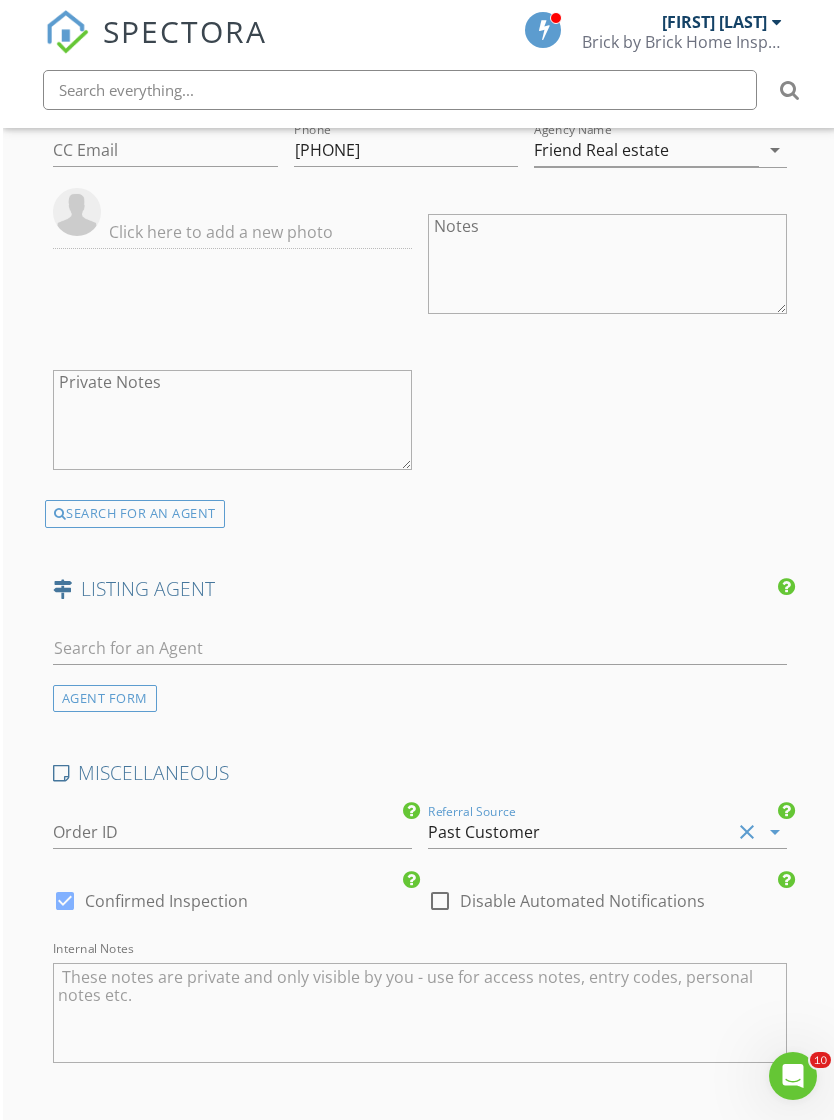 scroll, scrollTop: 2806, scrollLeft: 0, axis: vertical 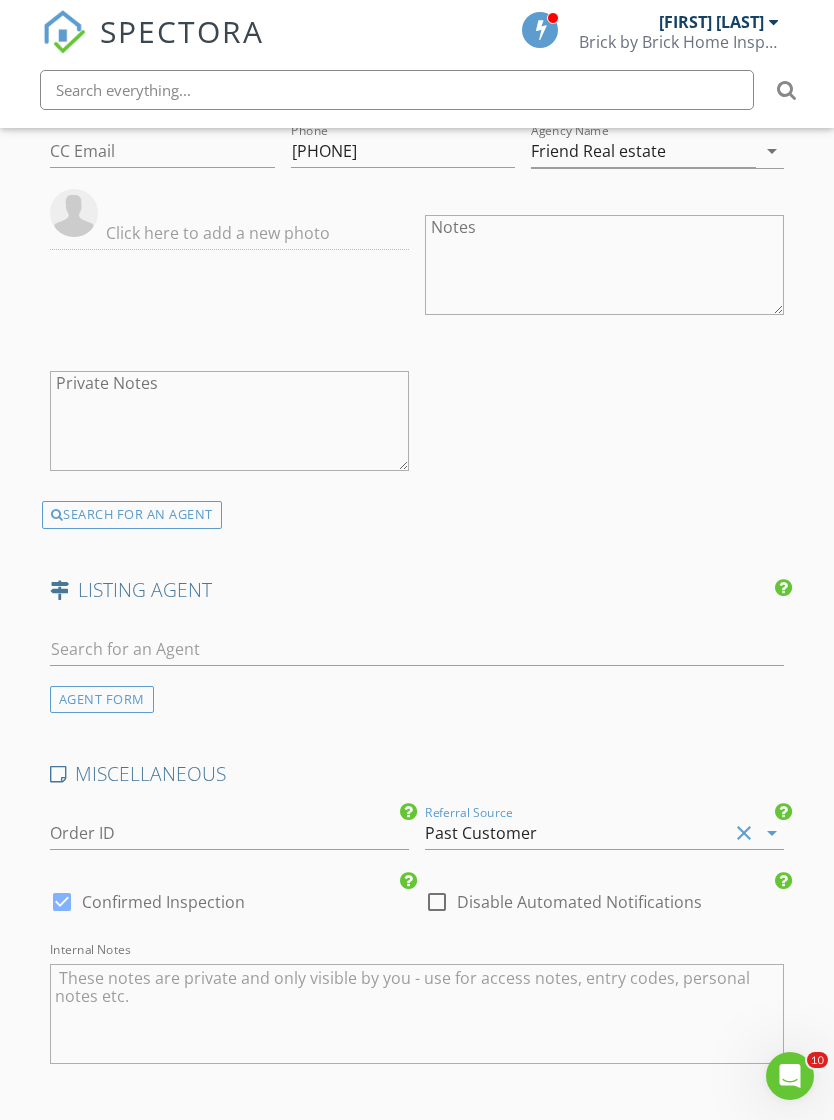 click on "Past Customer" at bounding box center [576, 833] 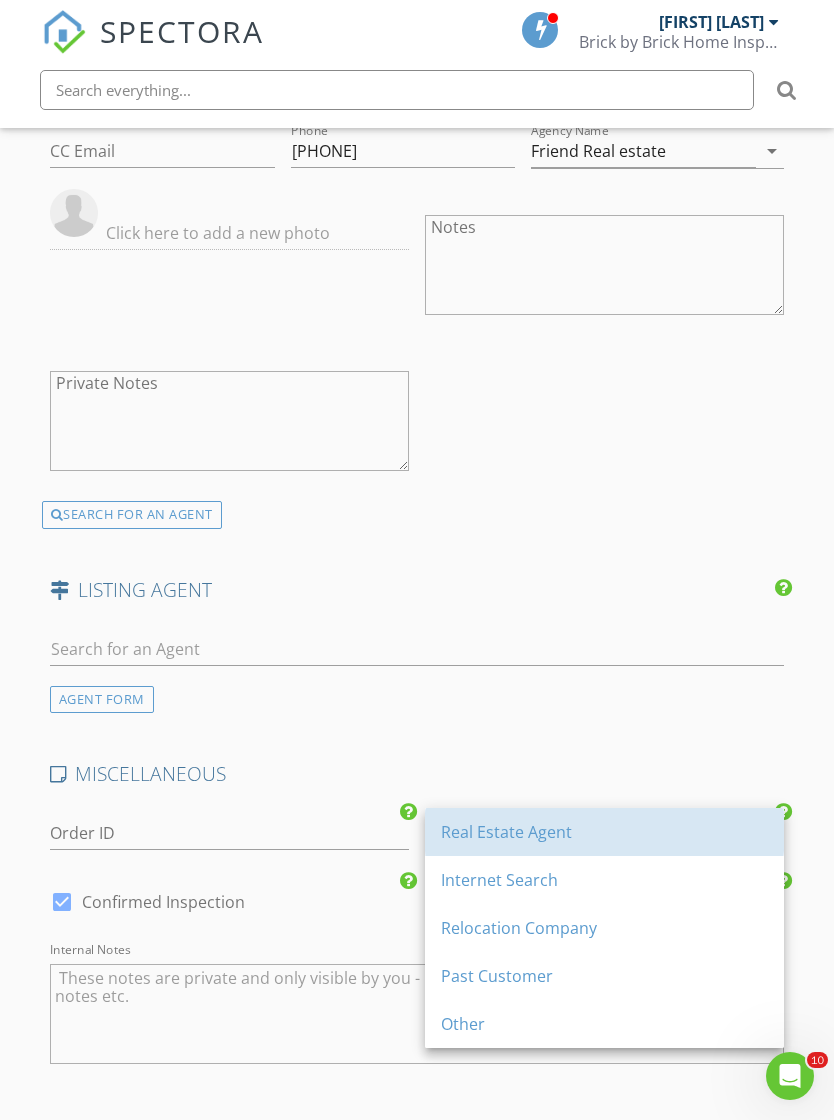 click on "Real Estate Agent" at bounding box center [604, 832] 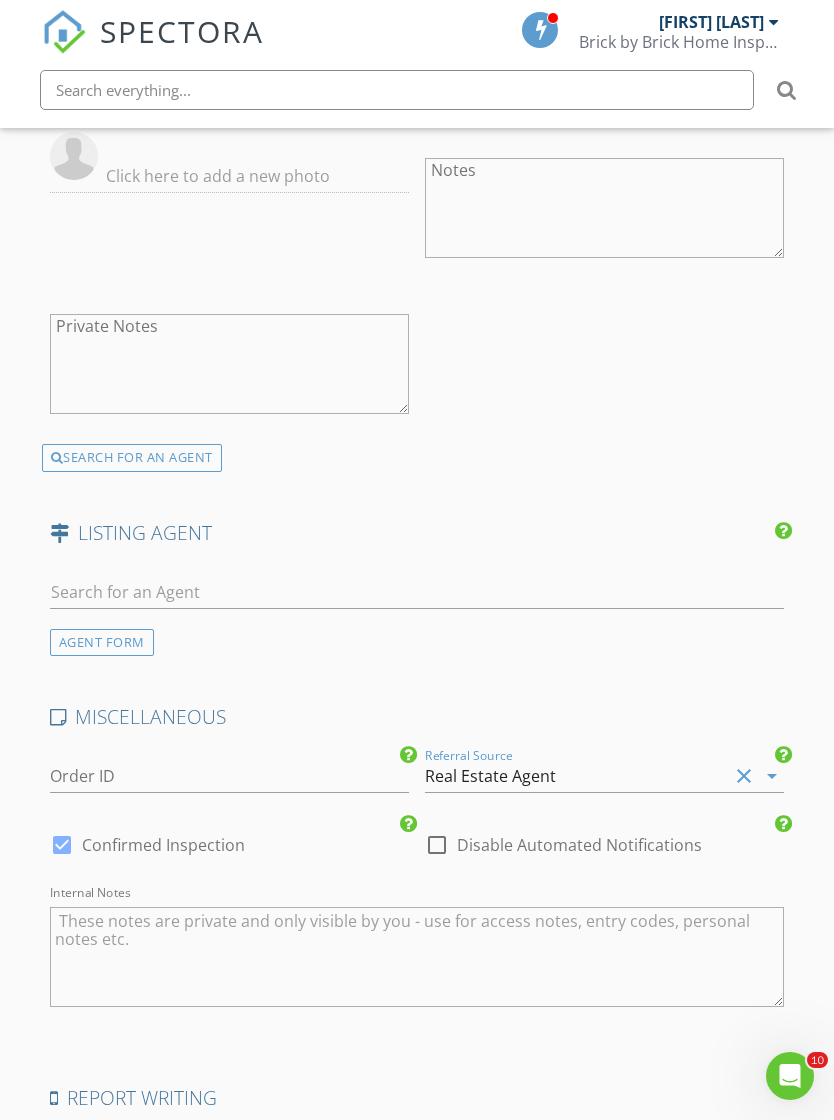 scroll, scrollTop: 3101, scrollLeft: 0, axis: vertical 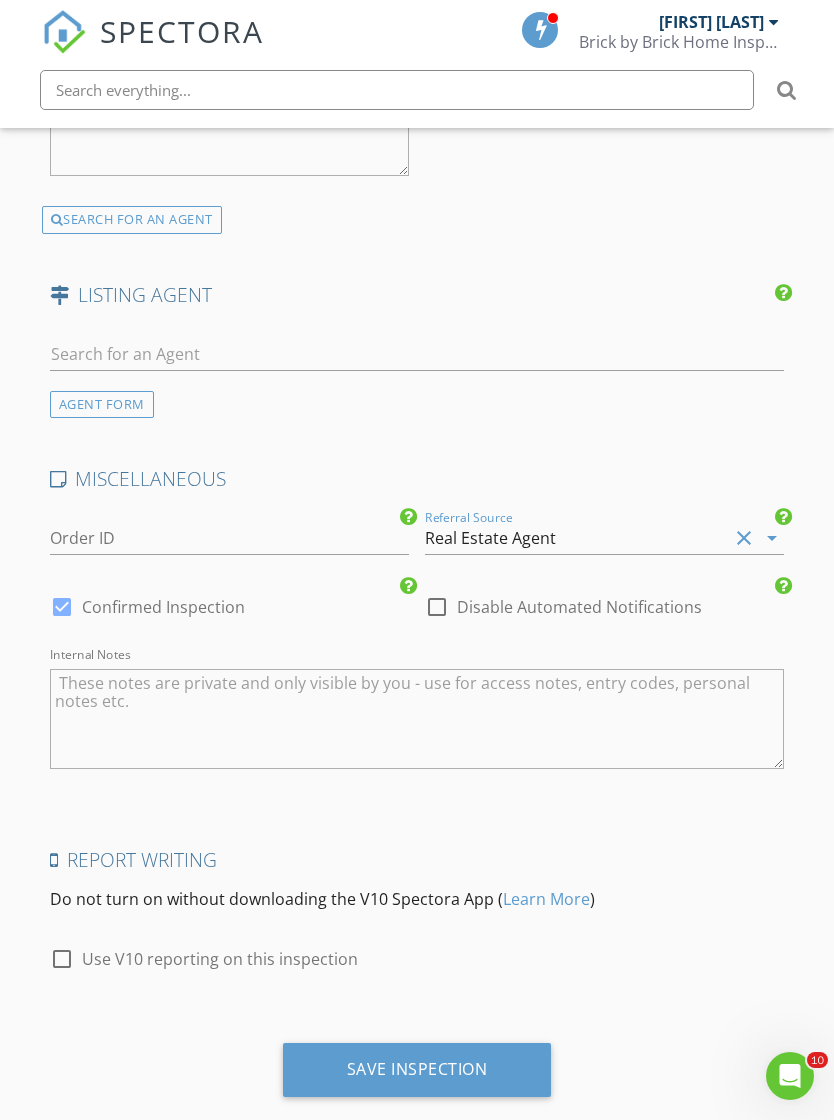 click on "Save Inspection" at bounding box center [417, 1069] 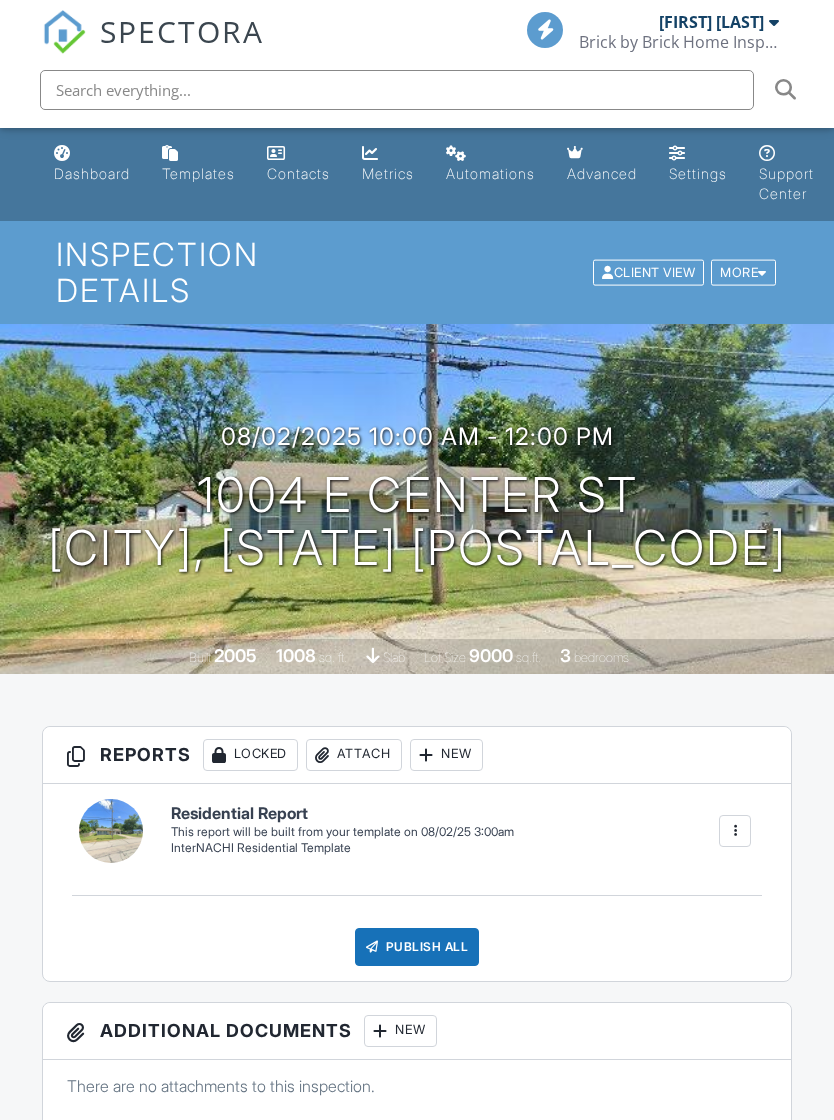 scroll, scrollTop: 0, scrollLeft: 0, axis: both 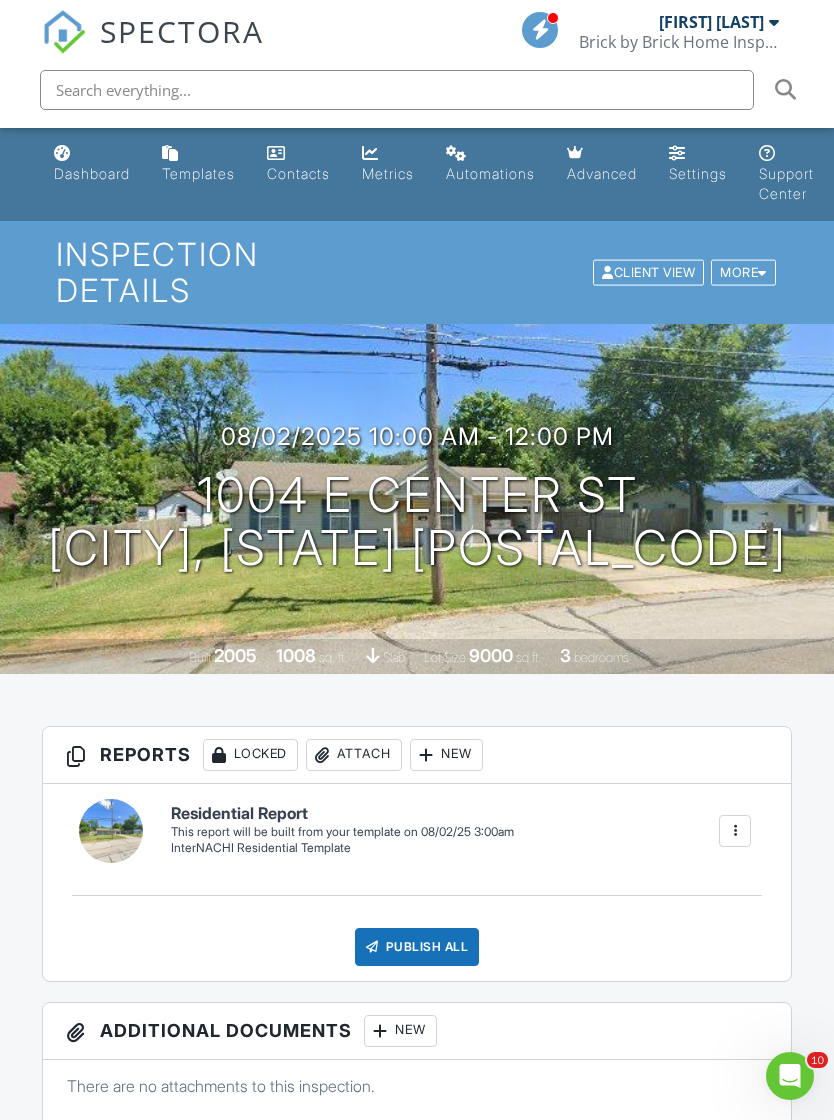click on "Built
2005
1008
sq. ft.
slab
Lot Size
9000
sq.ft.
3
bedrooms" at bounding box center [417, 656] 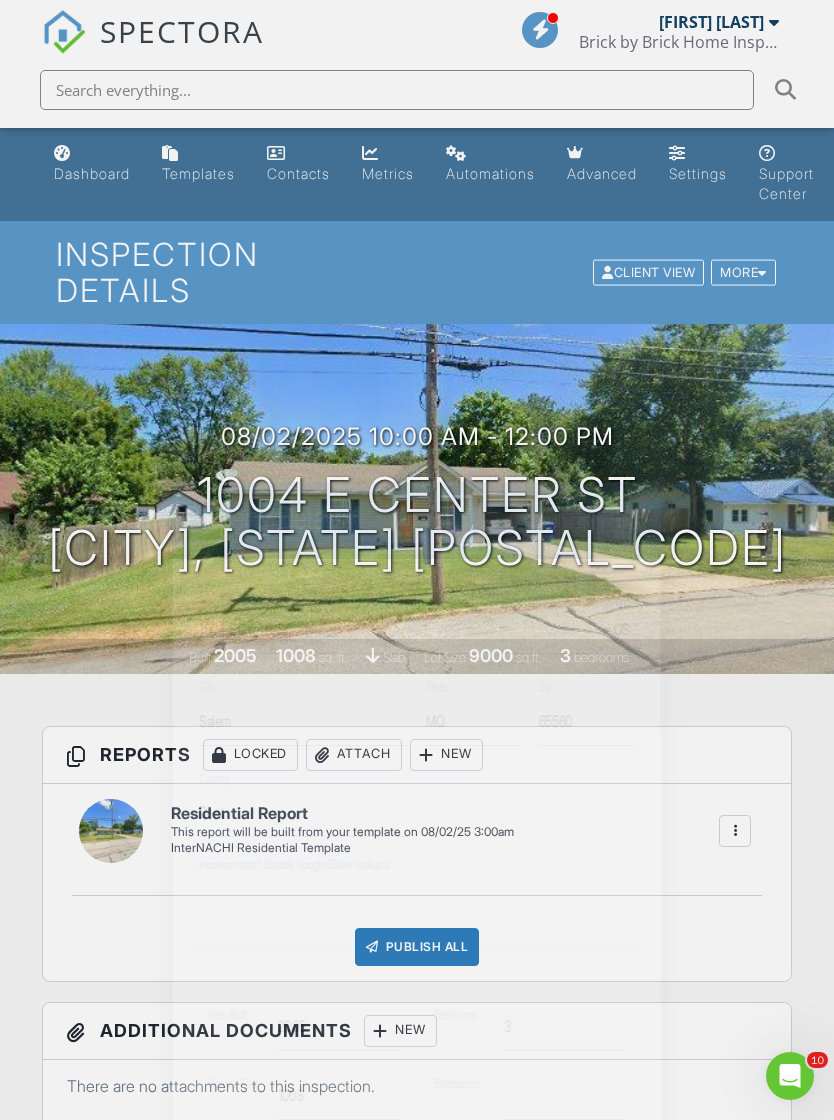 click at bounding box center [417, 600] 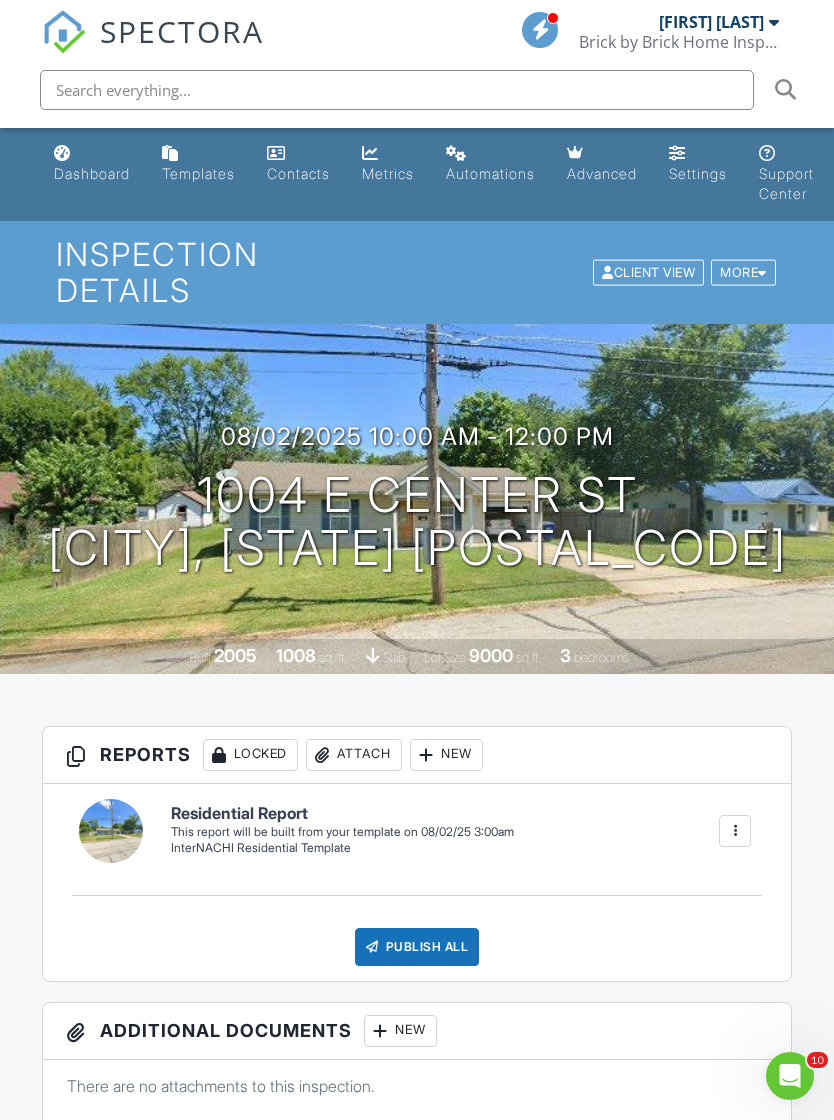click at bounding box center (0, 0) 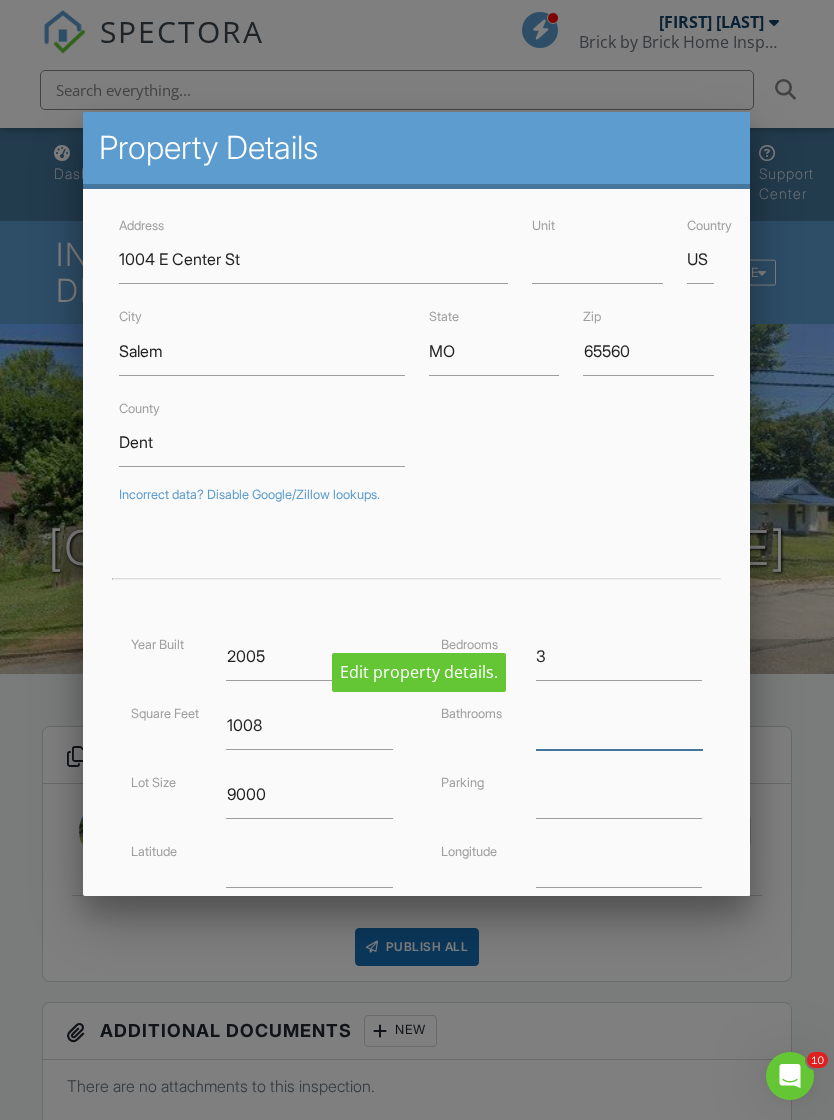 click at bounding box center (619, 725) 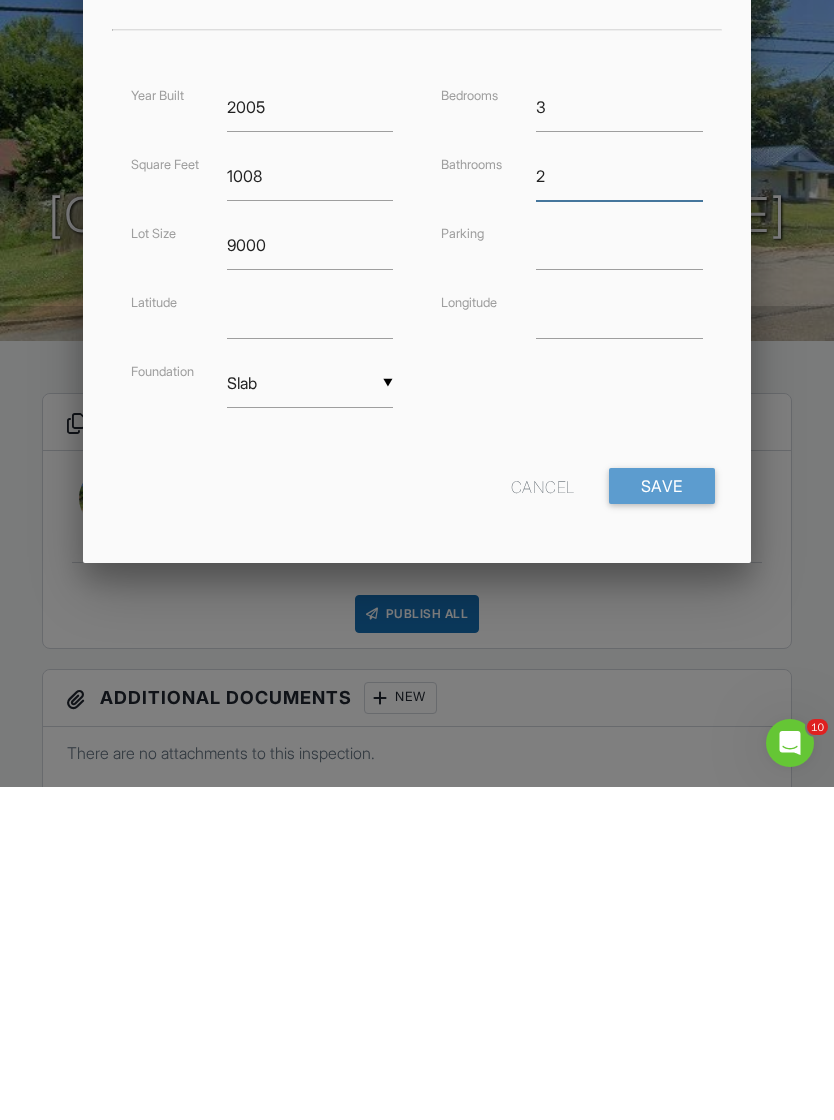 scroll, scrollTop: 214, scrollLeft: 0, axis: vertical 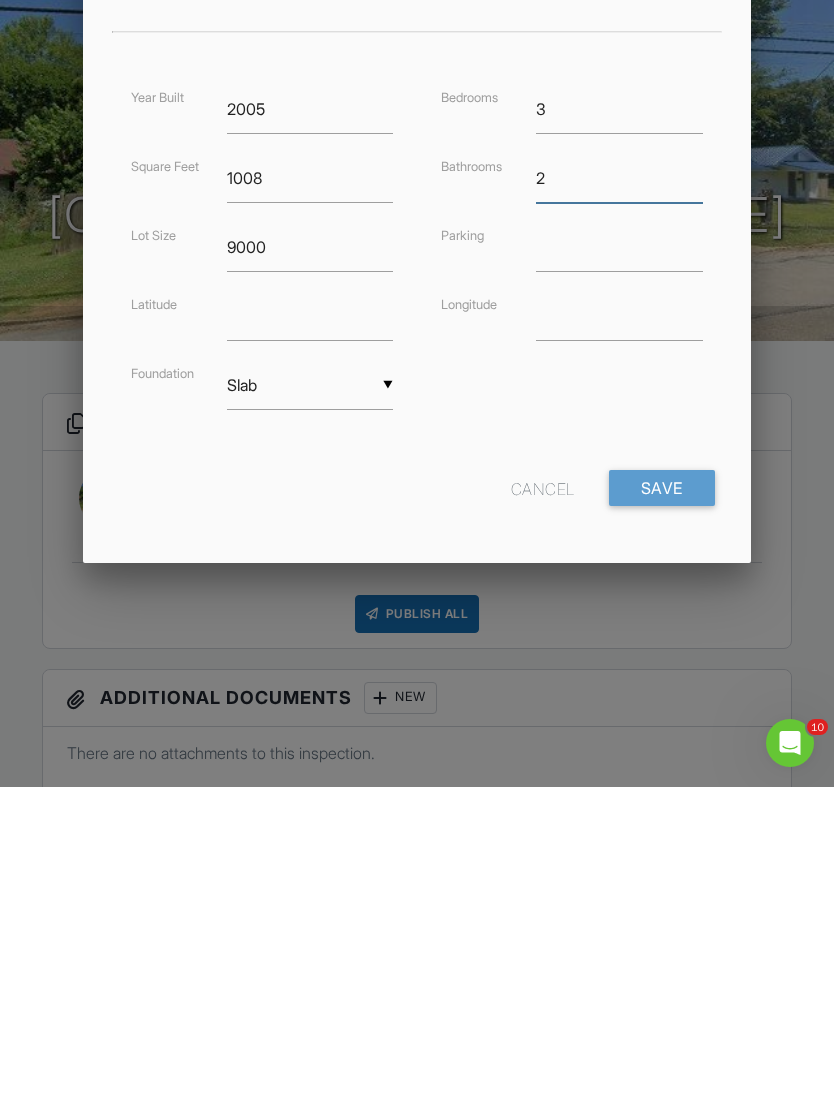 type on "2" 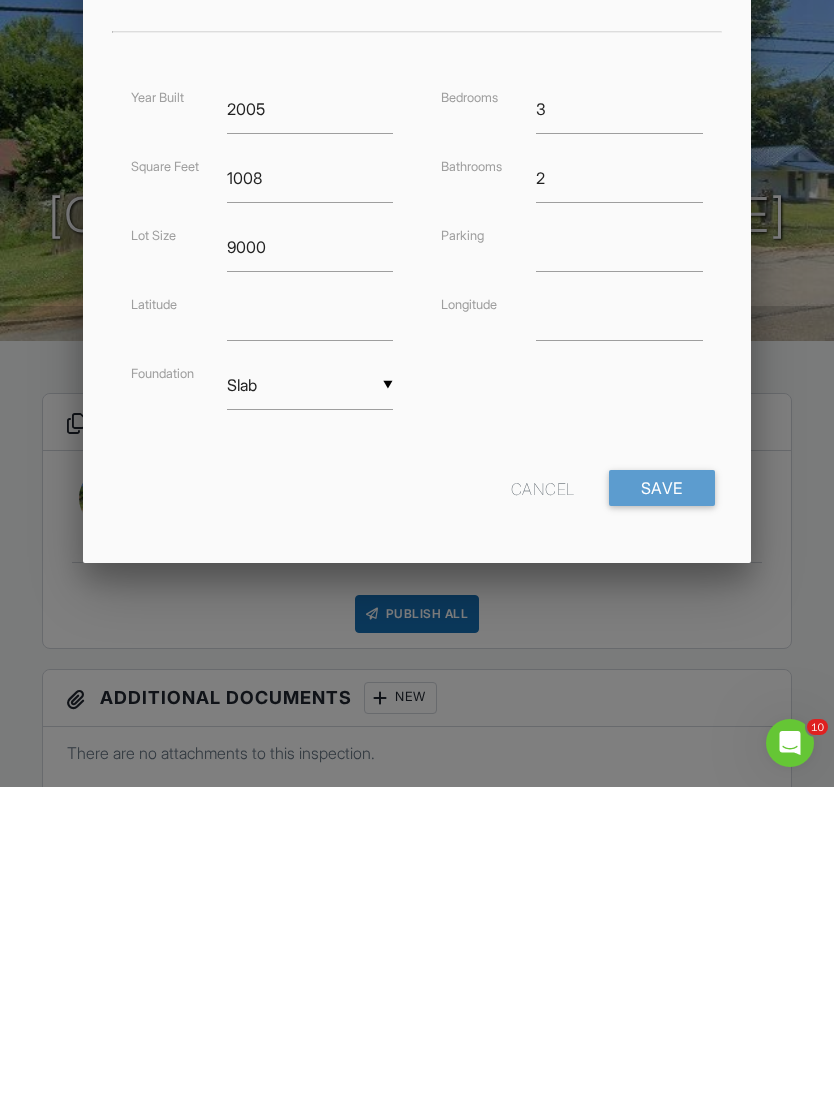 click on "Save" at bounding box center (662, 821) 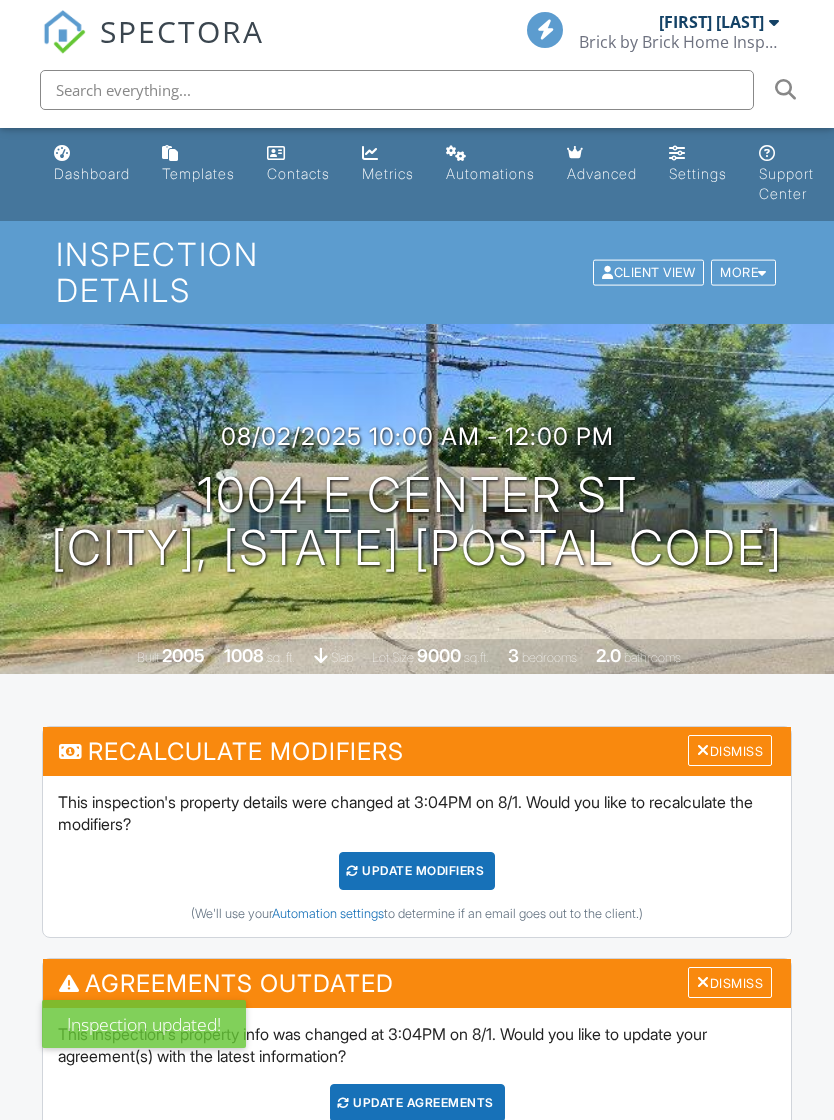 scroll, scrollTop: 0, scrollLeft: 0, axis: both 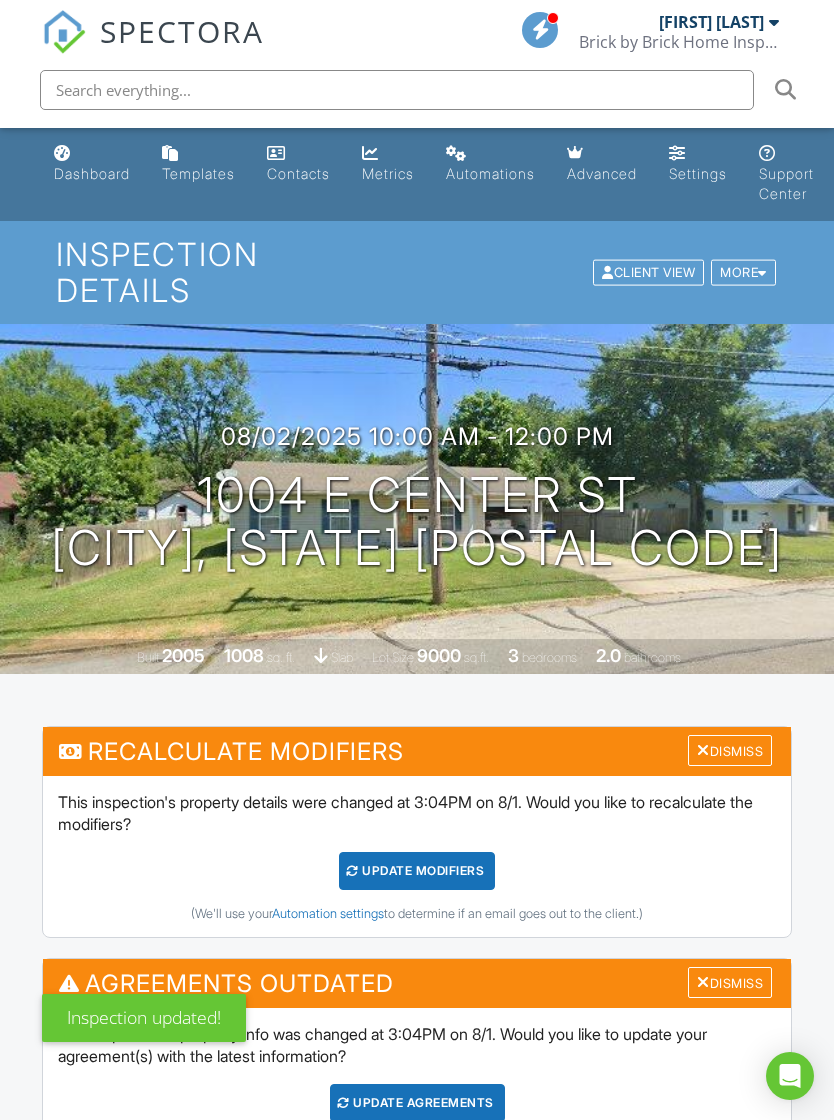 click on "Update Agreements" at bounding box center (417, 1103) 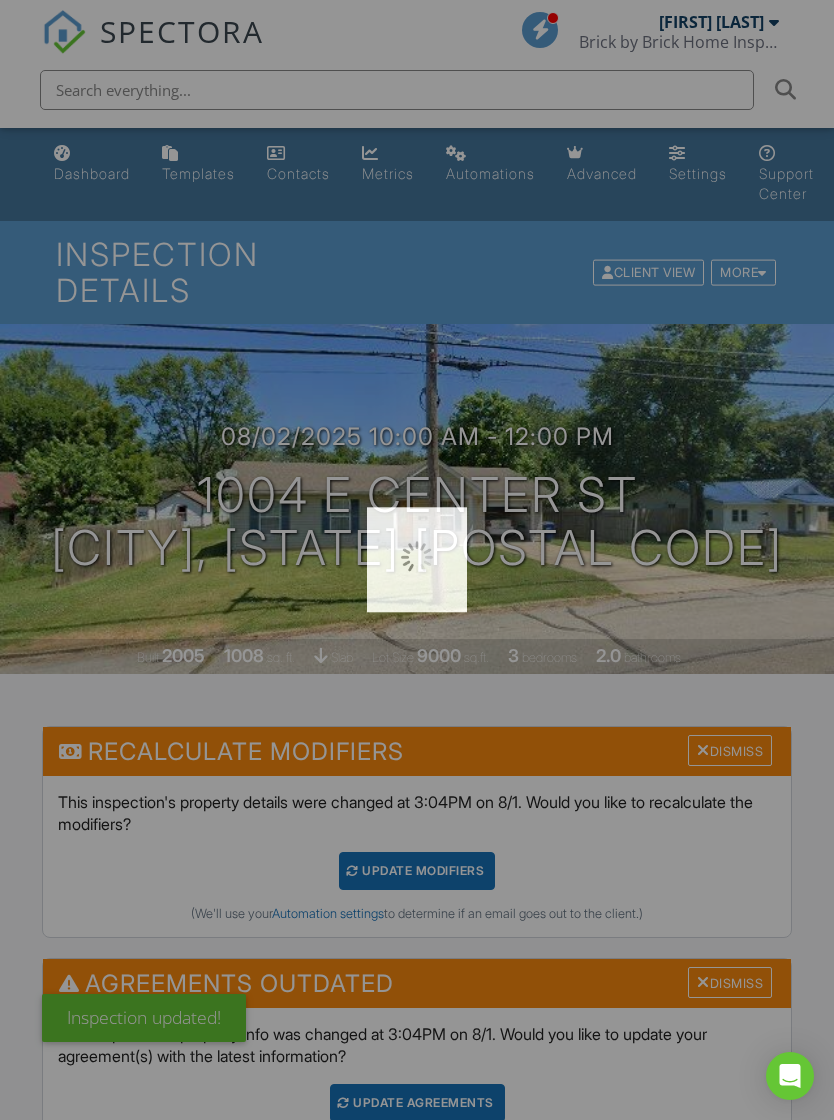 click at bounding box center (417, 560) 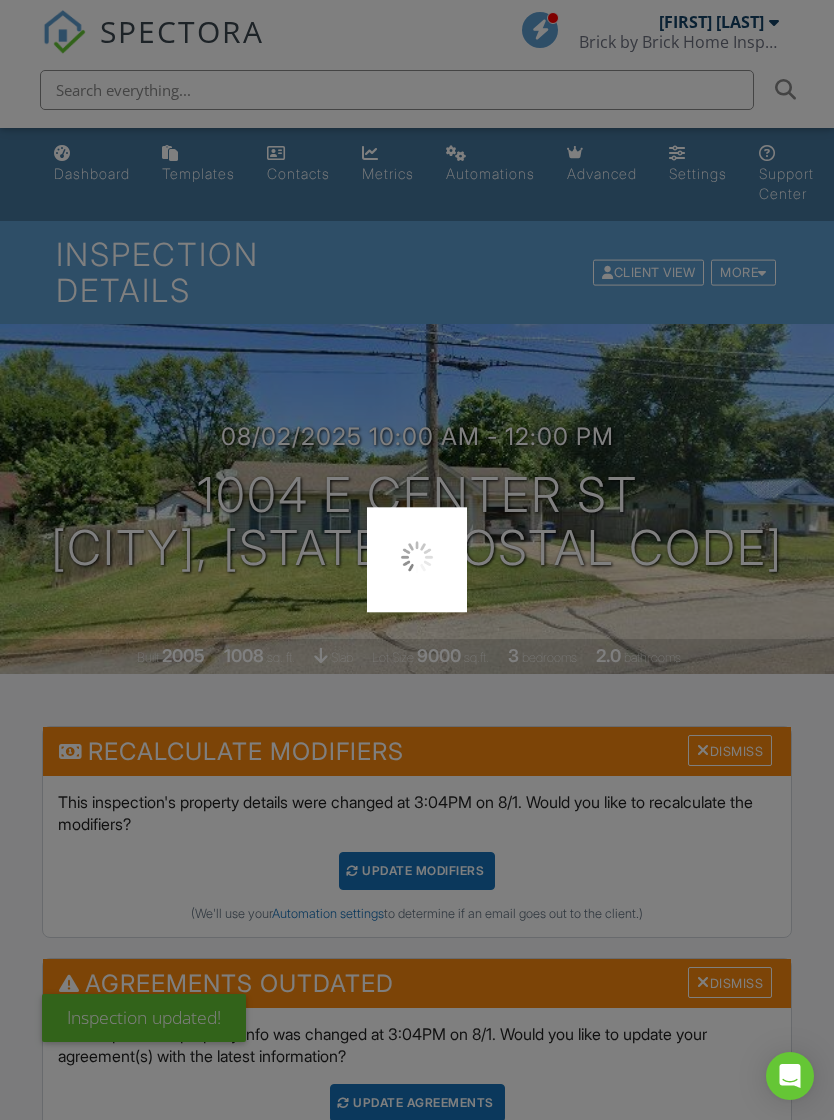 click at bounding box center (417, 560) 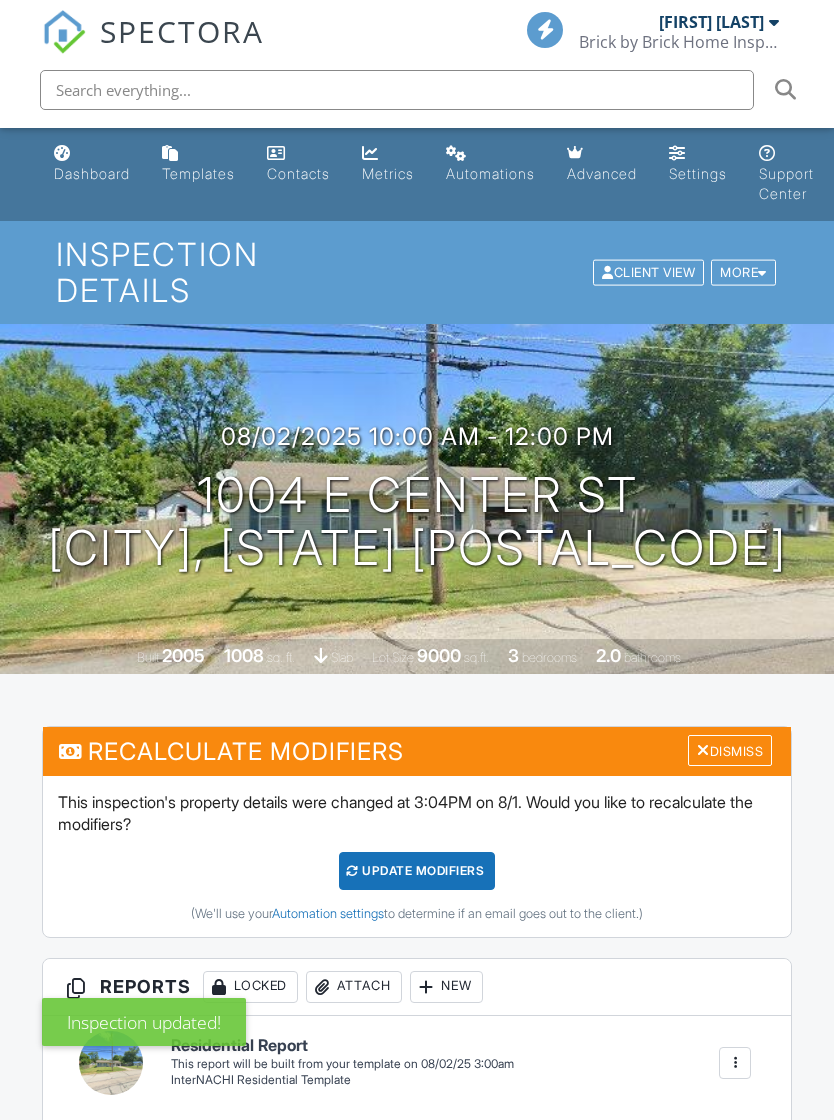 scroll, scrollTop: 0, scrollLeft: 0, axis: both 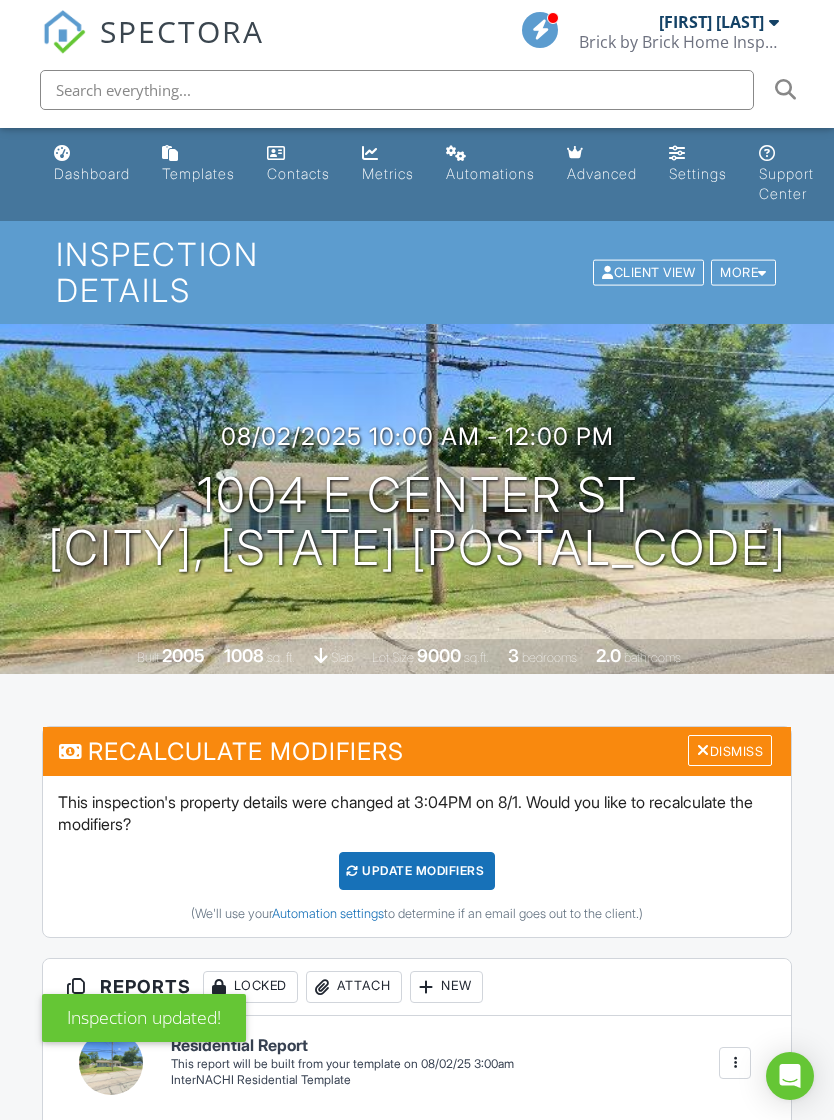 click on "UPDATE Modifiers" at bounding box center [417, 871] 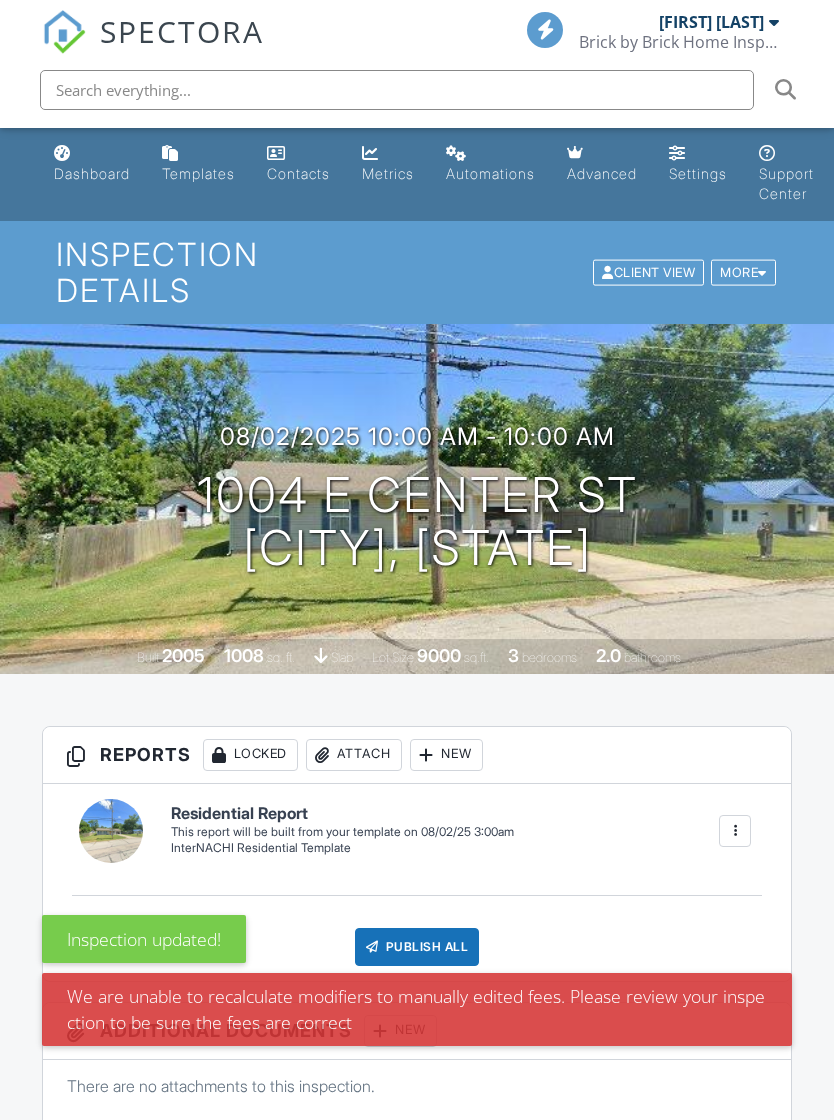 scroll, scrollTop: 0, scrollLeft: 0, axis: both 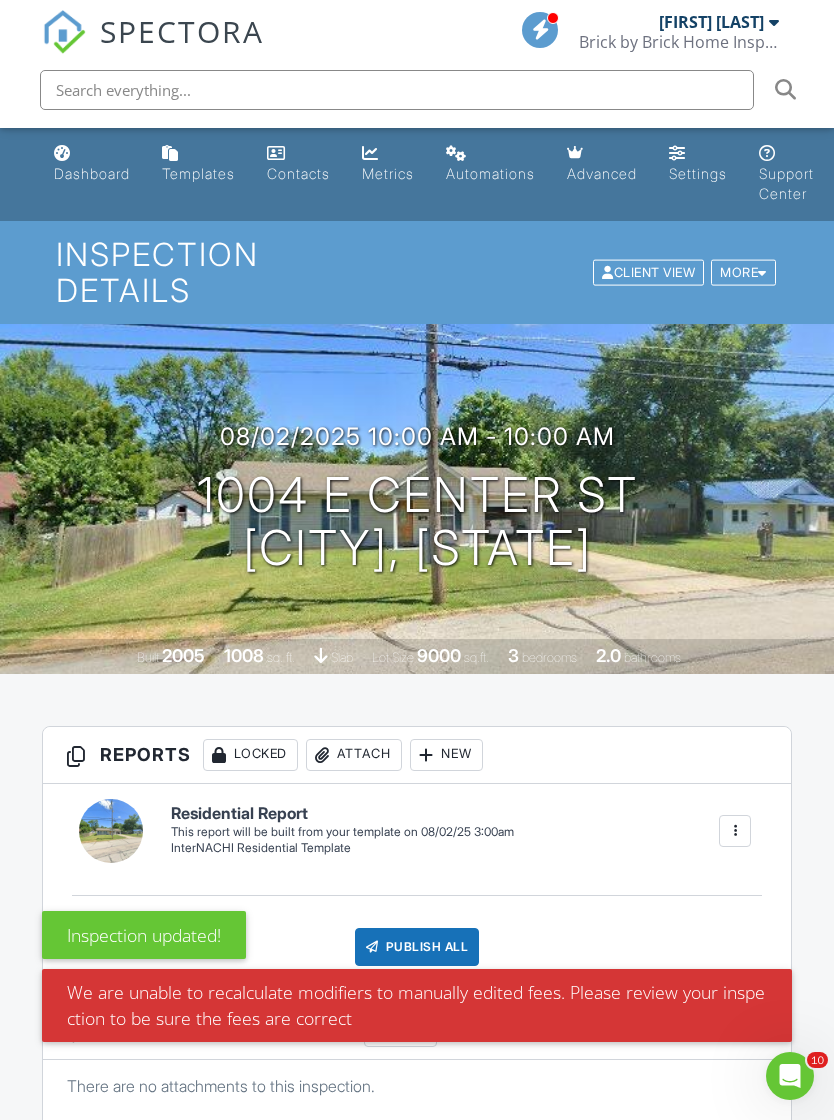 click on "Dashboard" at bounding box center (92, 173) 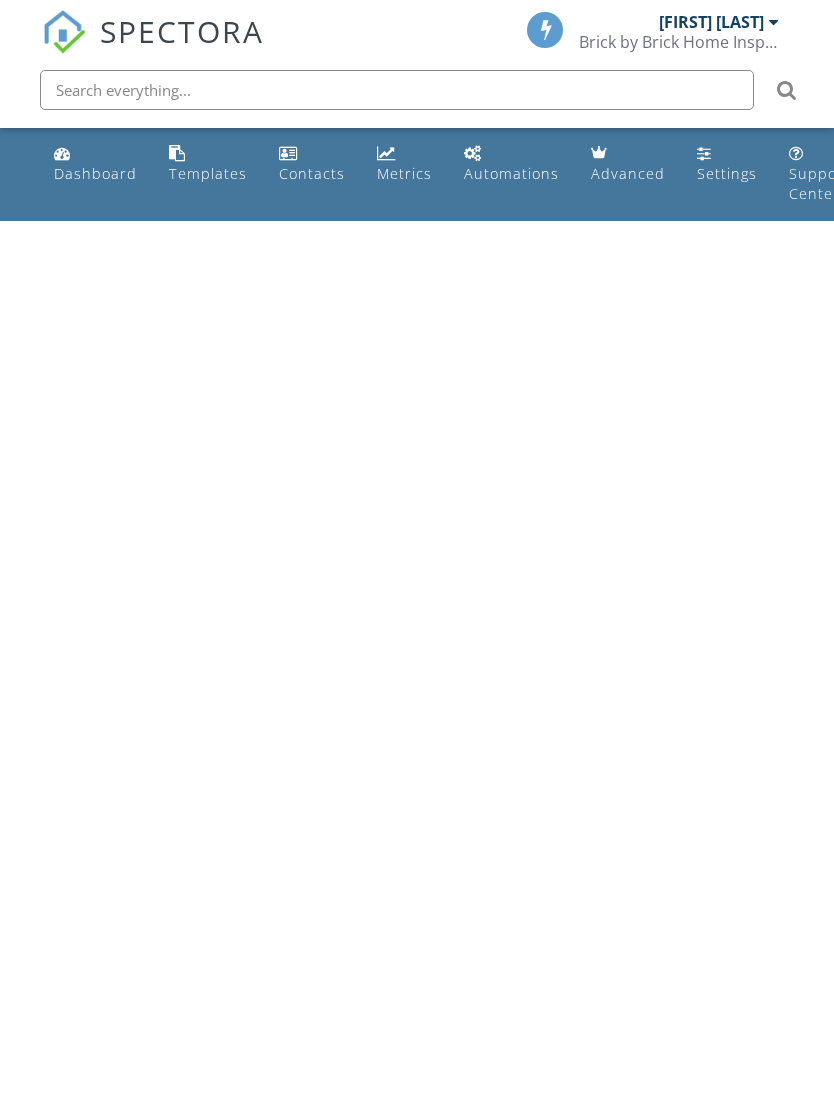 scroll, scrollTop: 0, scrollLeft: 0, axis: both 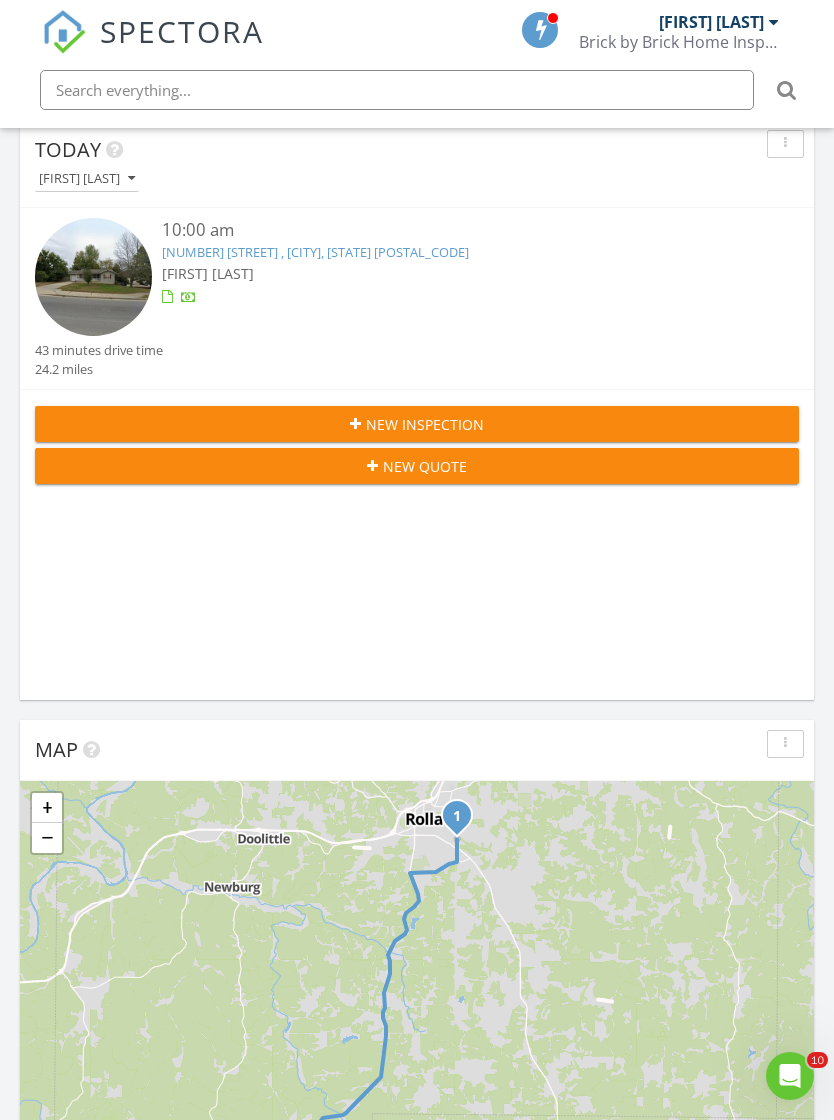 click on "New Inspection" at bounding box center (417, 424) 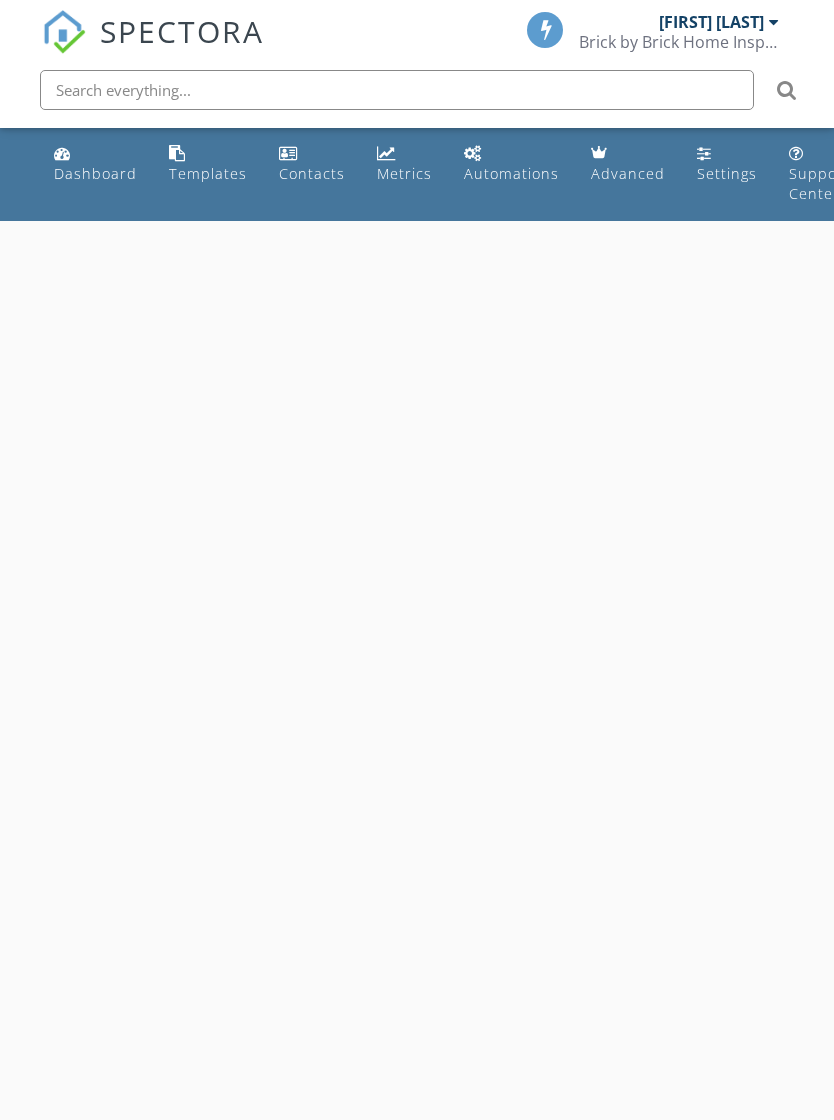 scroll, scrollTop: 0, scrollLeft: 0, axis: both 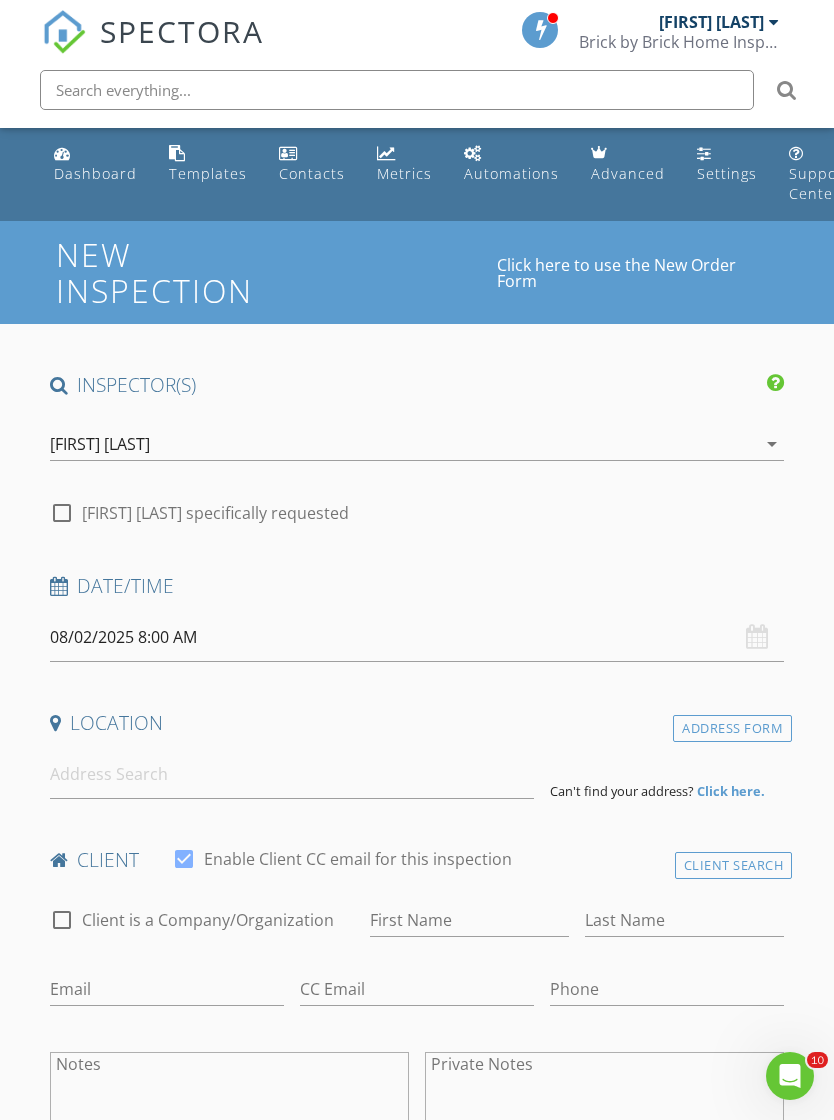 click on "08/02/2025 8:00 AM" at bounding box center (417, 637) 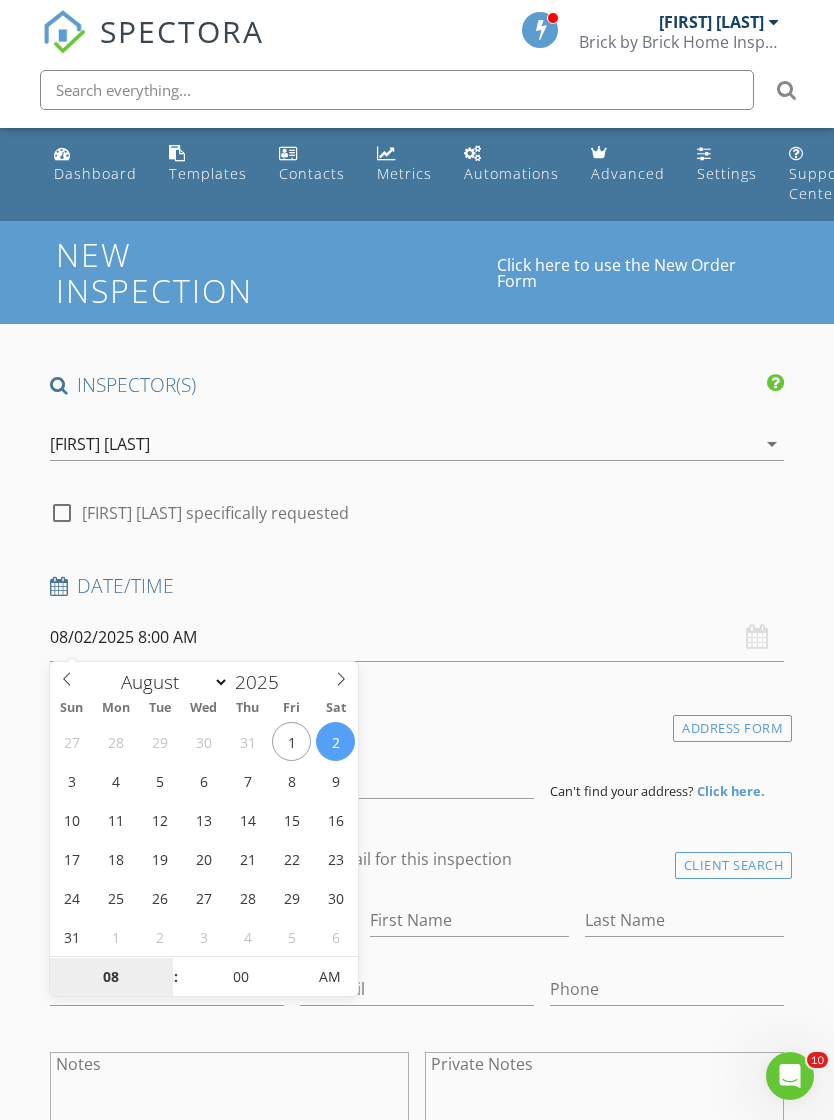 type on "08/03/2025 8:00 AM" 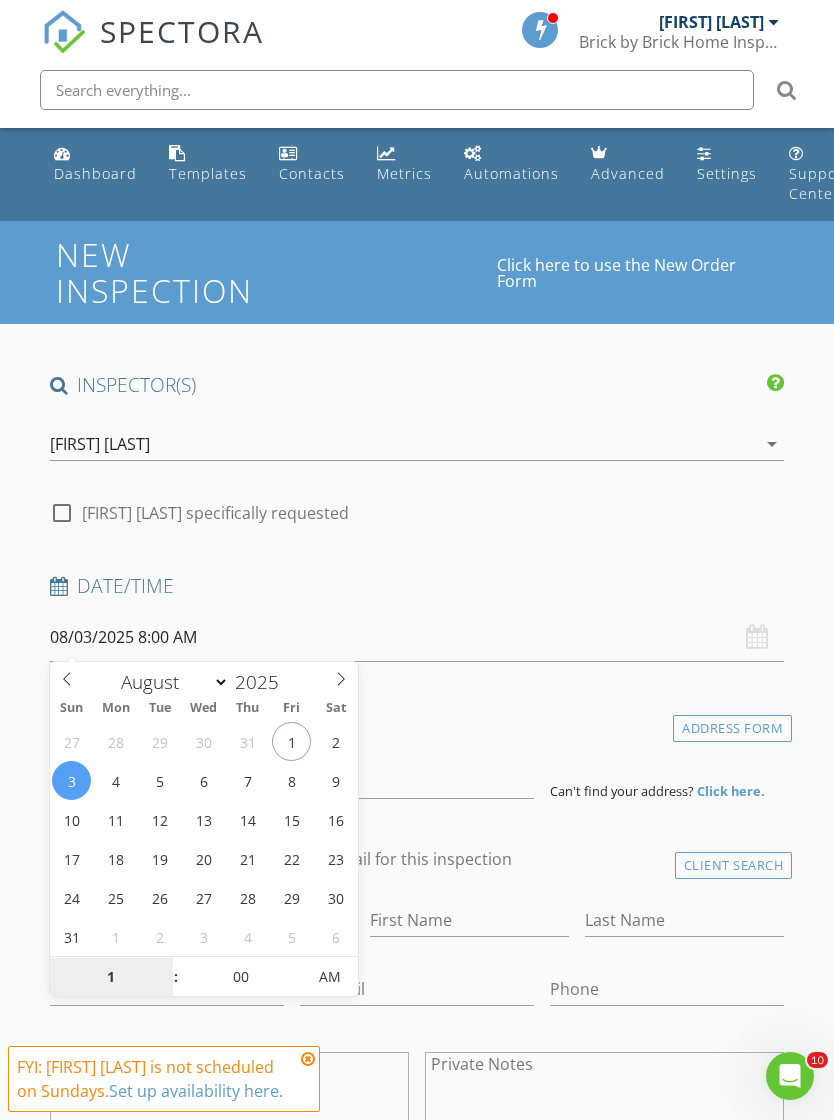scroll, scrollTop: 248, scrollLeft: 0, axis: vertical 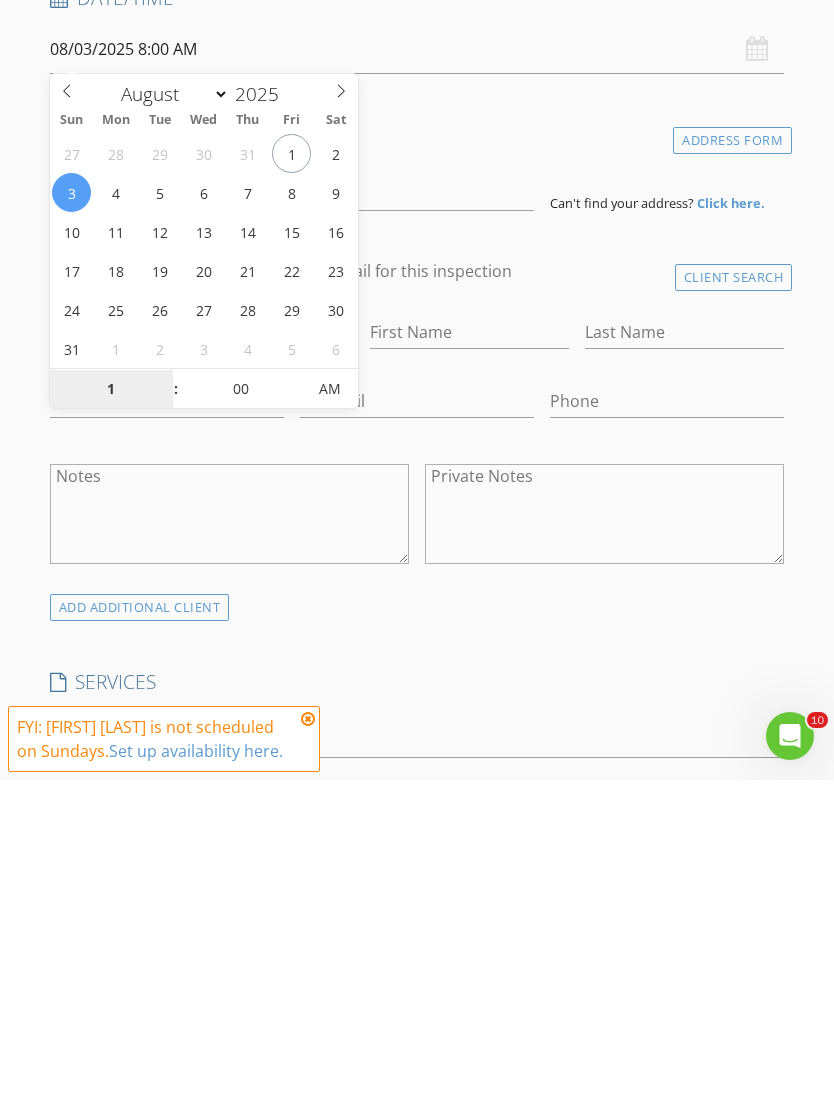 type on "12" 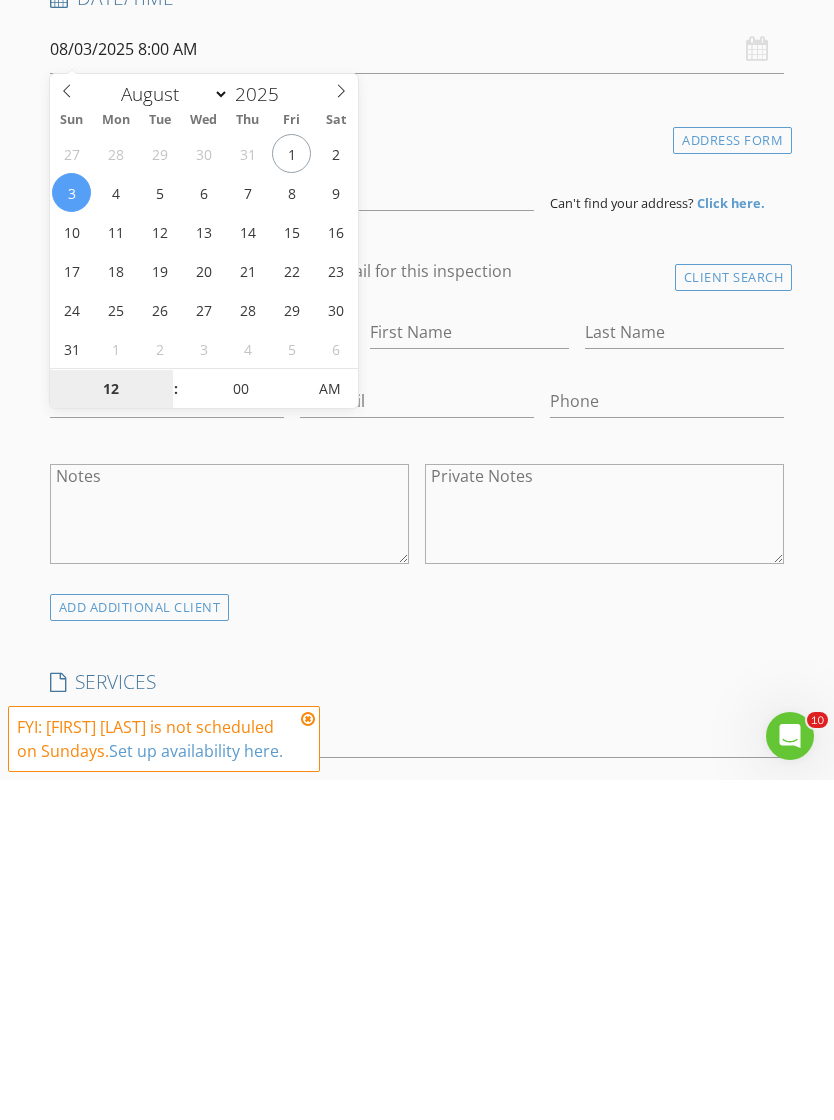 type on "08/03/2025 12:00 PM" 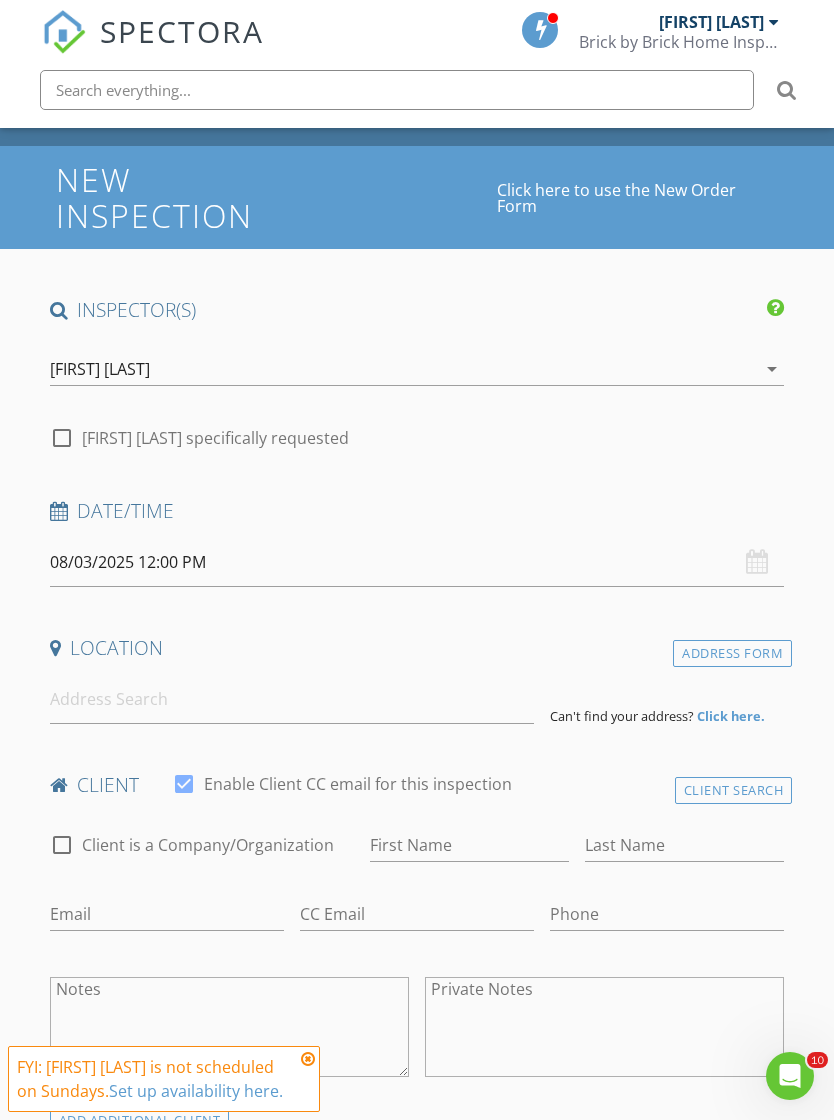 scroll, scrollTop: 74, scrollLeft: 0, axis: vertical 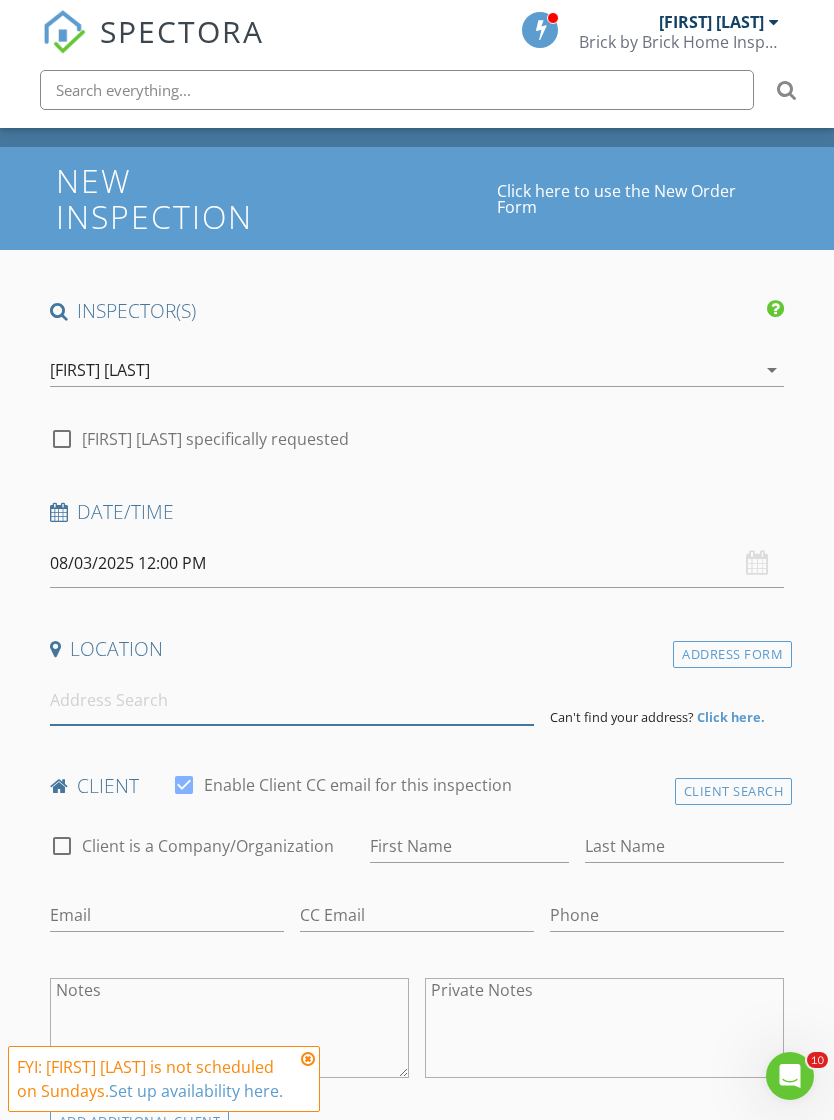 click at bounding box center (292, 700) 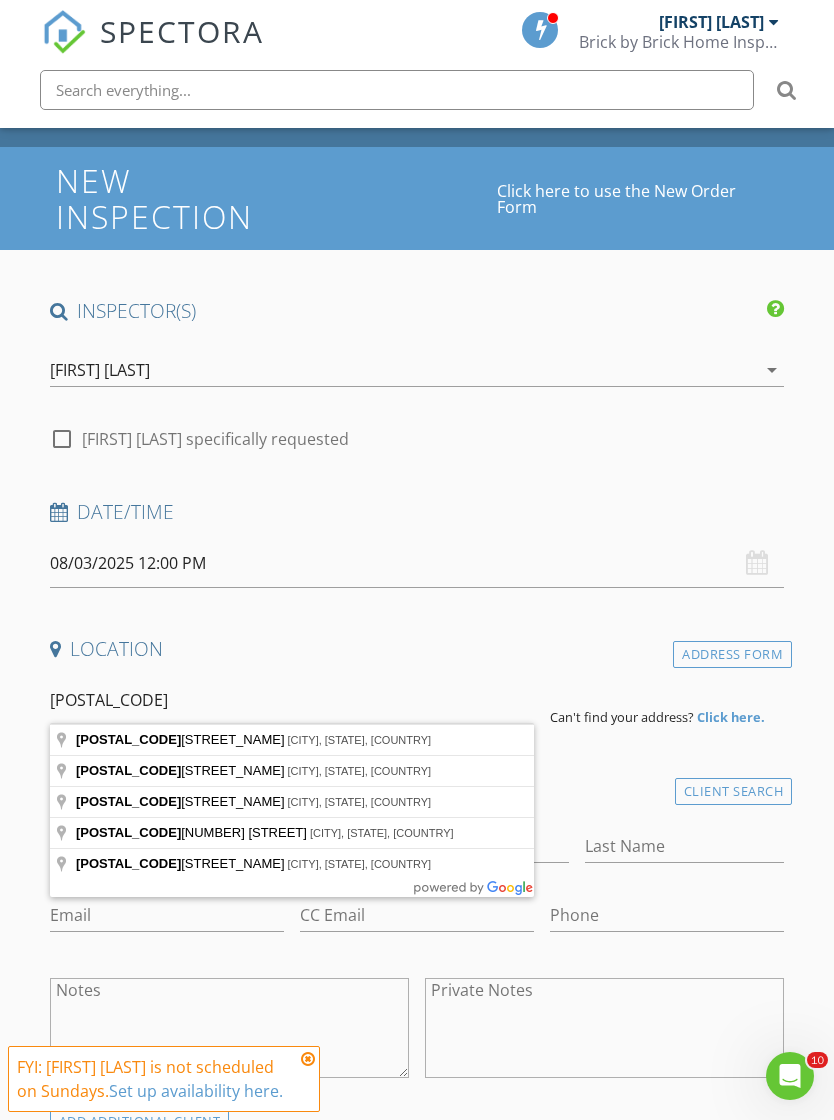 type on "[NUMBER] [STREET], [CITY], [STATE], [COUNTRY]" 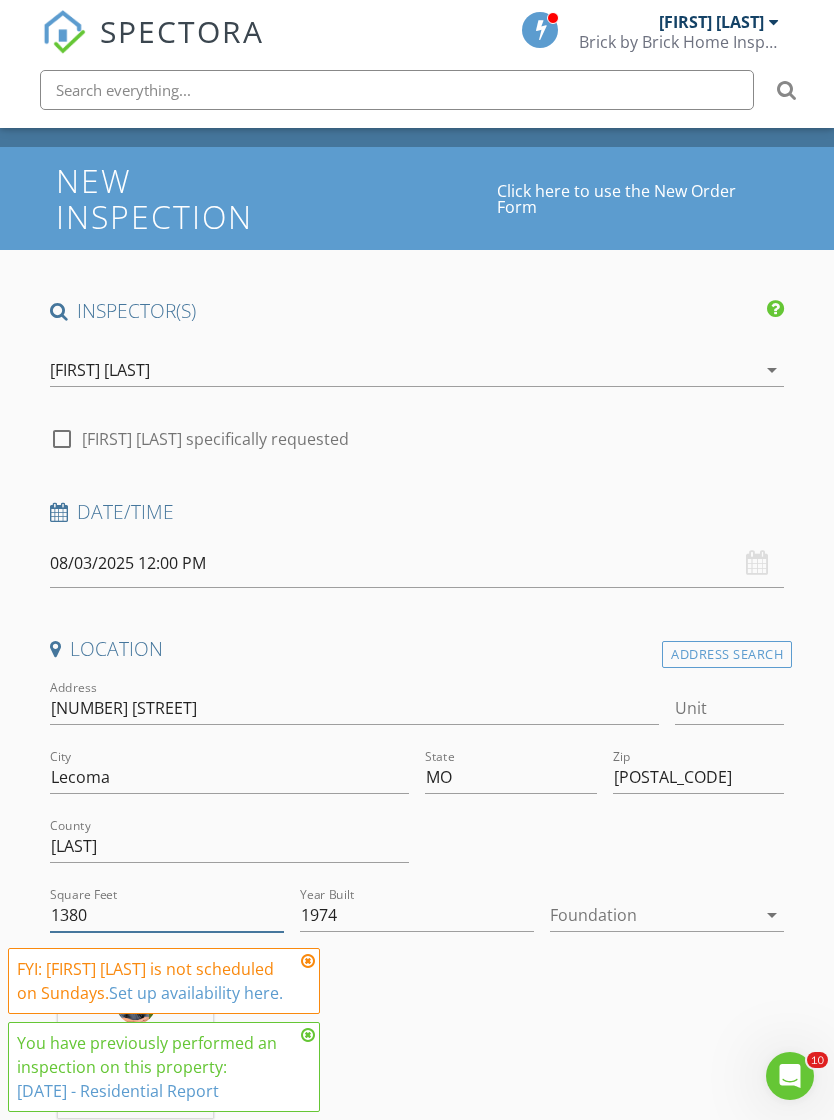 click on "1380" at bounding box center (167, 915) 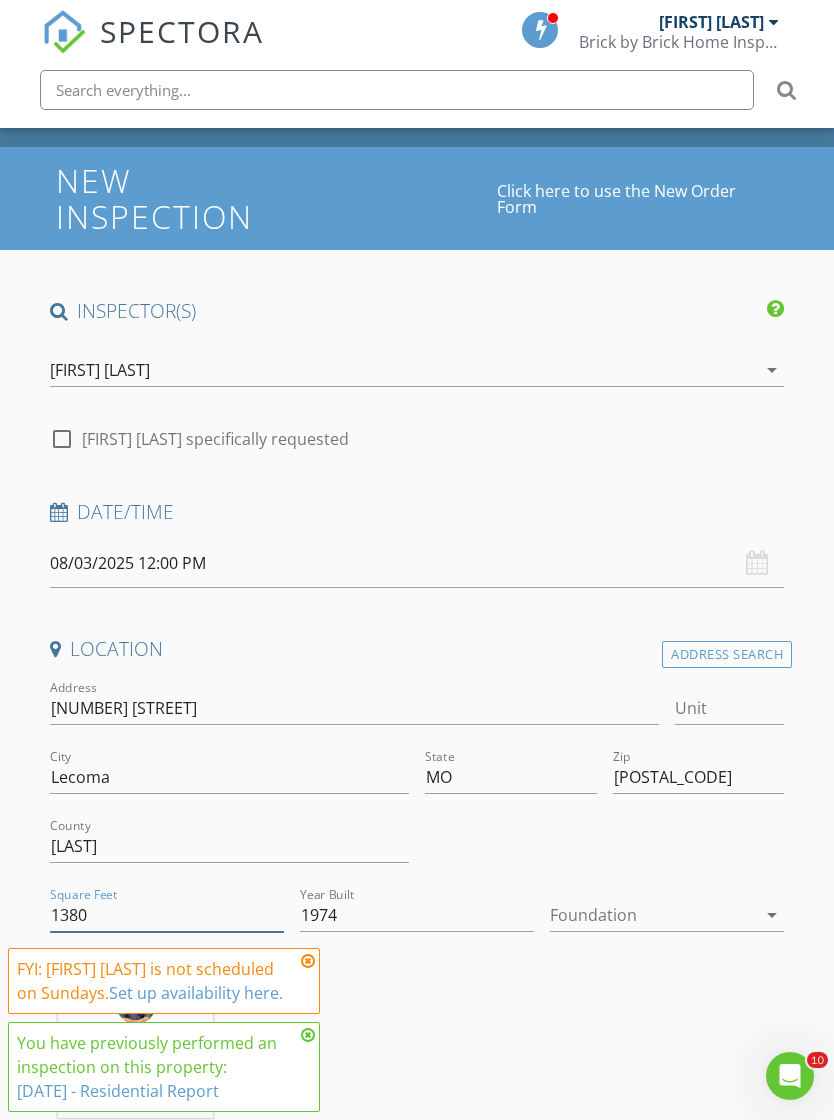 scroll, scrollTop: 256, scrollLeft: 0, axis: vertical 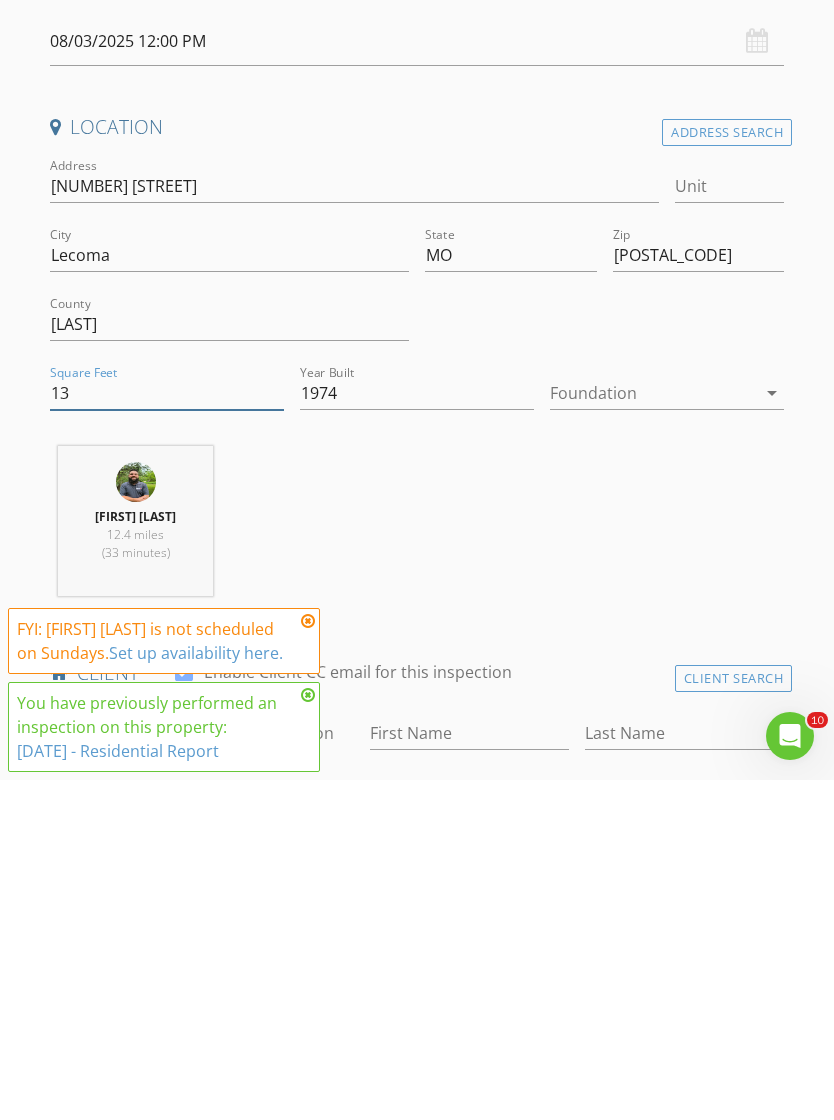type on "1" 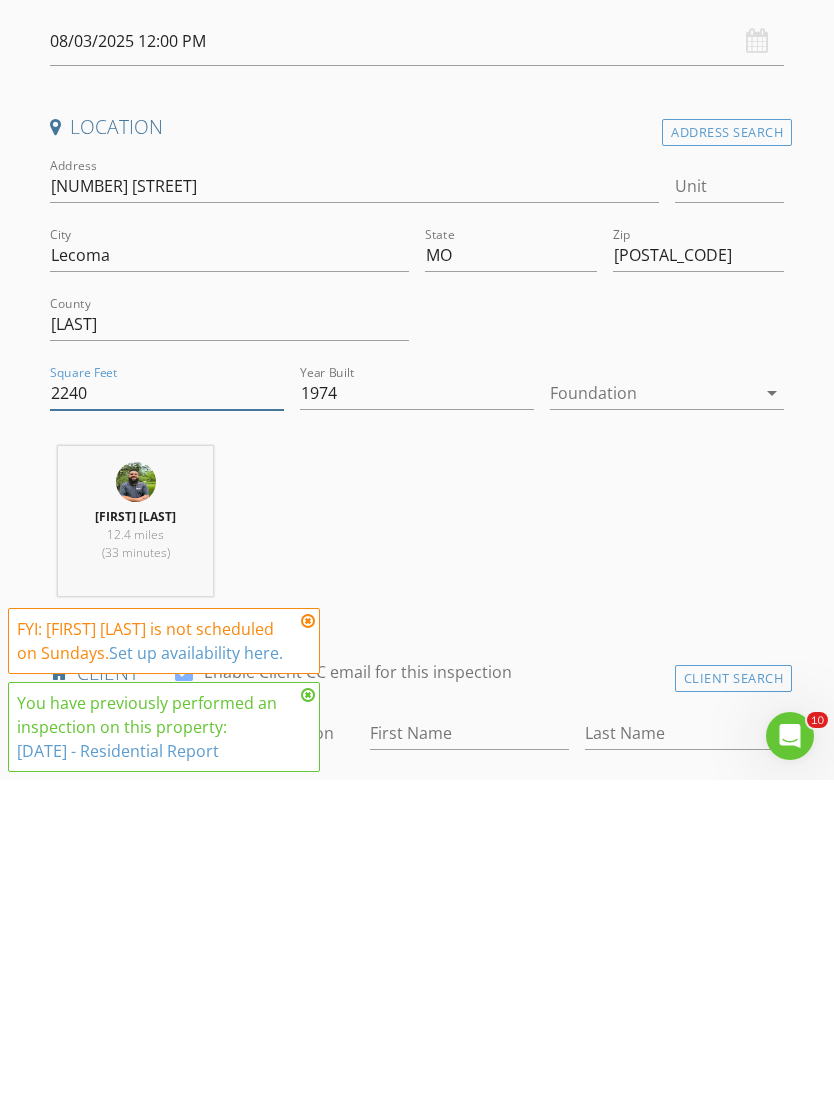 type on "2240" 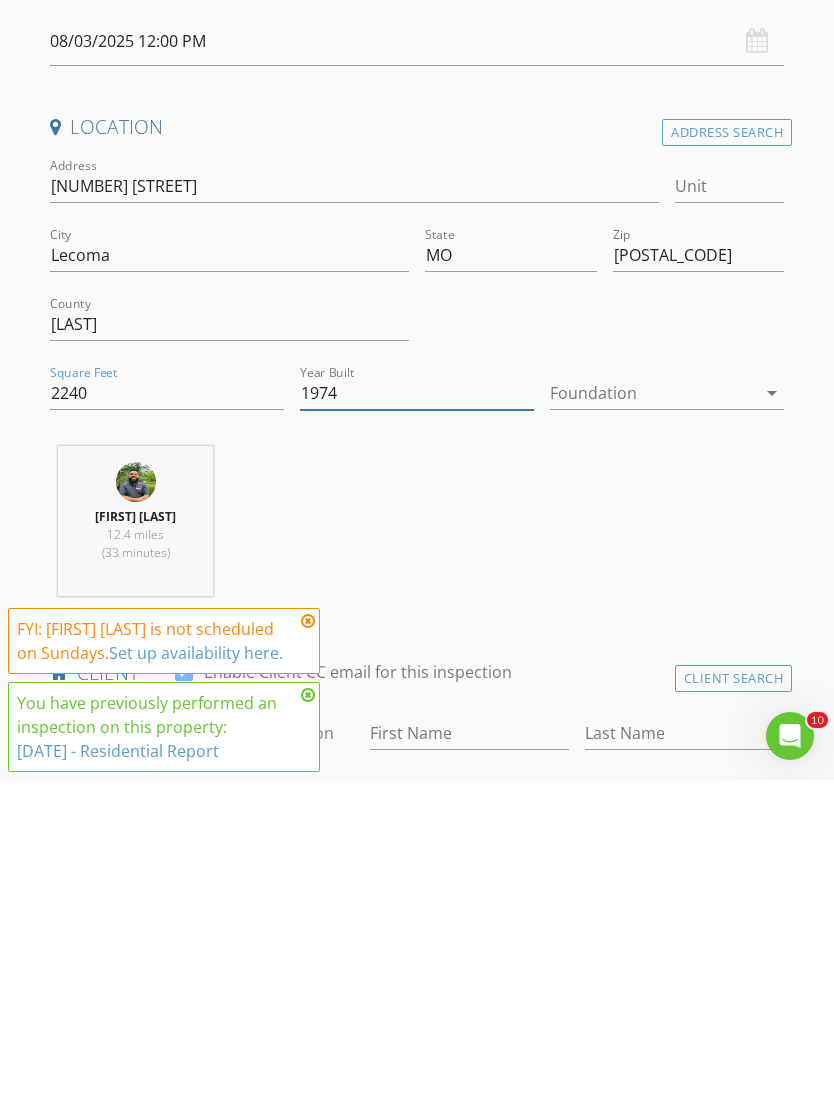 click on "1974" at bounding box center (417, 733) 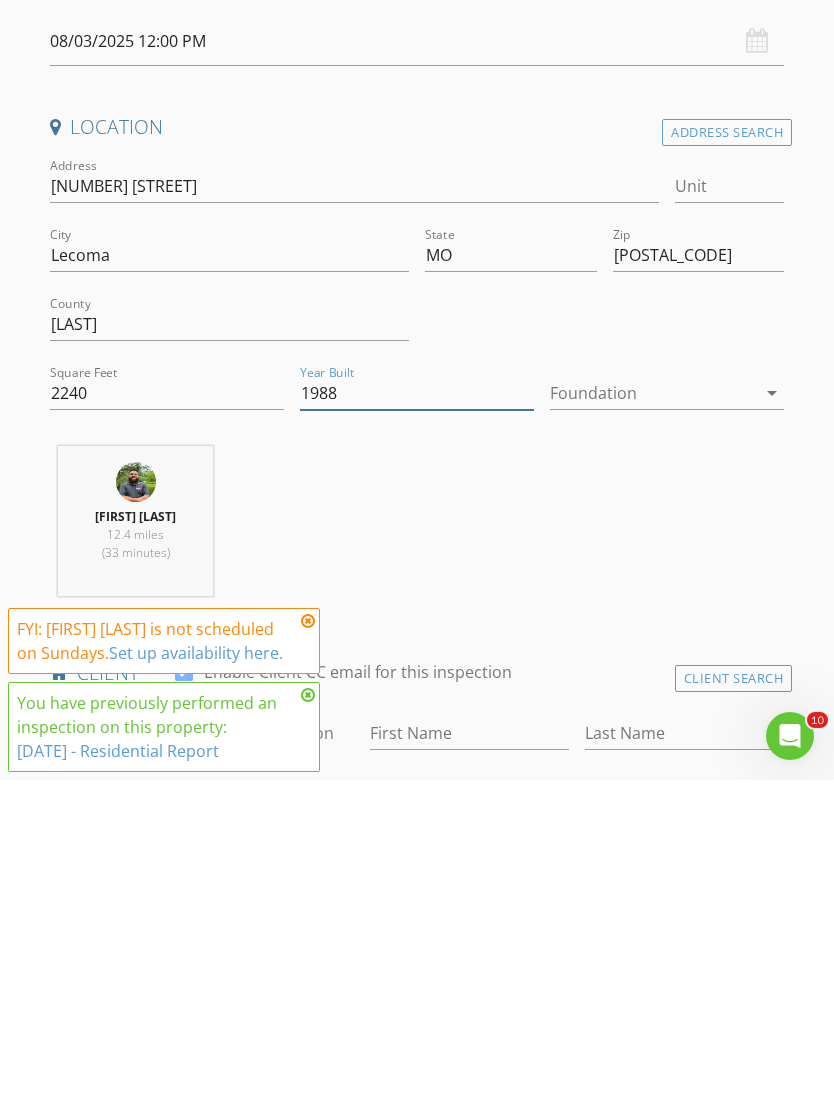 type on "1988" 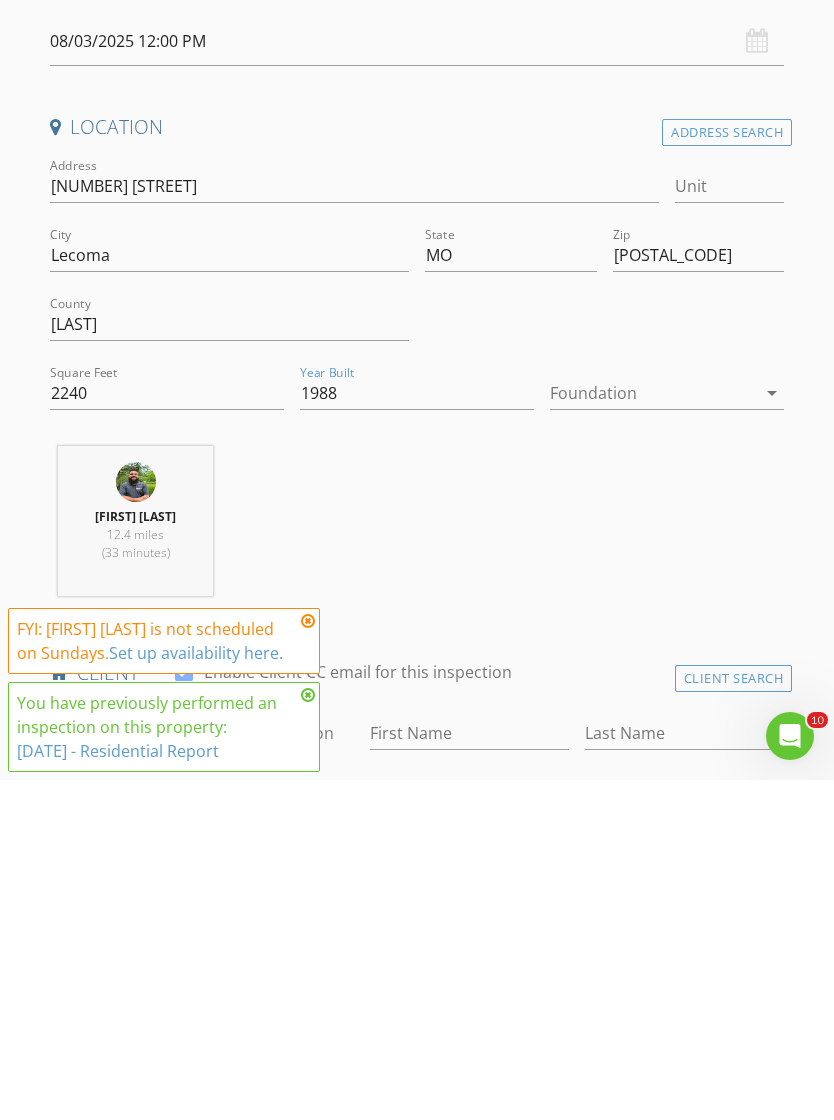 click on "Foundation arrow_drop_down" at bounding box center (667, 733) 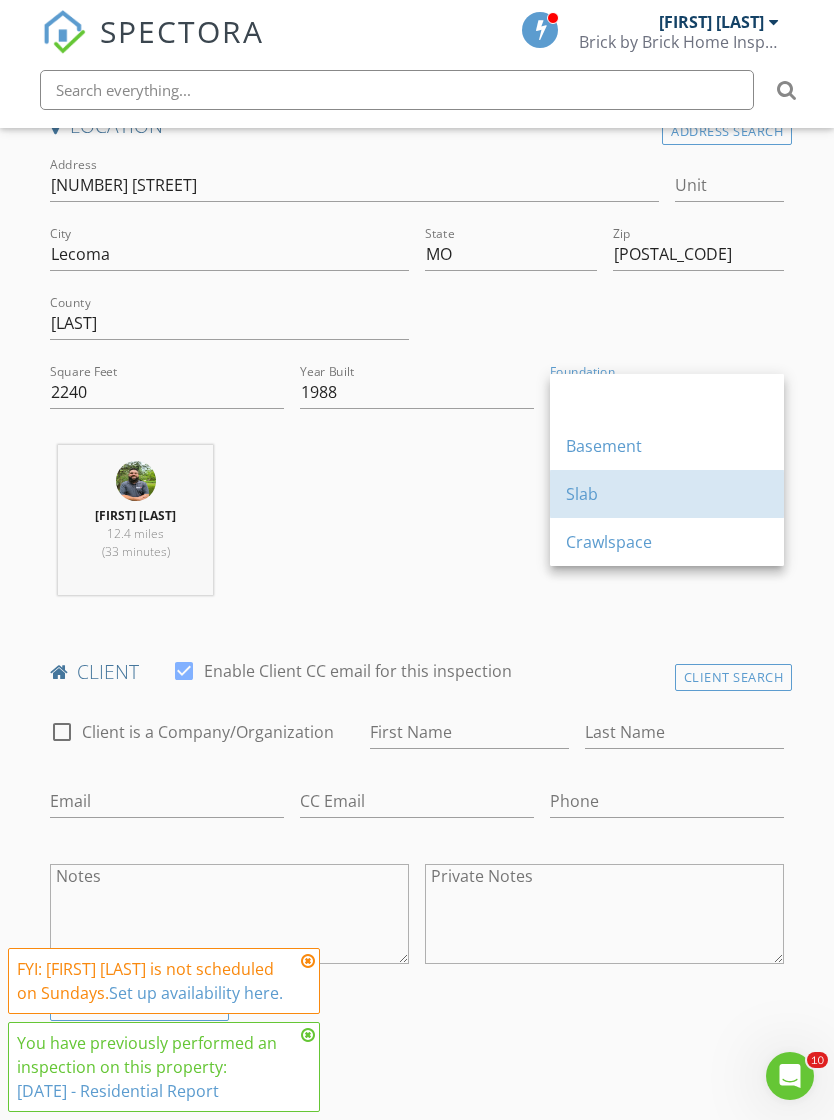 click on "Slab" at bounding box center [667, 494] 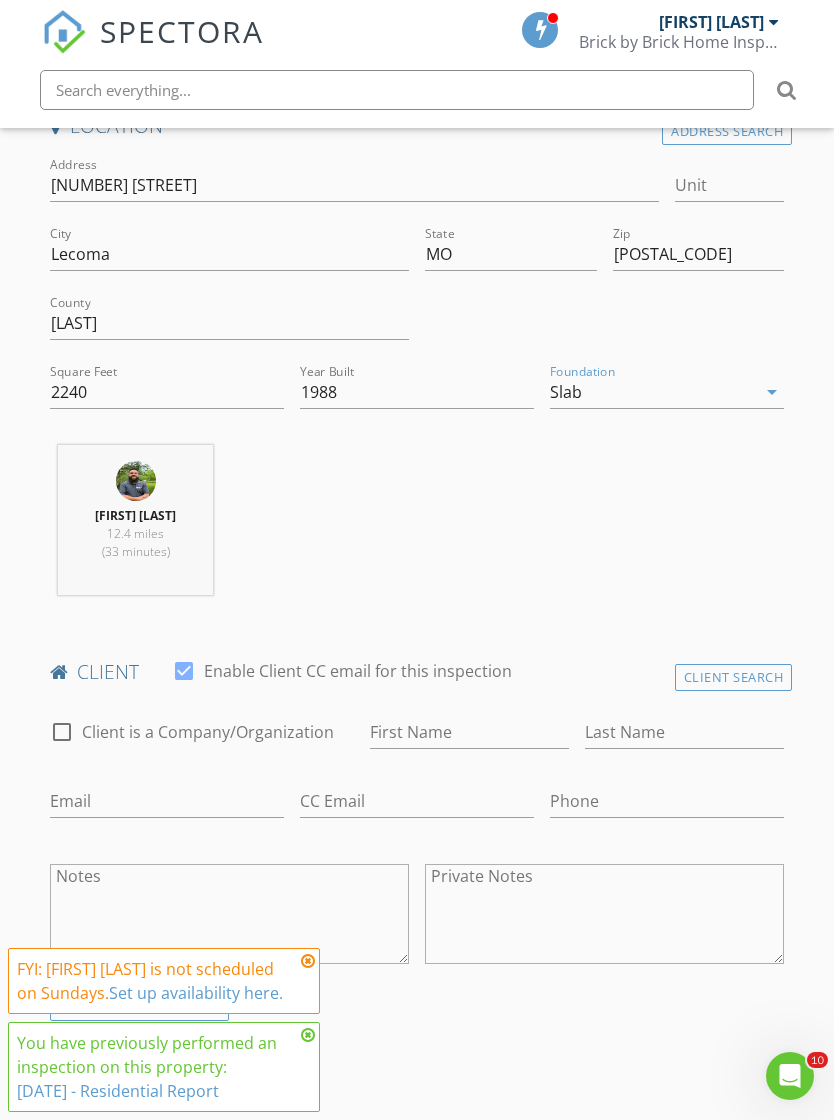 click on "Slab" at bounding box center [653, 392] 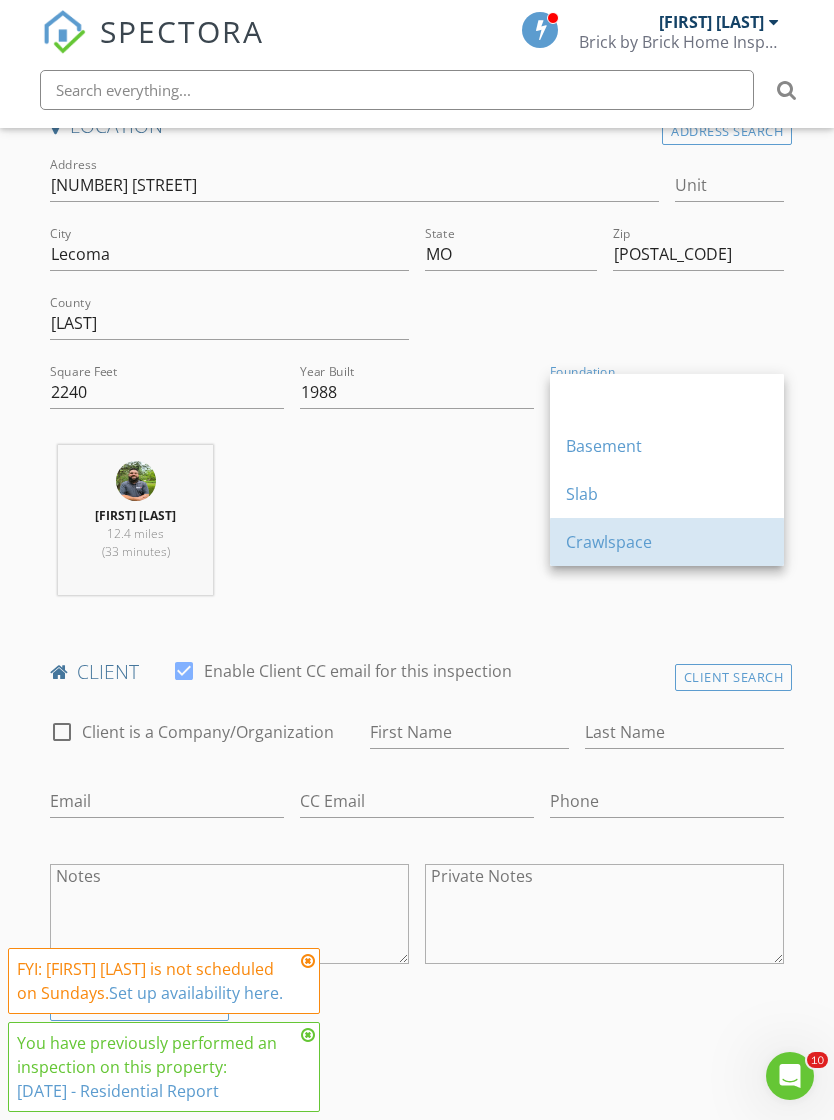 click on "Crawlspace" at bounding box center [667, 542] 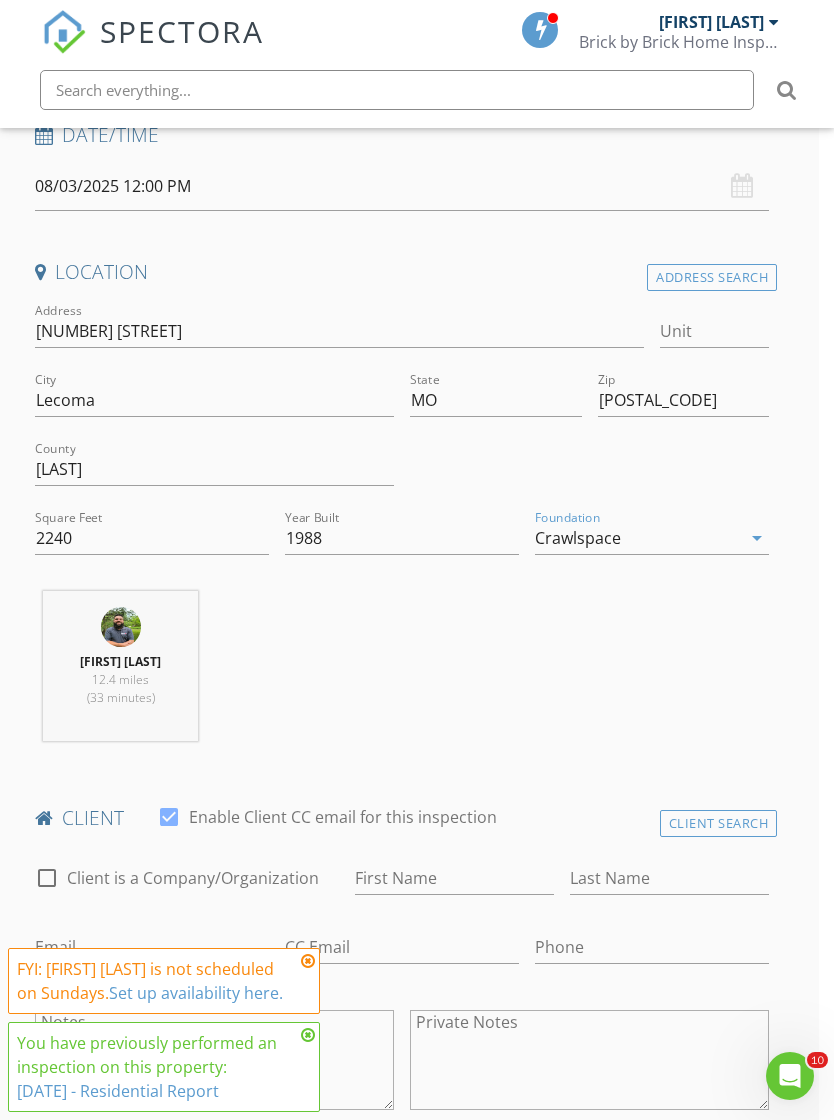 scroll, scrollTop: 450, scrollLeft: 15, axis: both 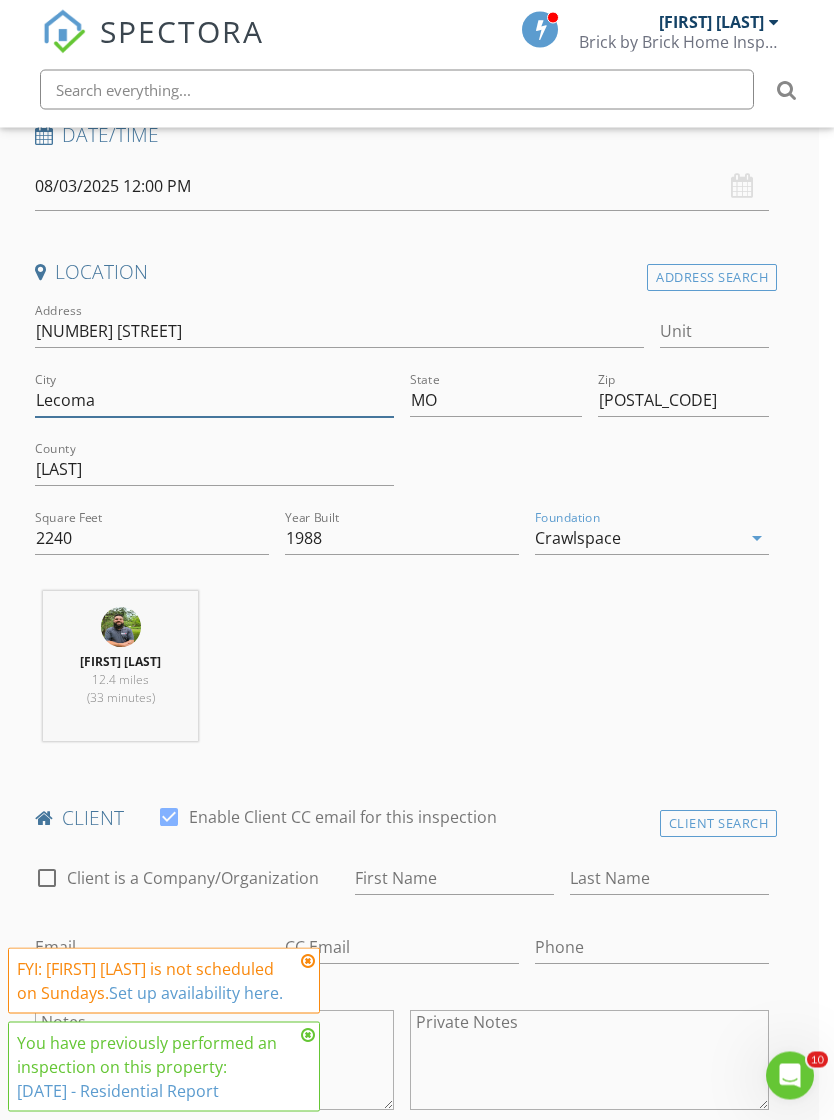 click on "Lecoma" at bounding box center (214, 401) 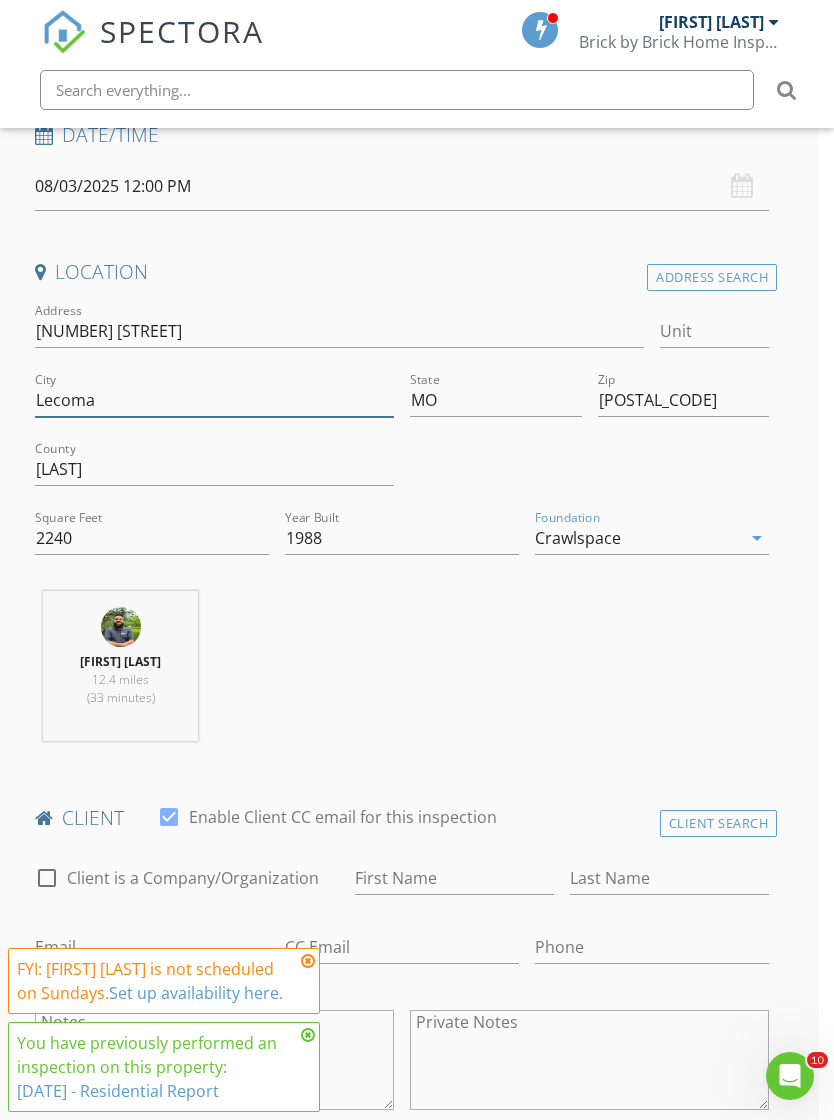 scroll, scrollTop: 450, scrollLeft: 15, axis: both 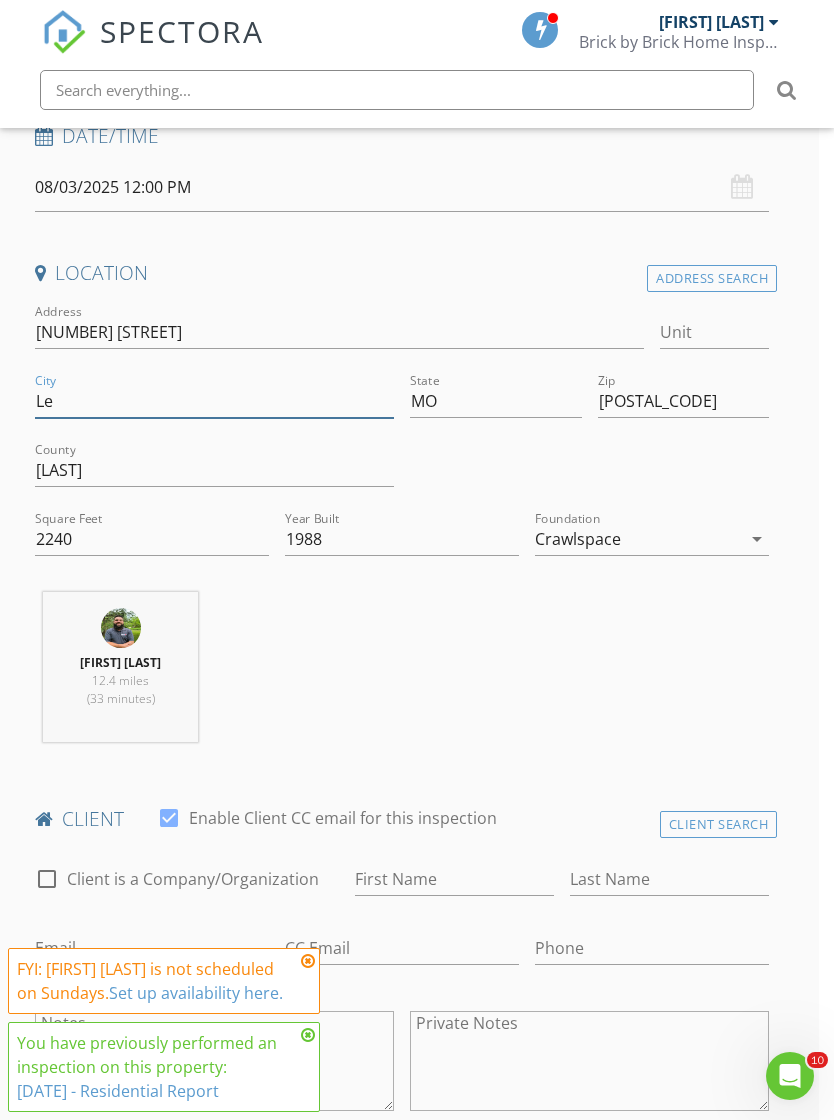 type on "L" 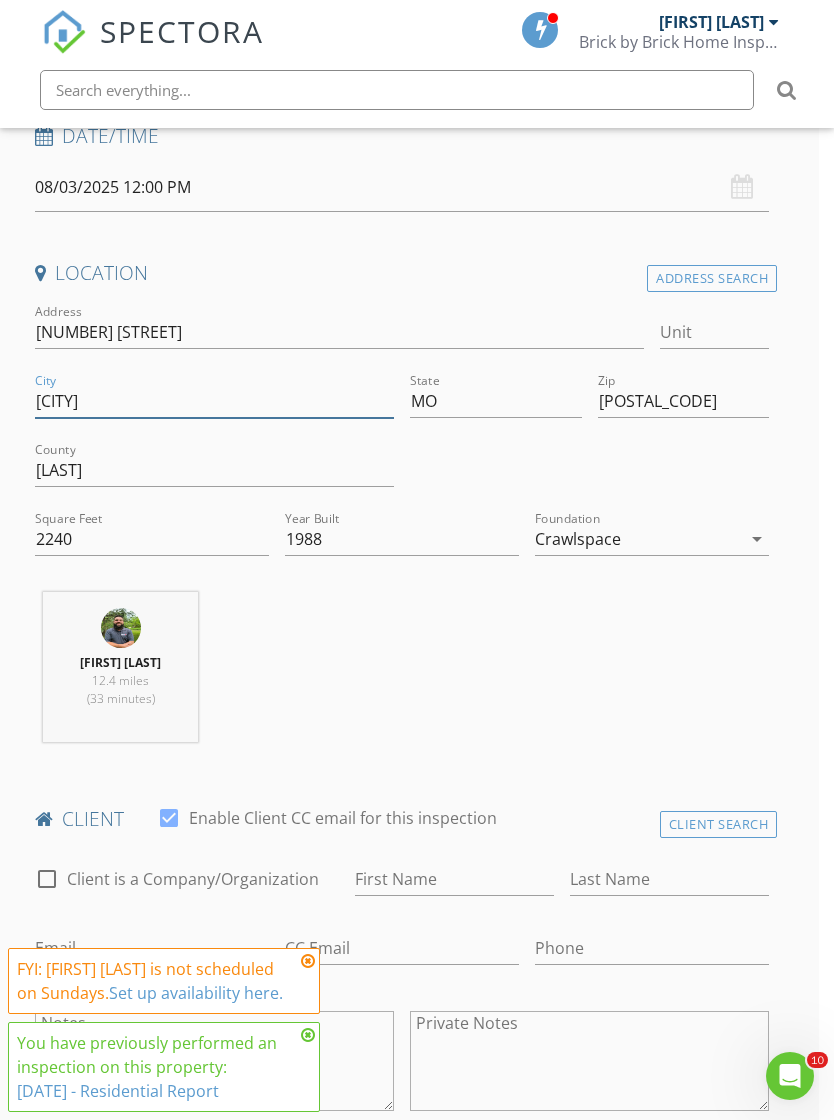 type on "Rolla" 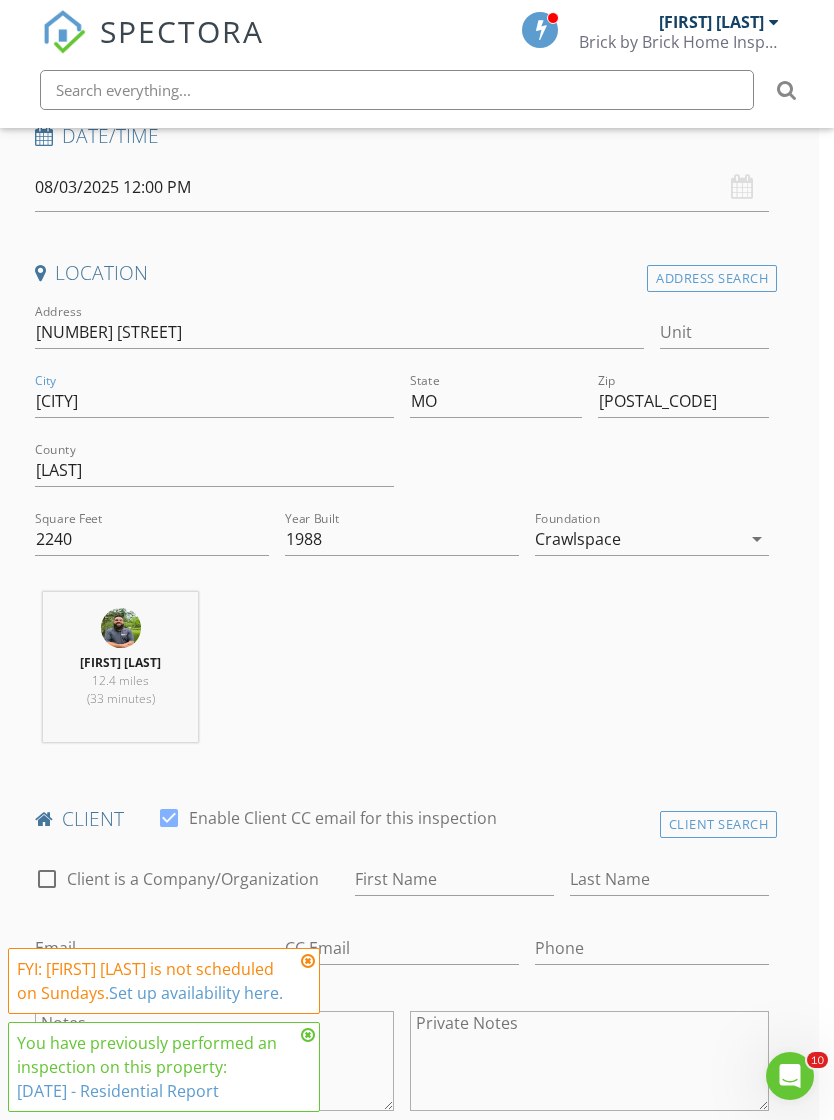 click on "TOMMY JUNEAU     12.4 miles     (33 minutes)" at bounding box center [402, 675] 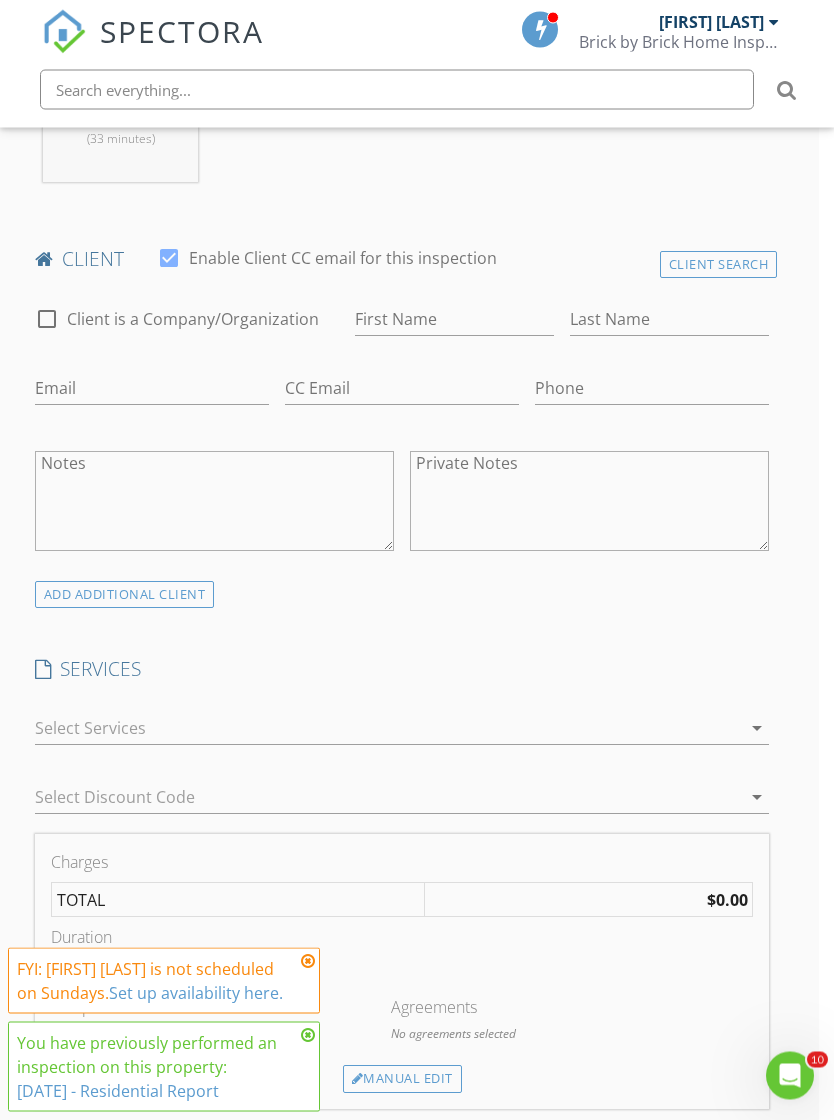 scroll, scrollTop: 1061, scrollLeft: 15, axis: both 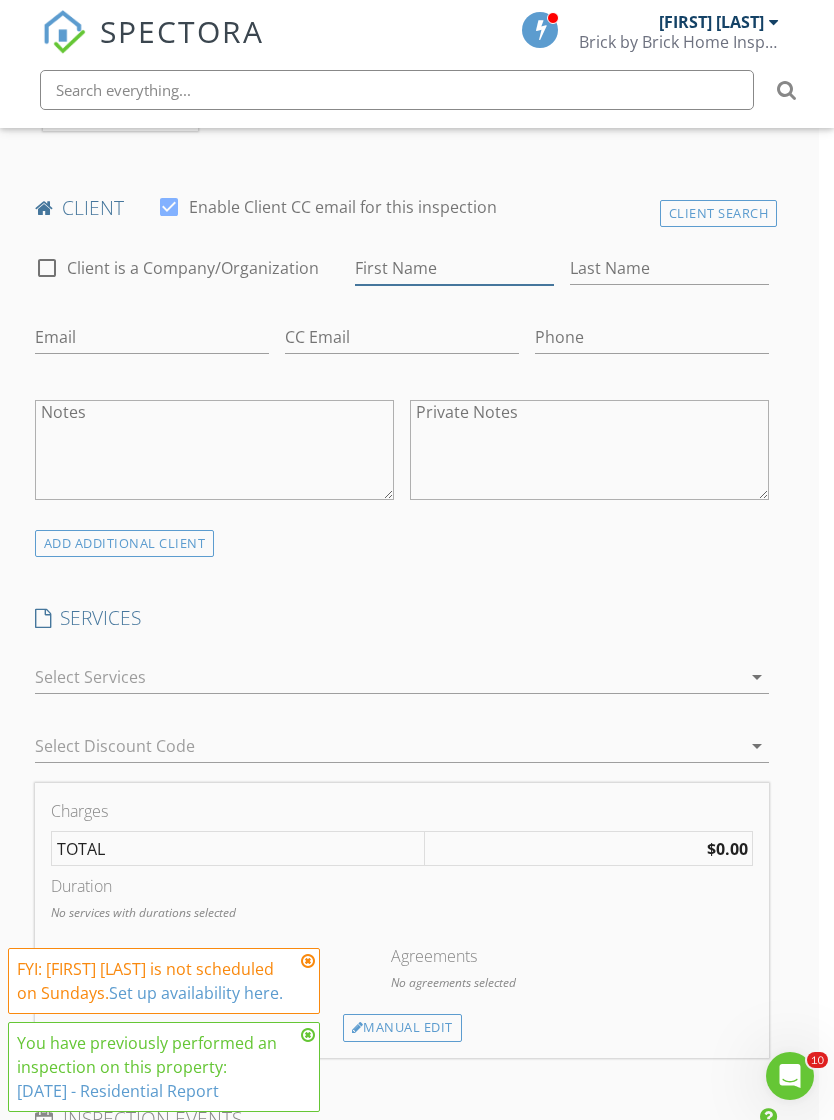 click on "First Name" at bounding box center [454, 268] 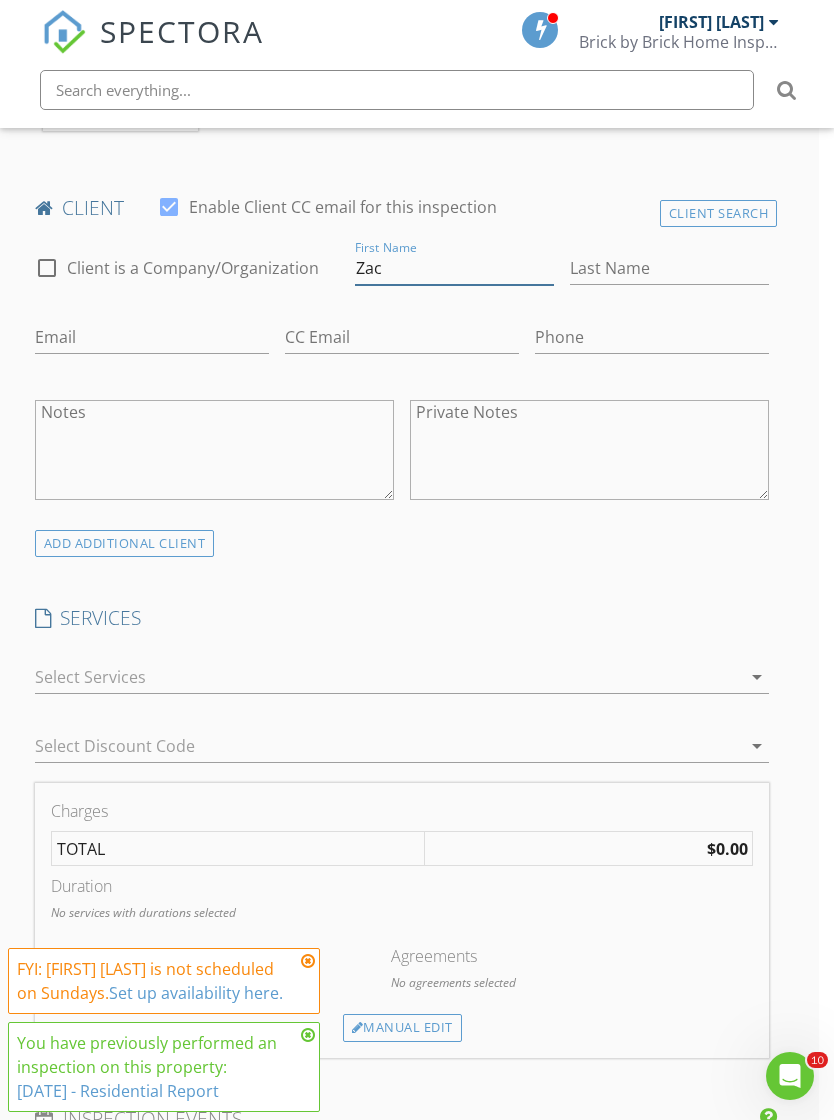 type on "Zac" 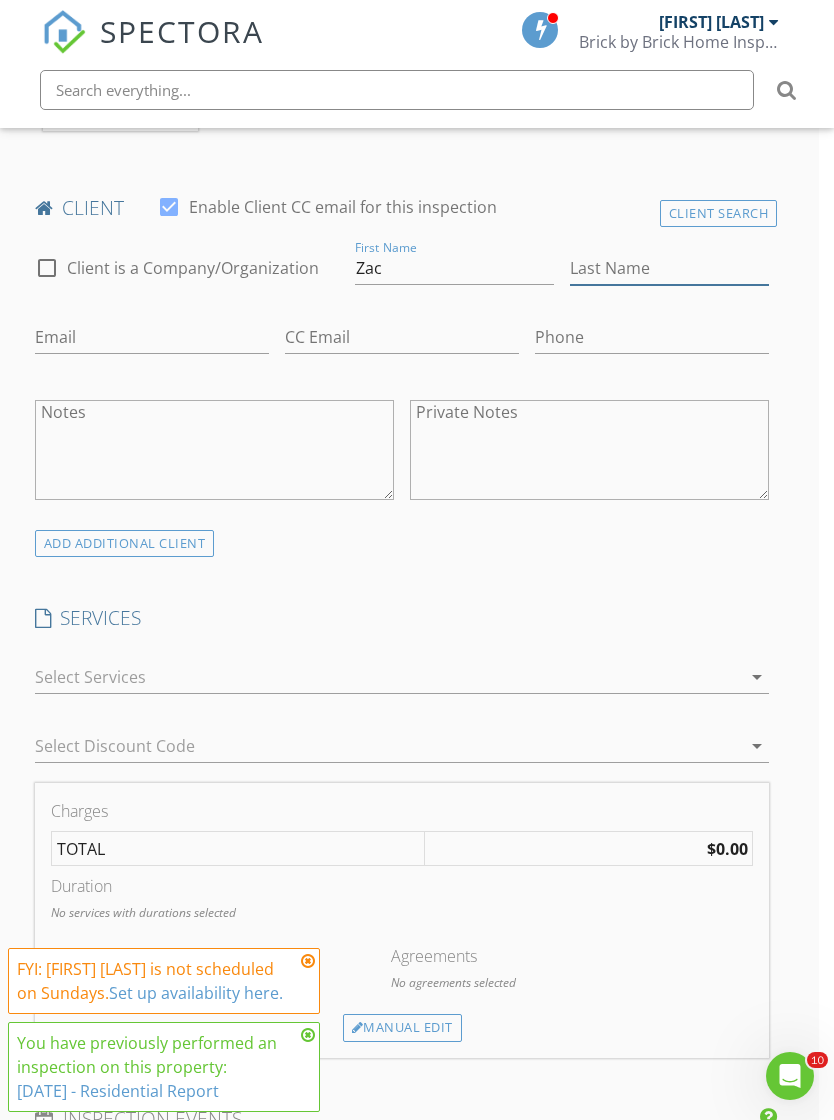 click on "Last Name" at bounding box center [669, 268] 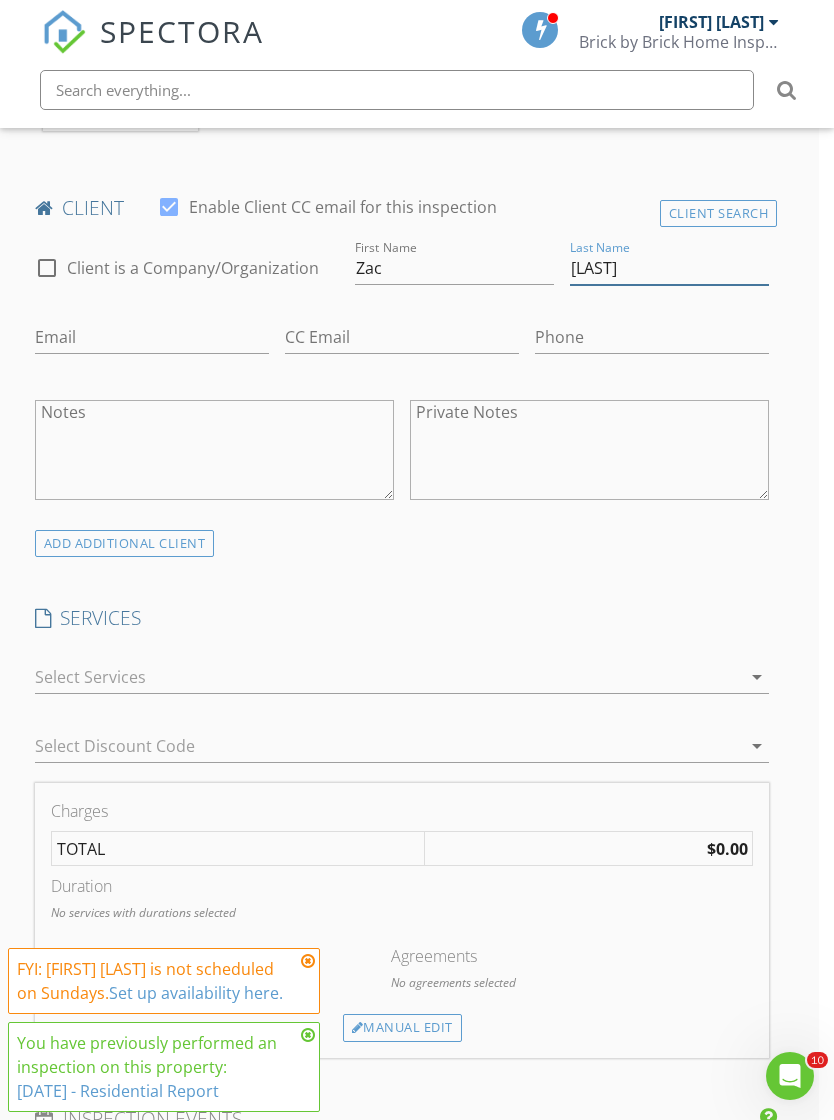 type on "[LAST]" 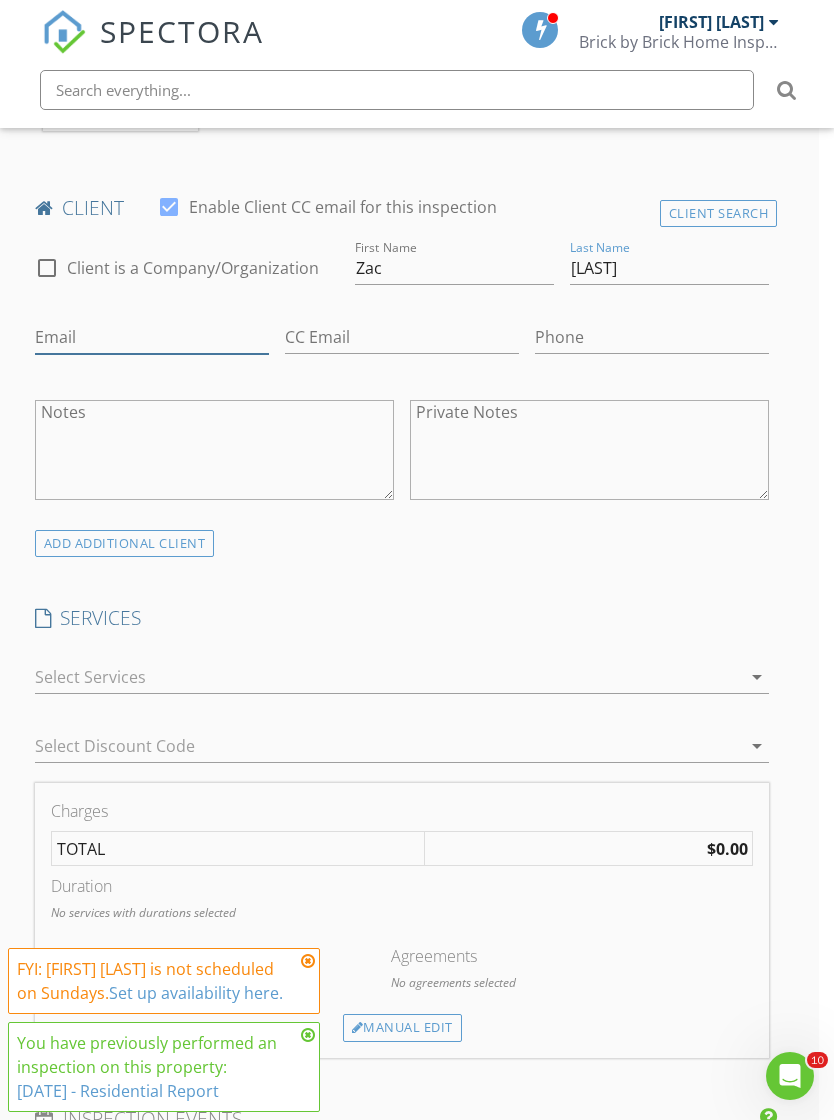 click on "Email" at bounding box center (152, 337) 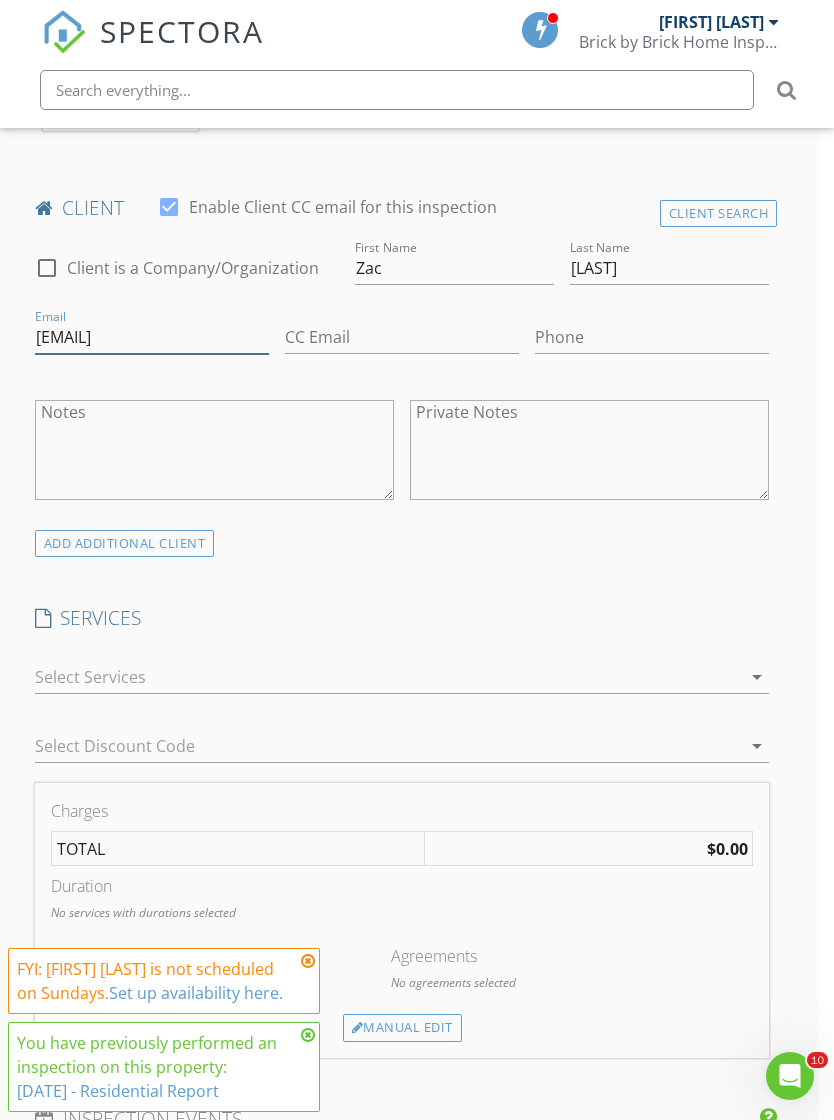 type on "Olivermb2014@gmail.com" 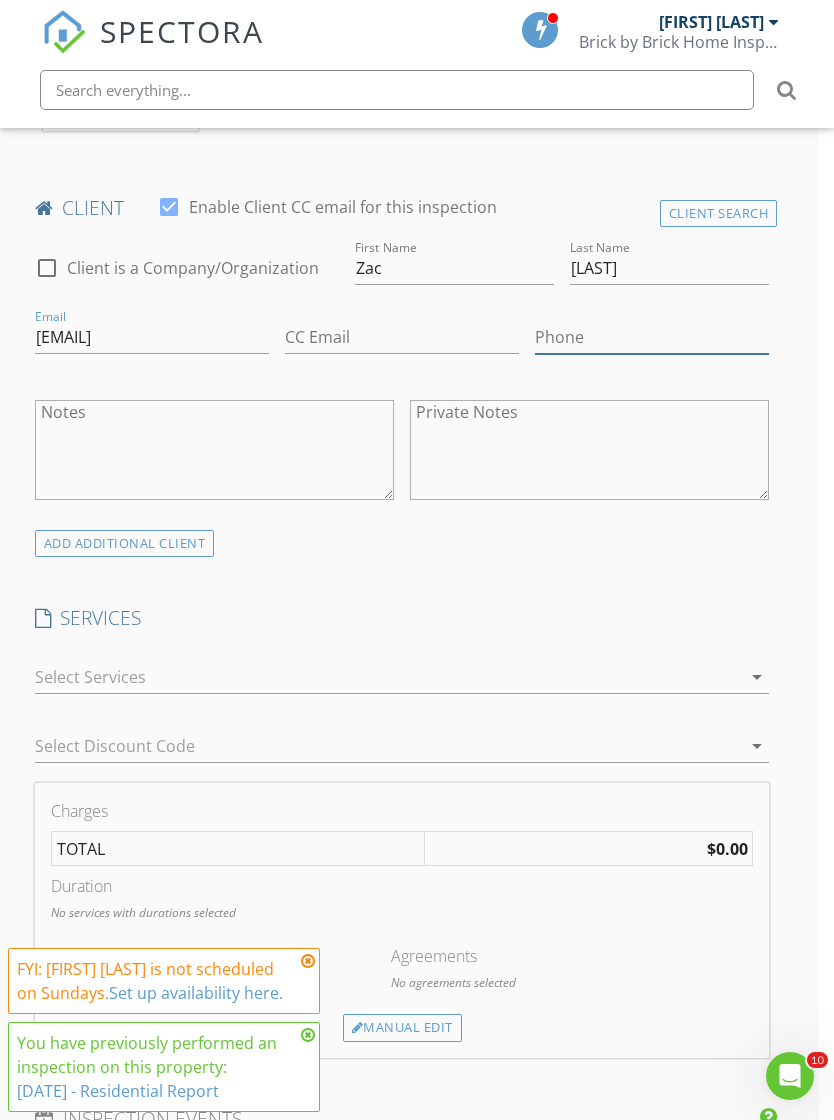 click on "Phone" at bounding box center (652, 337) 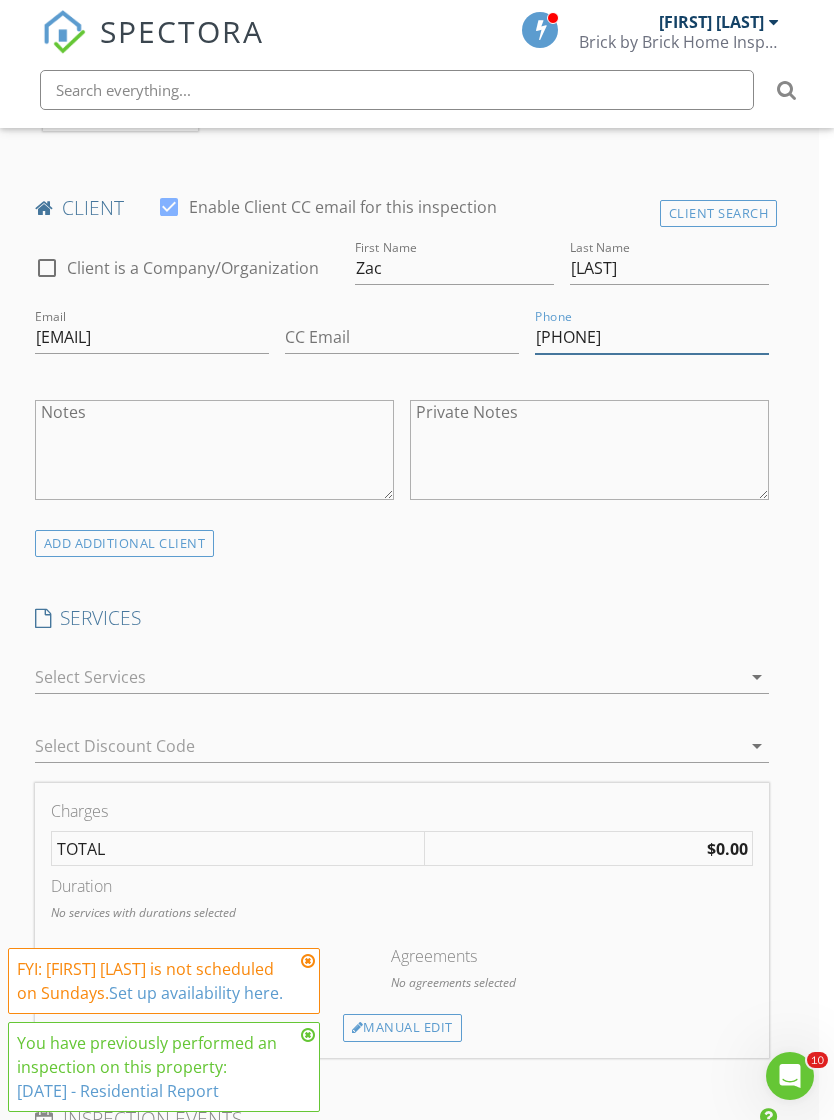 type on "[PHONE]" 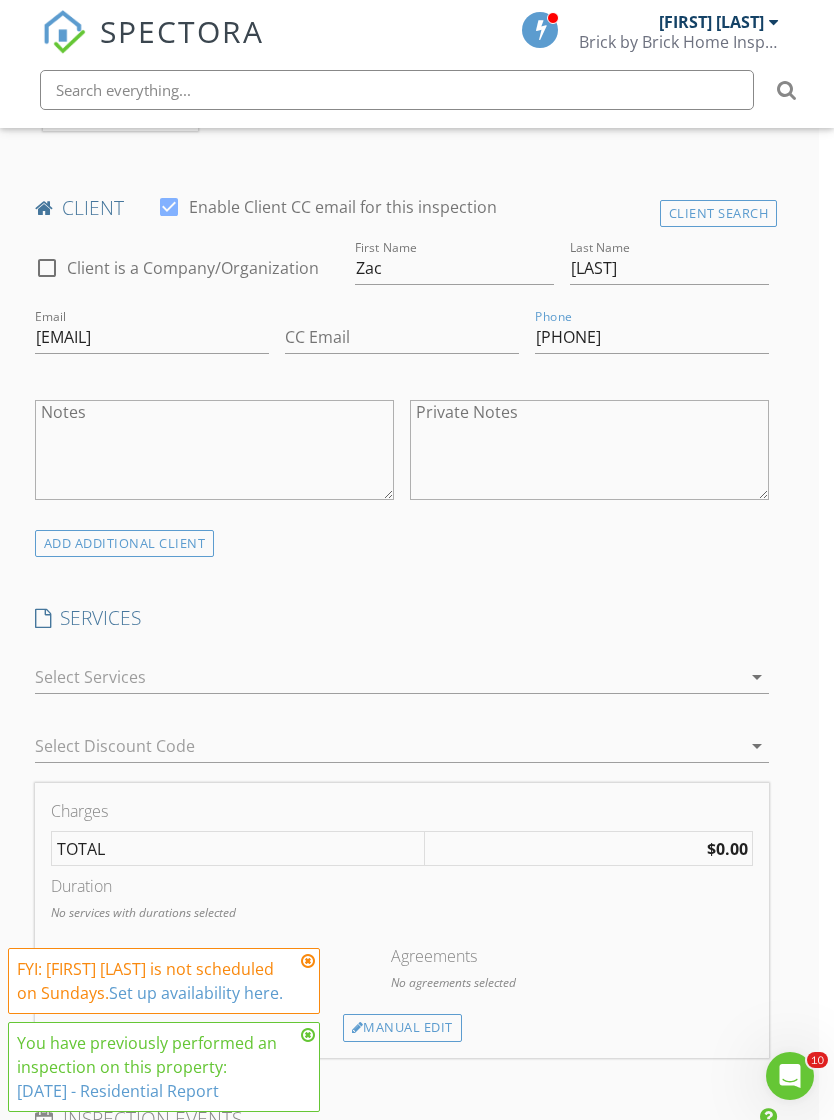 click at bounding box center [388, 677] 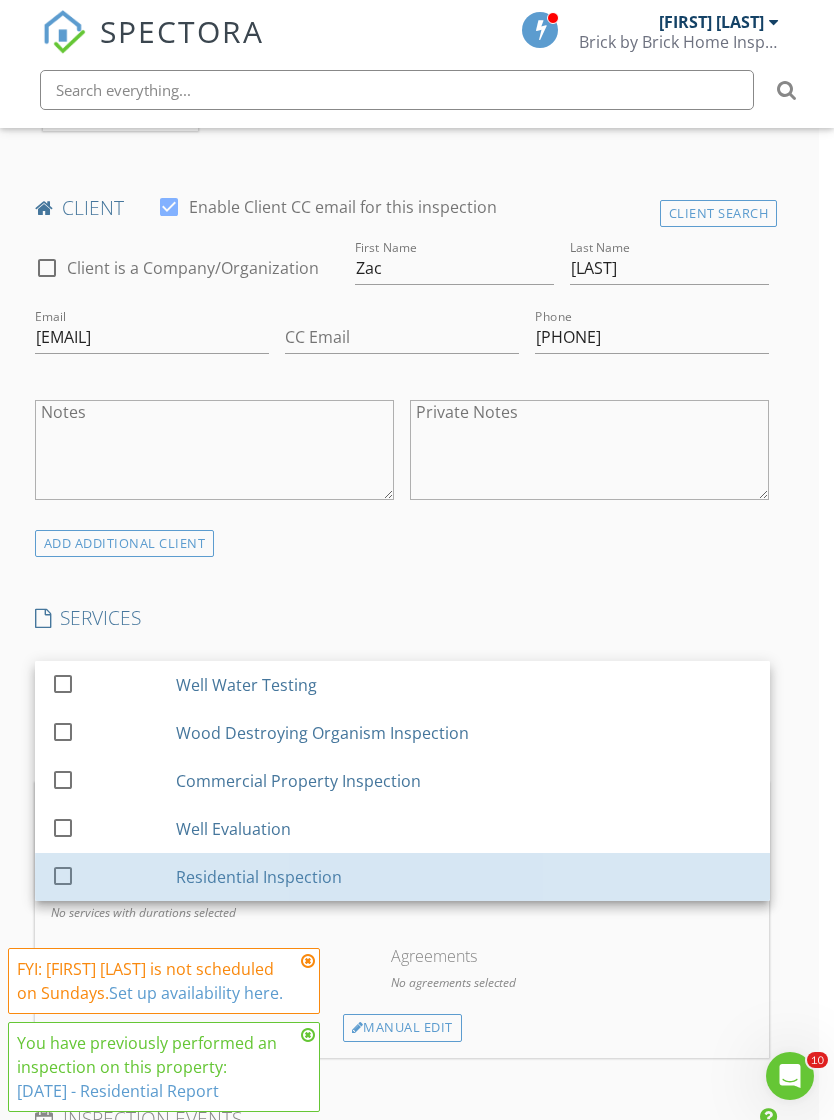 click on "Residential Inspection" at bounding box center [259, 877] 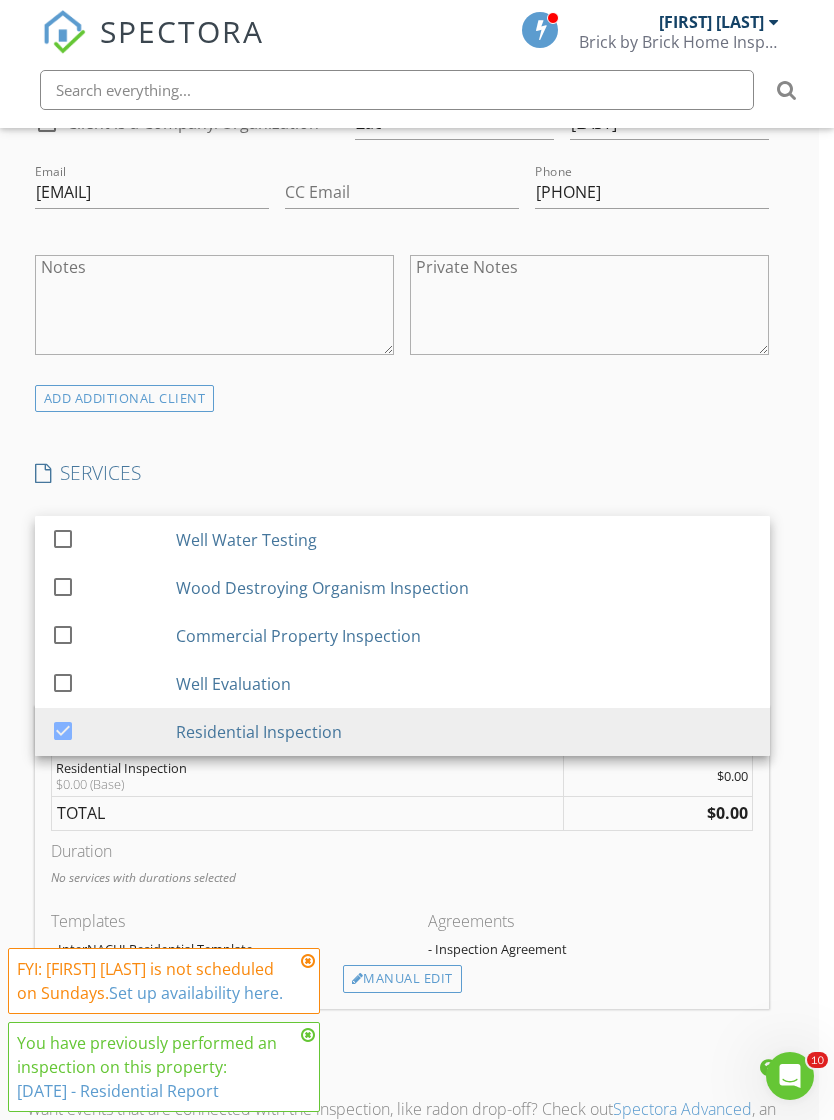 scroll, scrollTop: 1155, scrollLeft: 15, axis: both 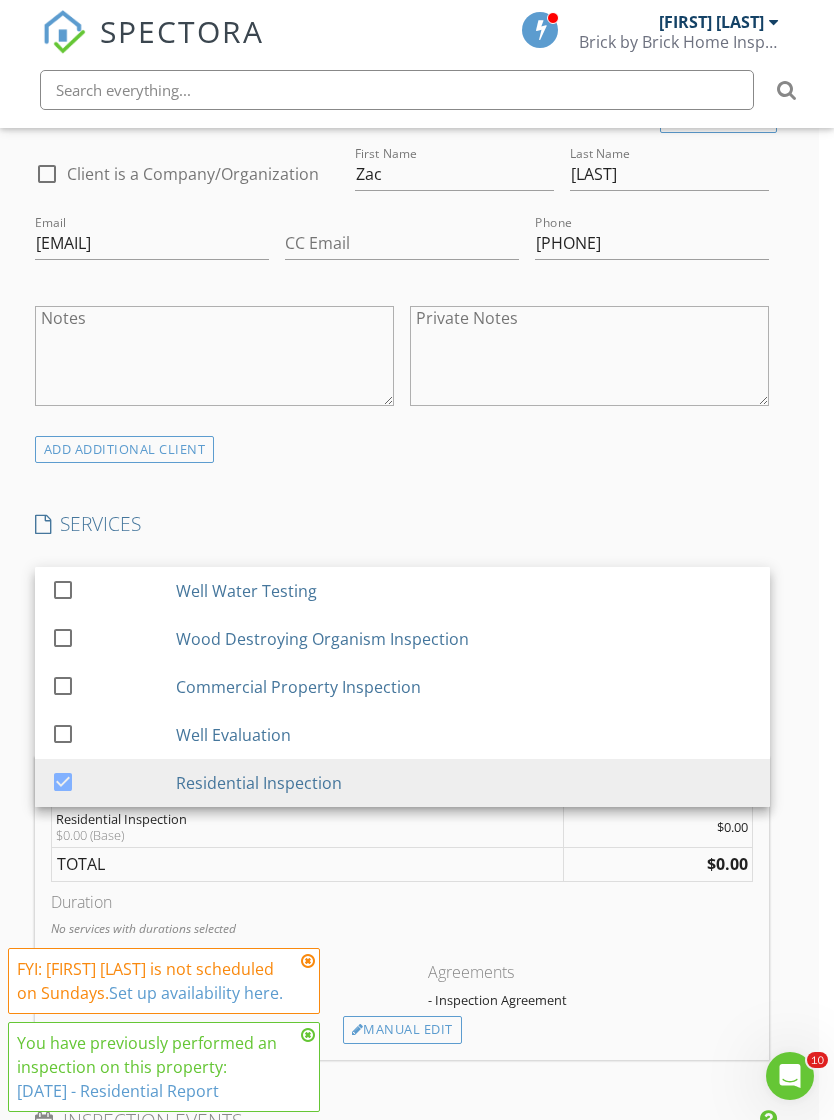 click on "ADD ADDITIONAL client" at bounding box center [125, 449] 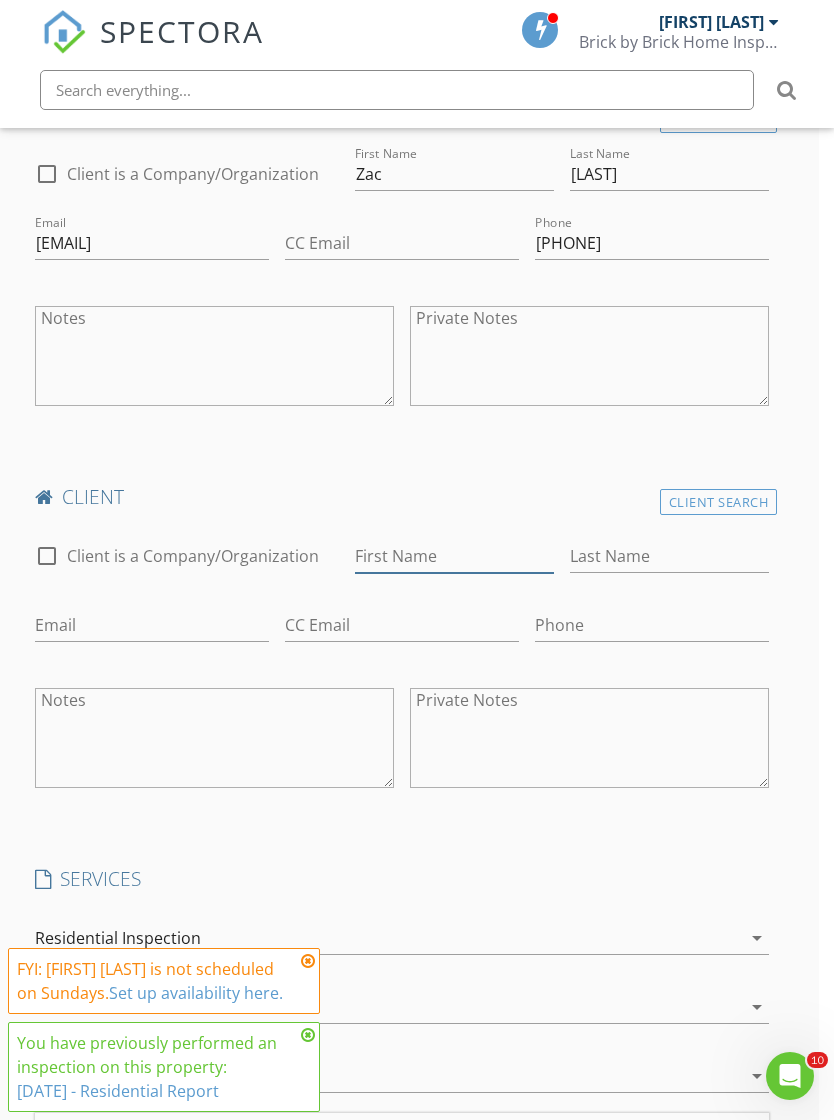 click on "First Name" at bounding box center [454, 556] 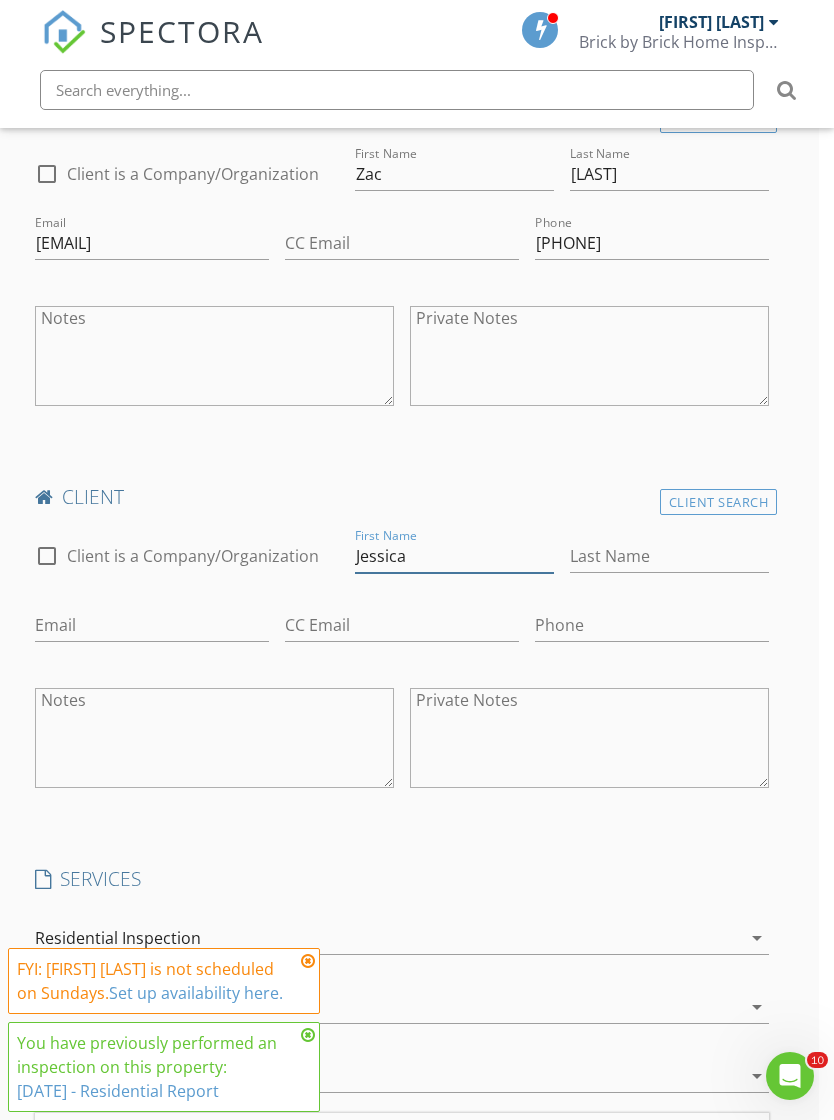 type on "Jessica" 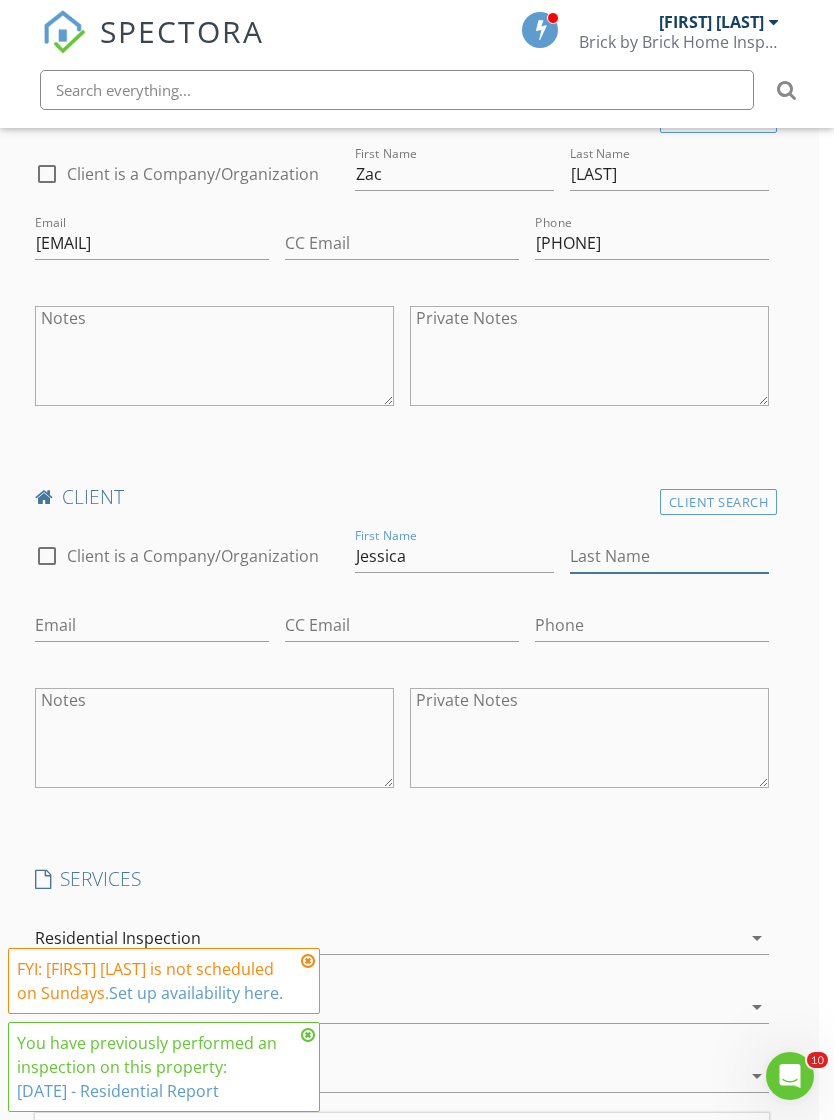 click on "Last Name" at bounding box center [669, 556] 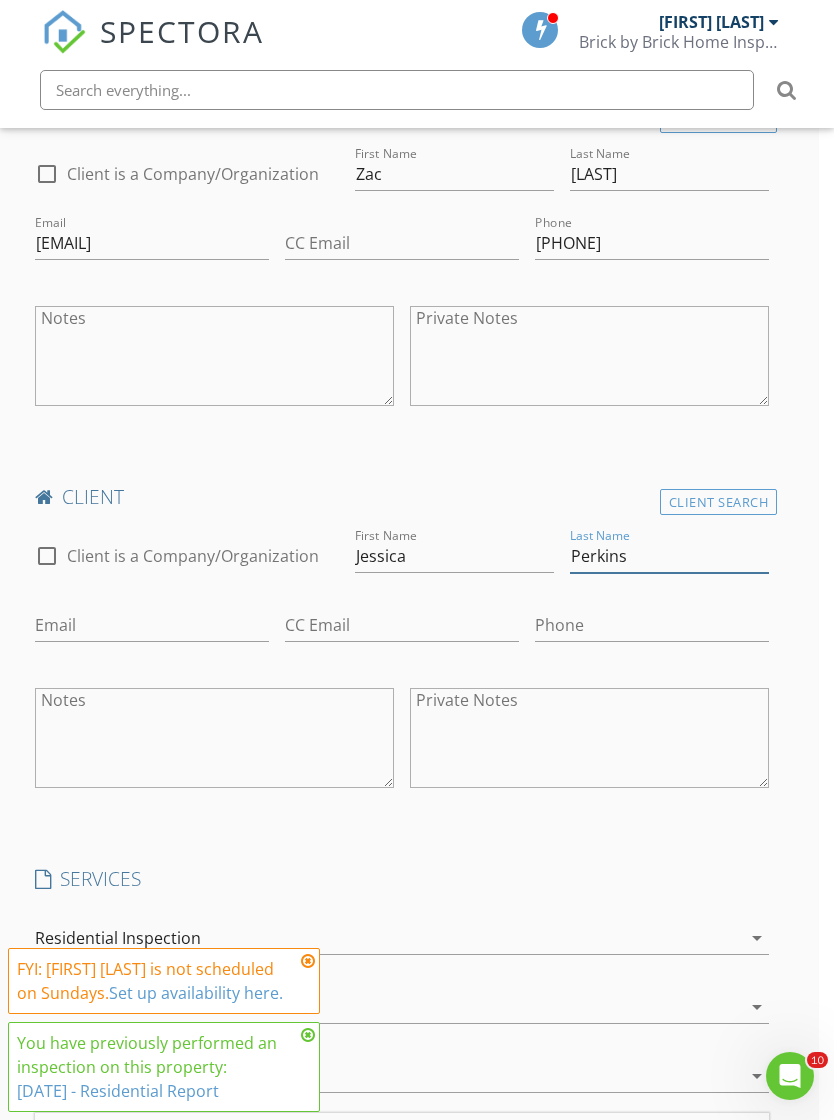type on "Perkins" 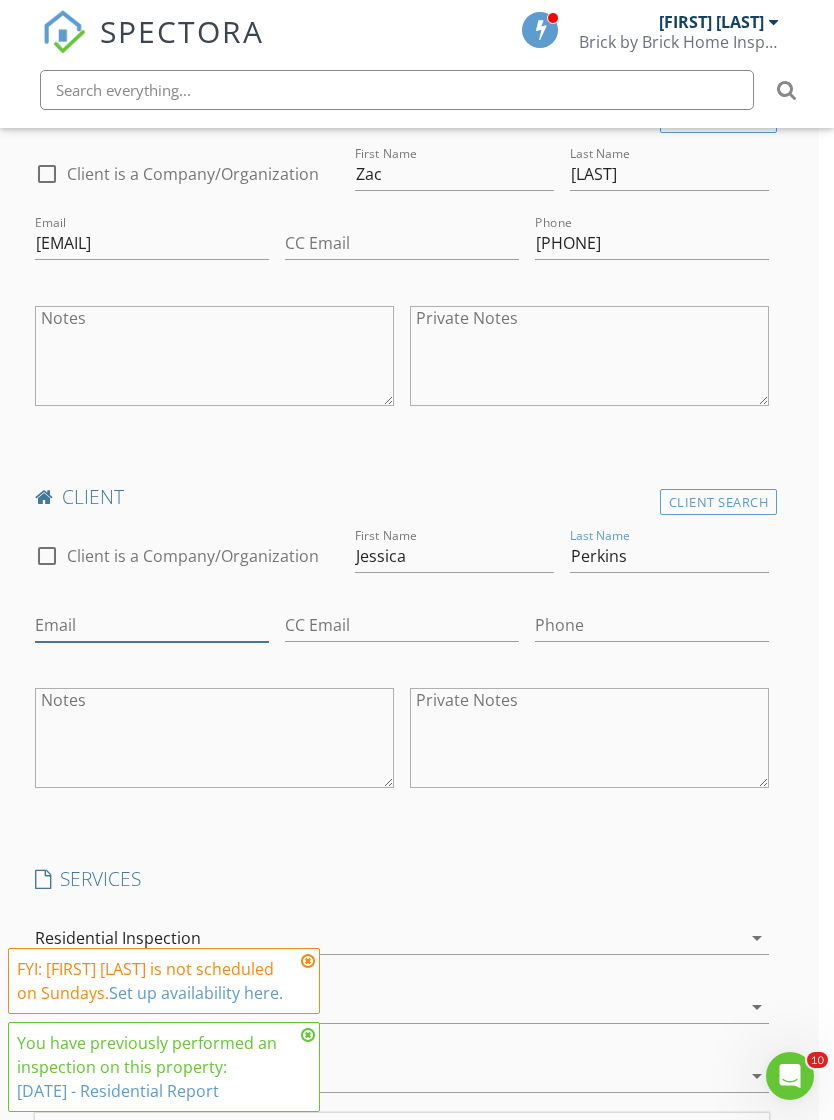 click on "Email" at bounding box center (152, 625) 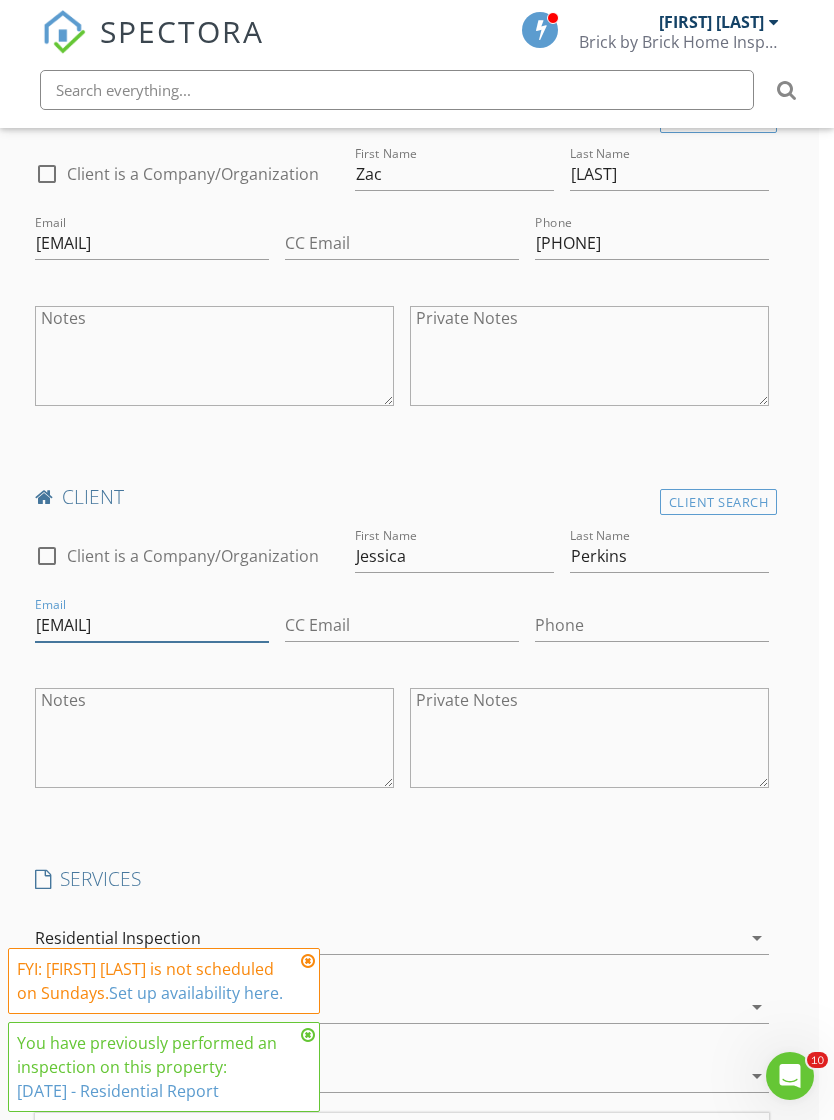 type on "Conner_jessica@yahoo.com" 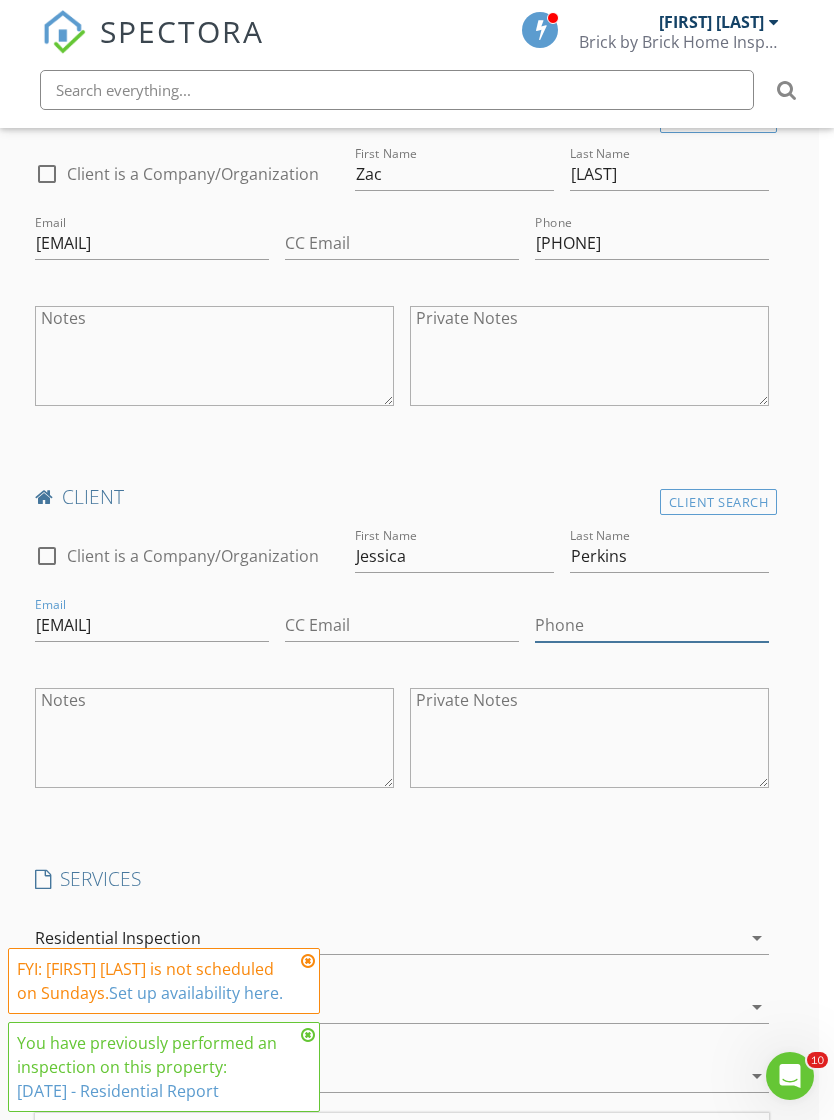 click on "Phone" at bounding box center [652, 625] 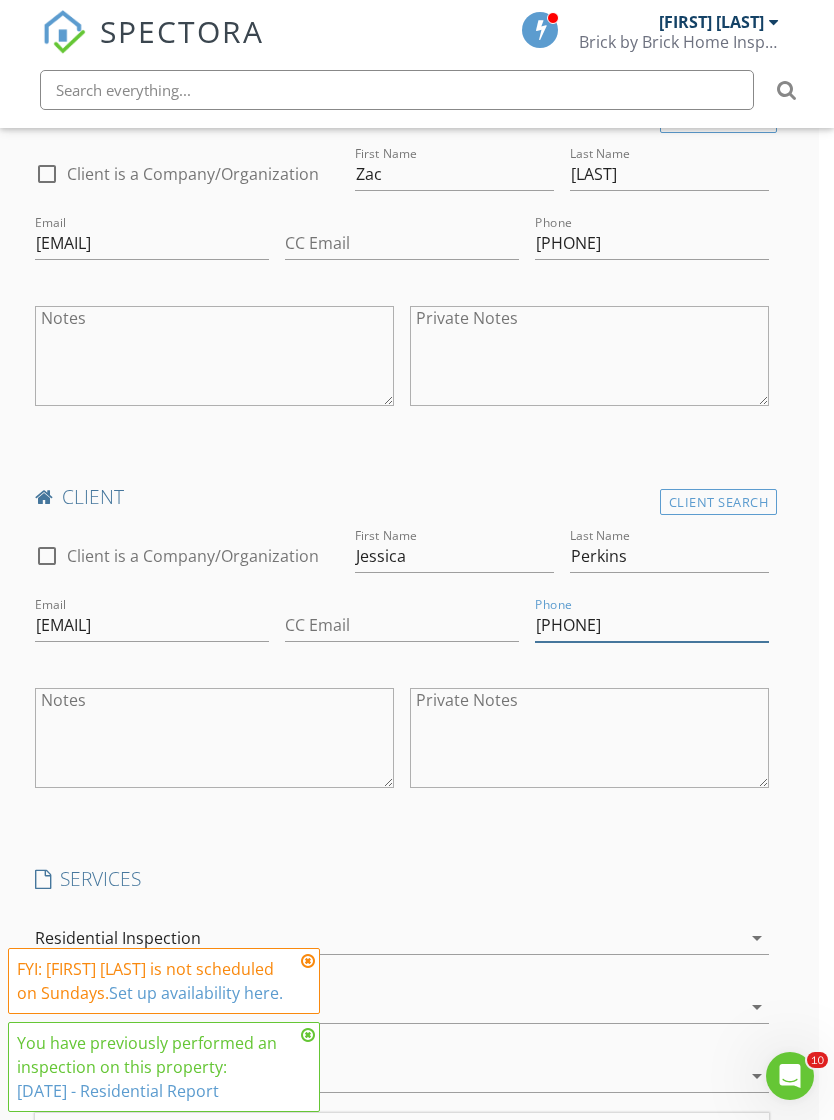 type on "[PHONE]" 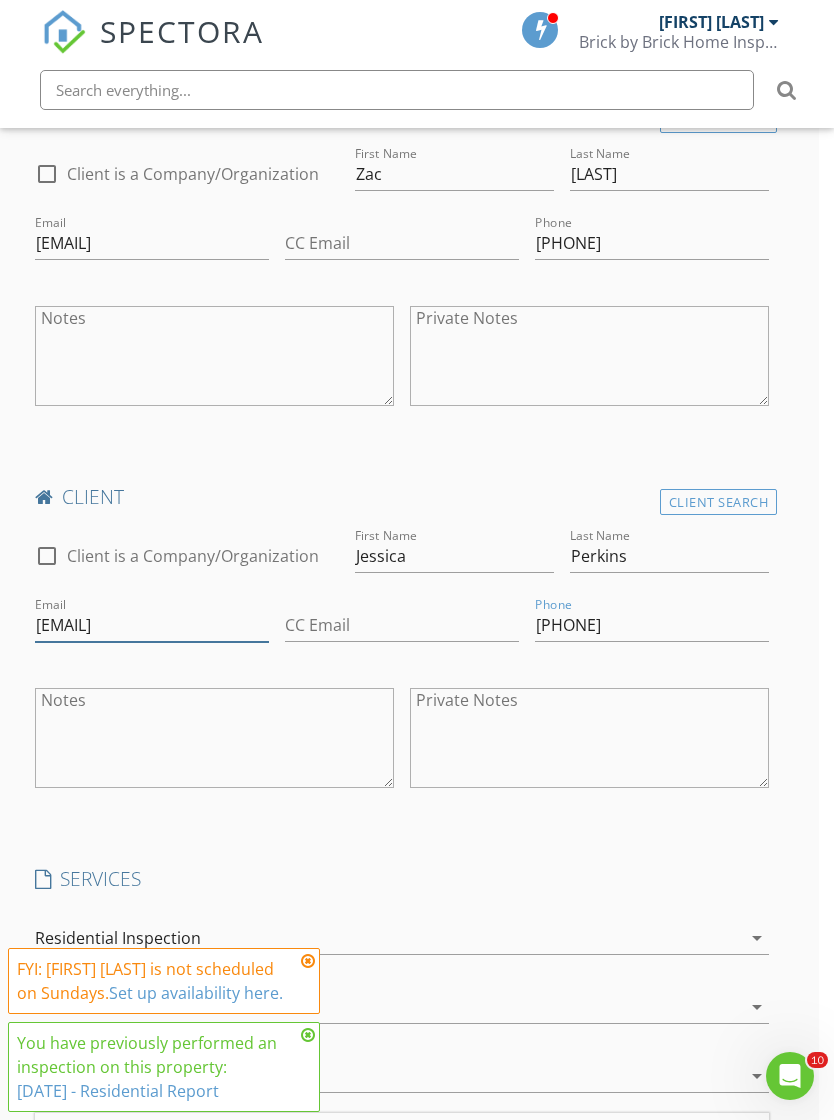 click on "Conner_jessica@yahoo.com" at bounding box center (152, 625) 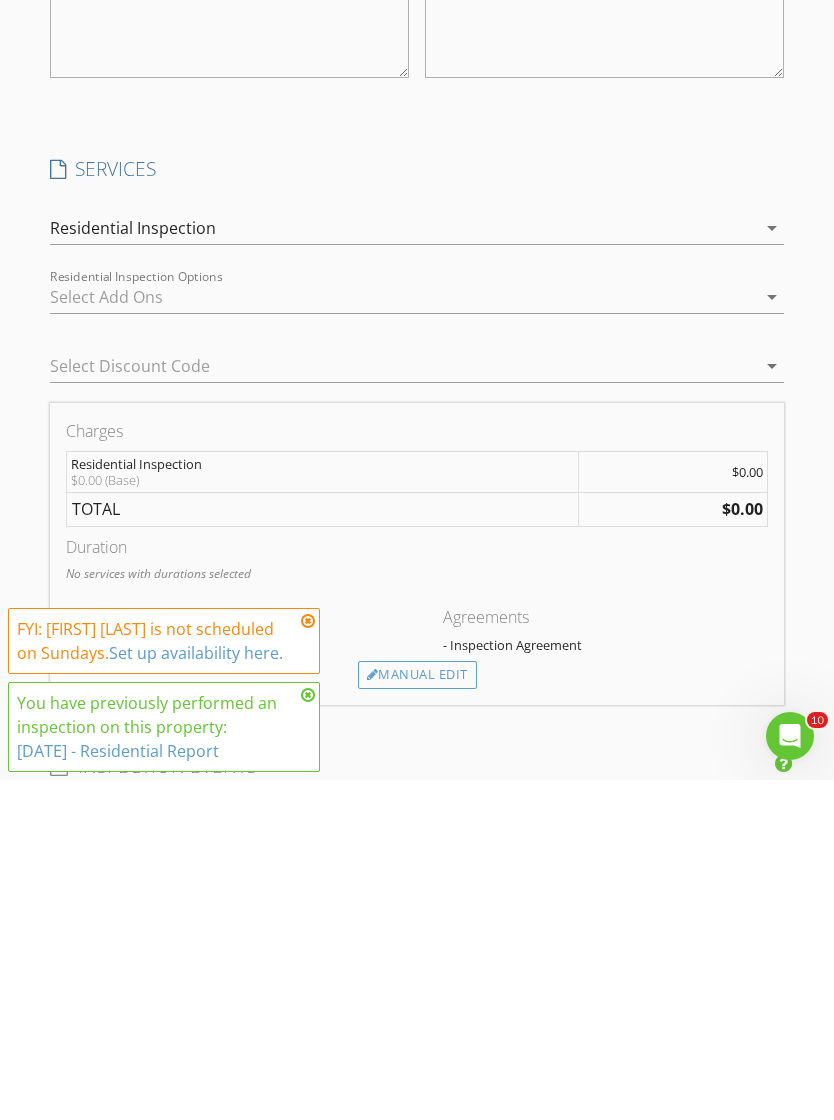 scroll, scrollTop: 1539, scrollLeft: 0, axis: vertical 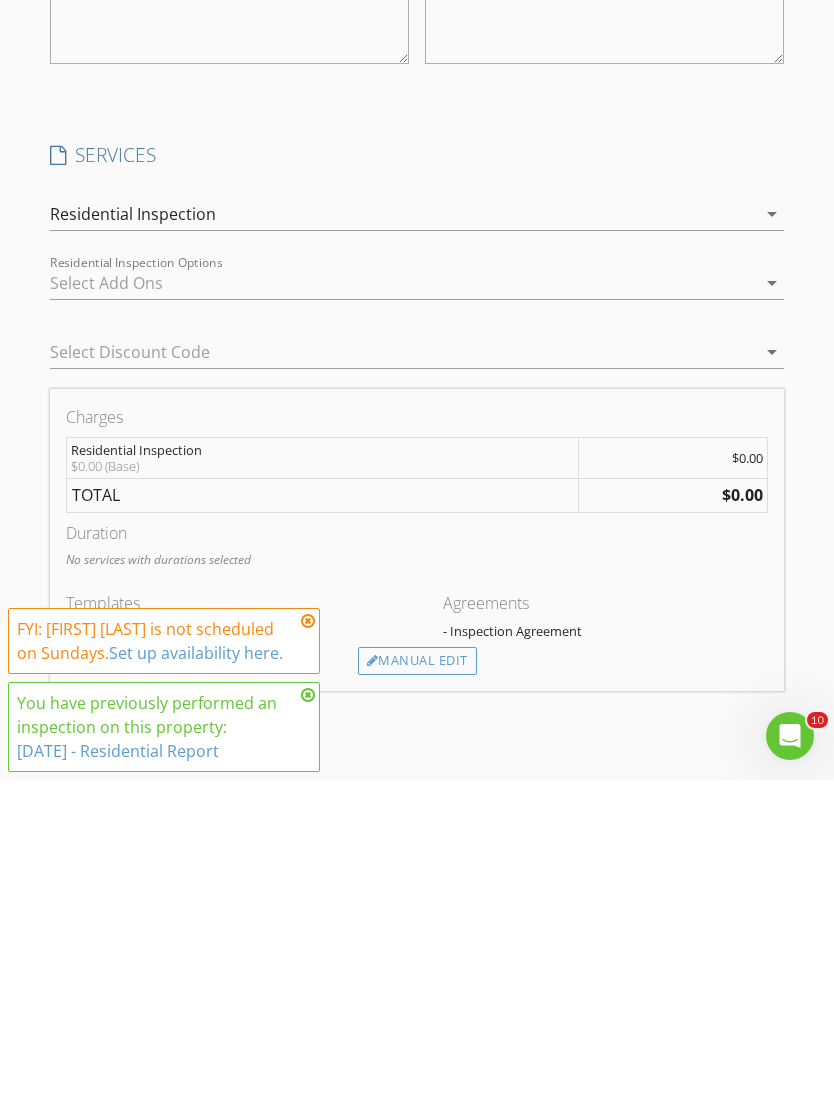 type on "Conners_jessica@yahoo.com" 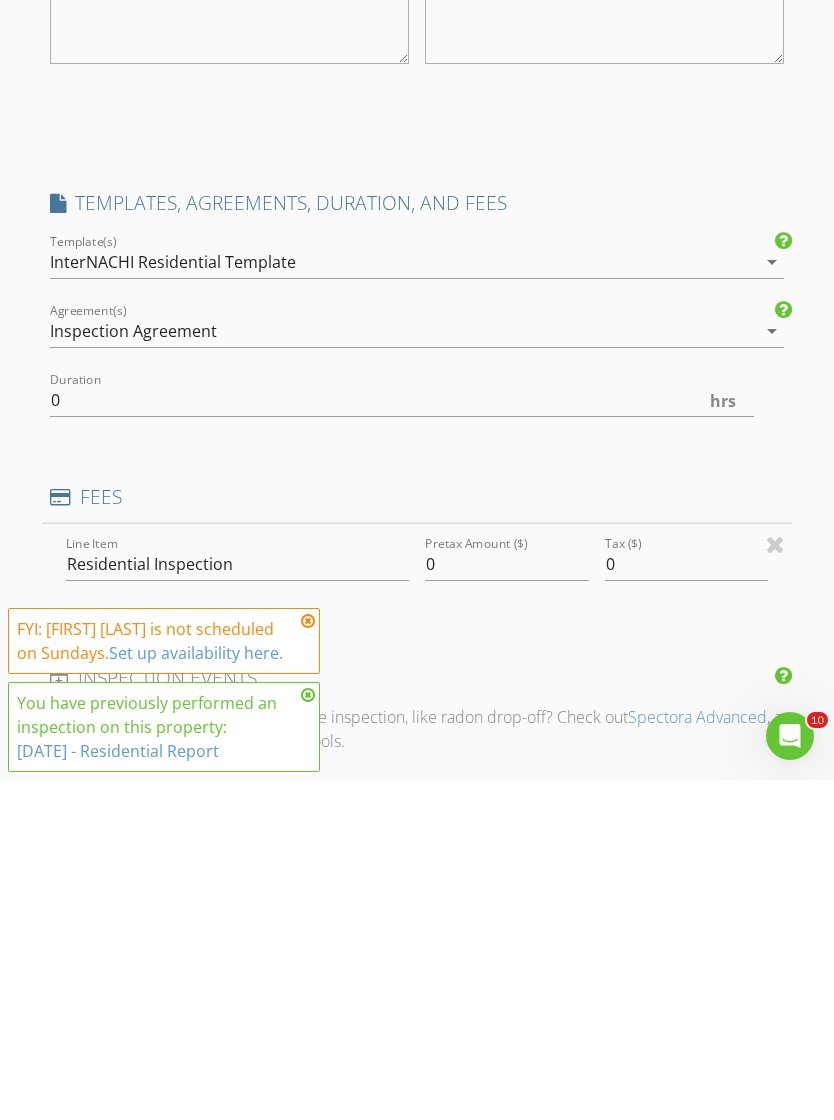 scroll, scrollTop: 1880, scrollLeft: 0, axis: vertical 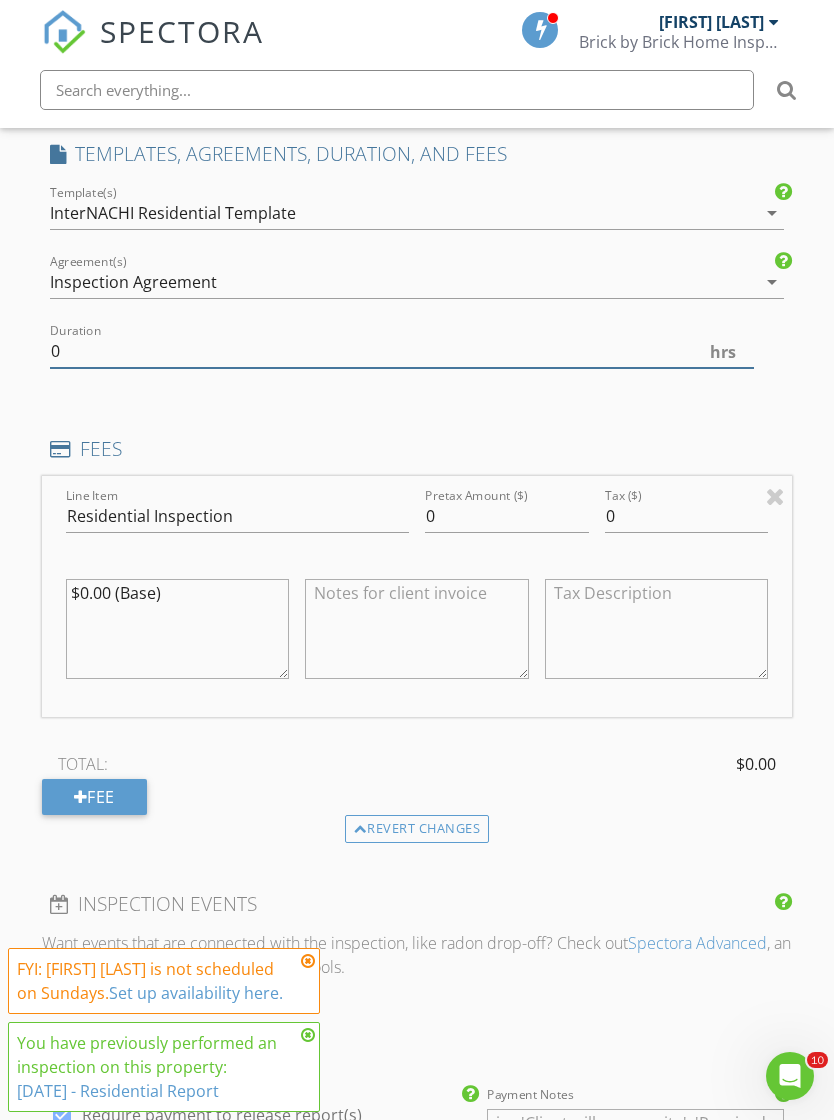 click on "0" at bounding box center (402, 351) 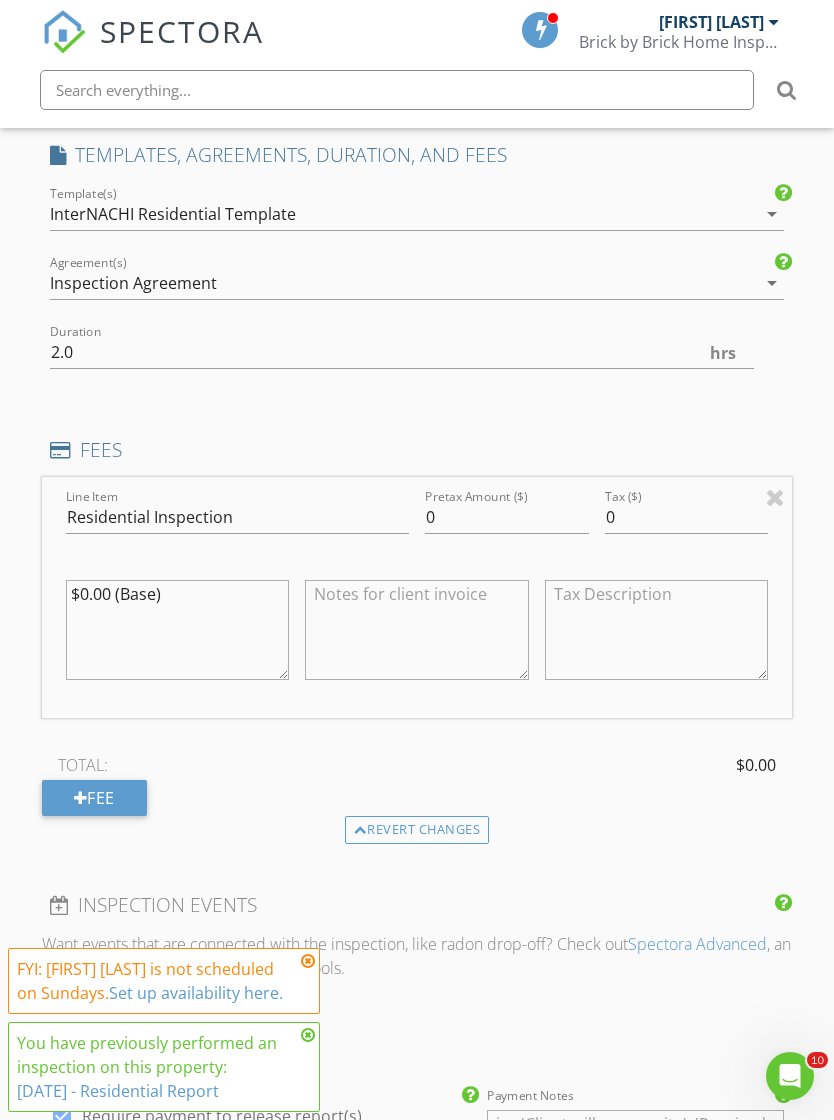 scroll, scrollTop: 1880, scrollLeft: 0, axis: vertical 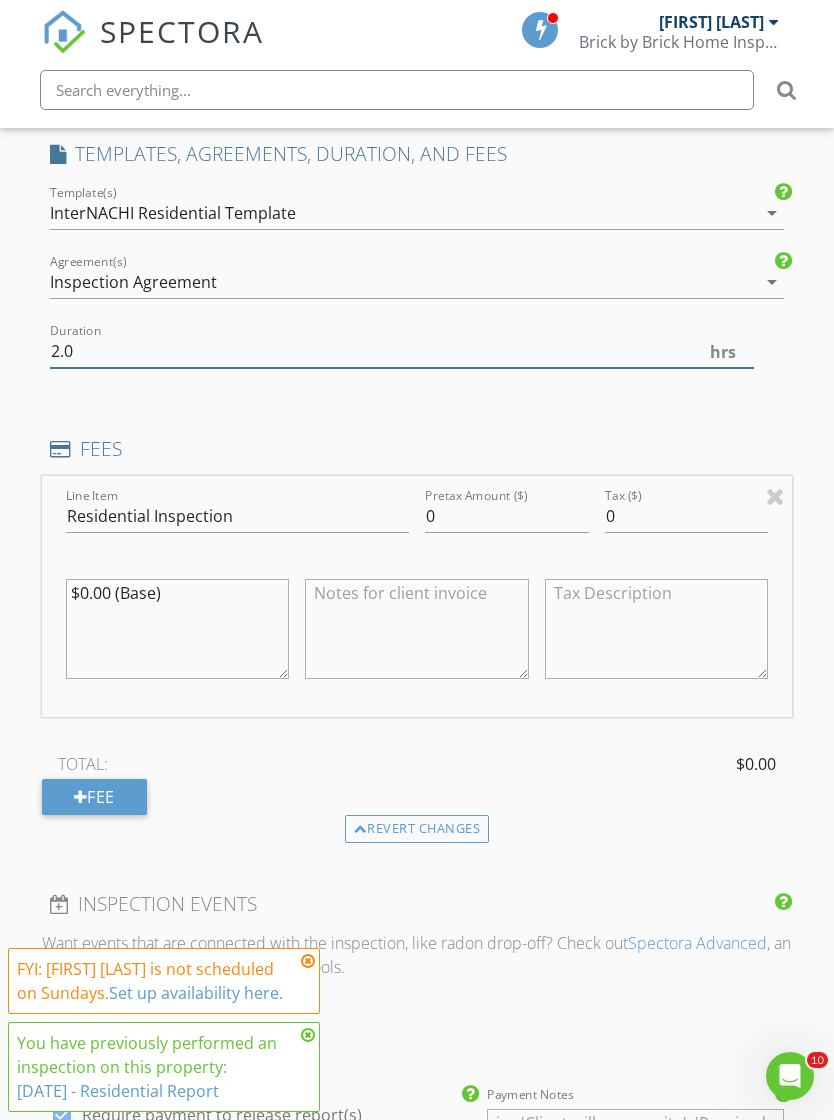 type on "2.0" 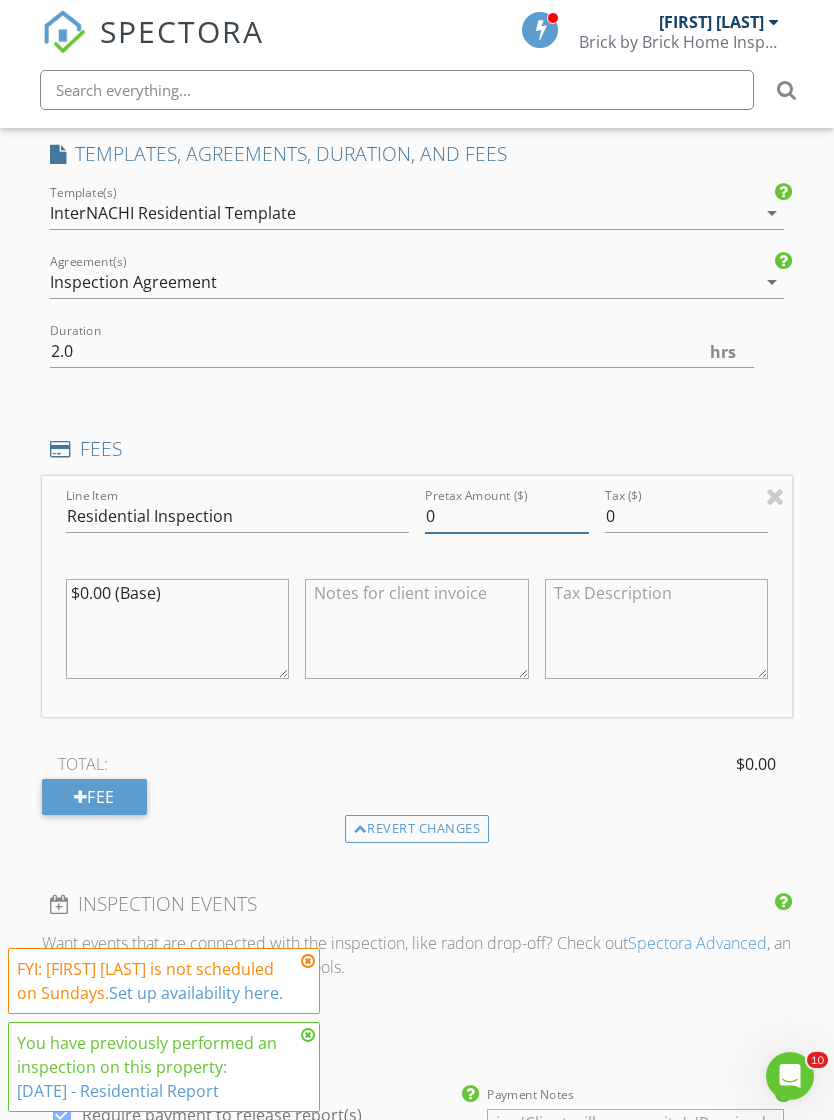 click on "0" at bounding box center (507, 516) 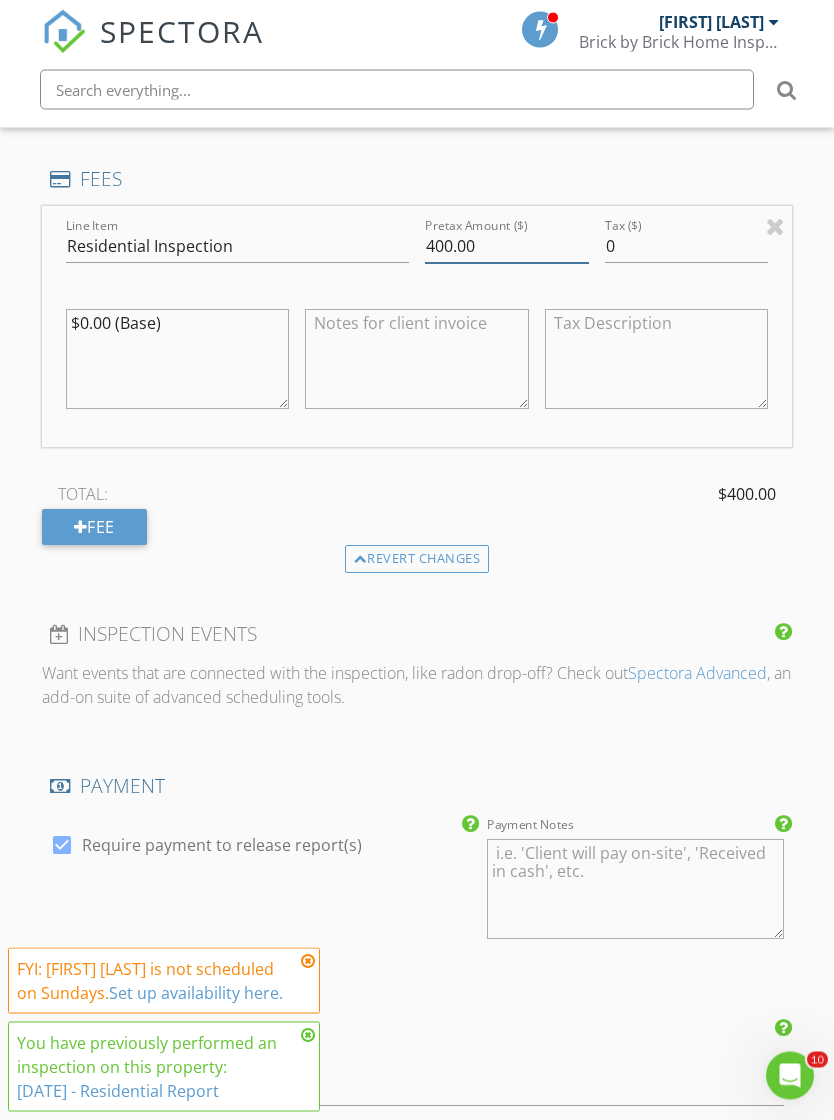 scroll, scrollTop: 2150, scrollLeft: 0, axis: vertical 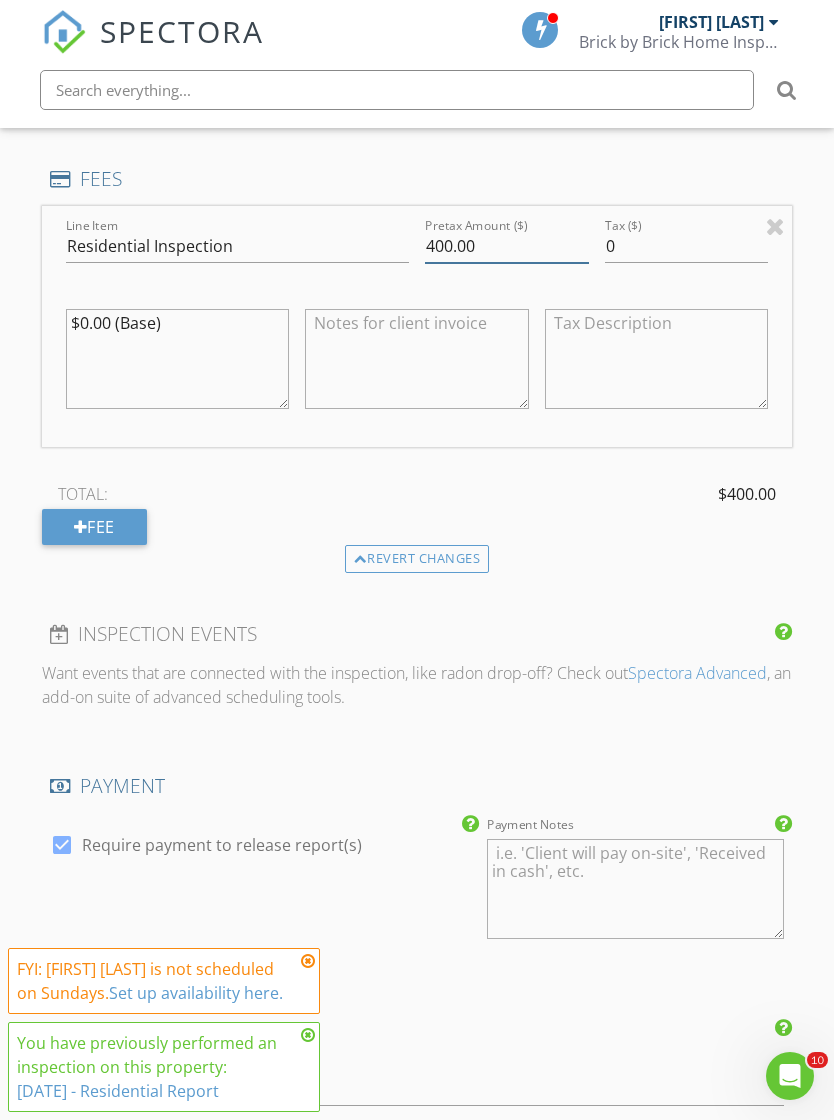 type on "400.00" 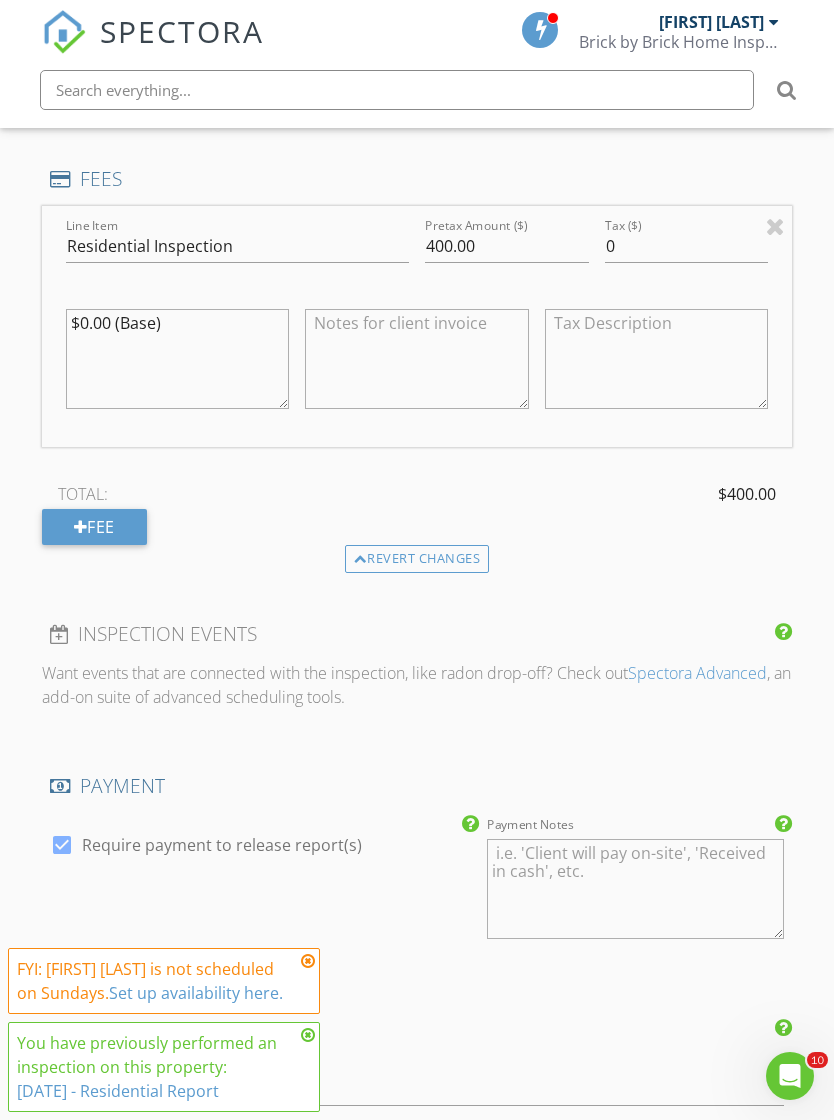 click at bounding box center (308, 961) 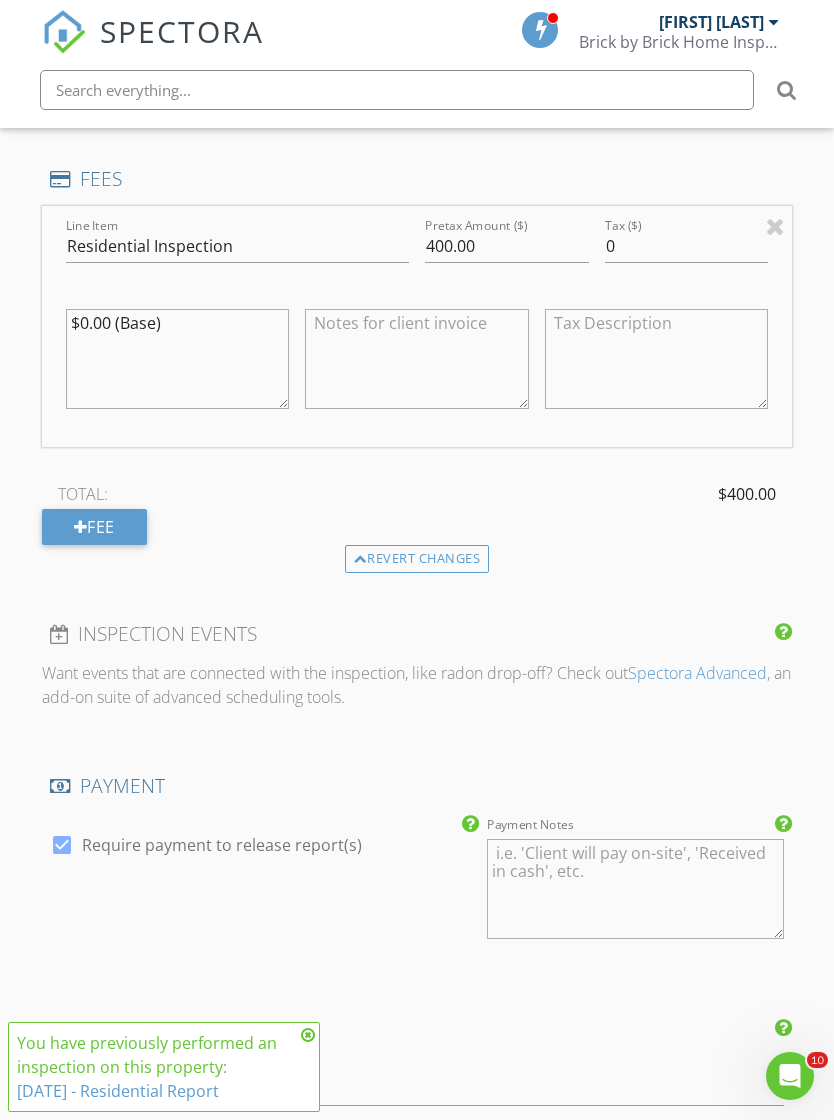 click at bounding box center (308, 1035) 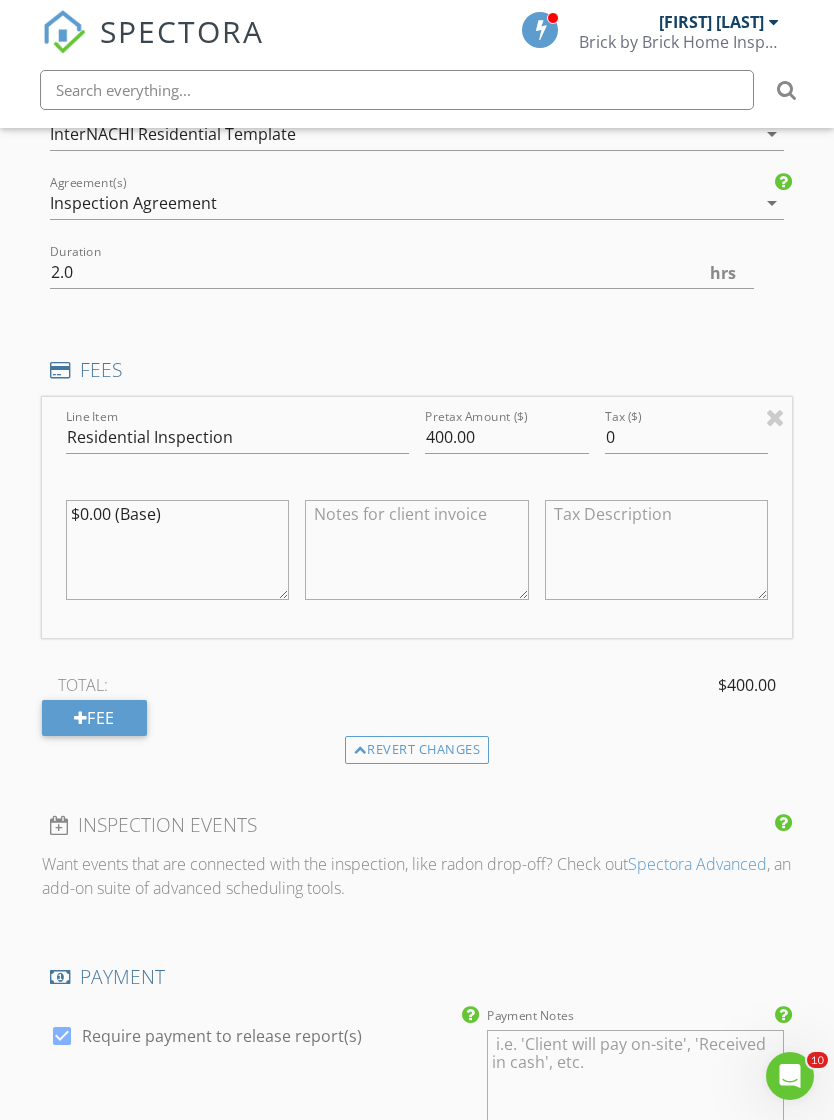 scroll, scrollTop: 1958, scrollLeft: 0, axis: vertical 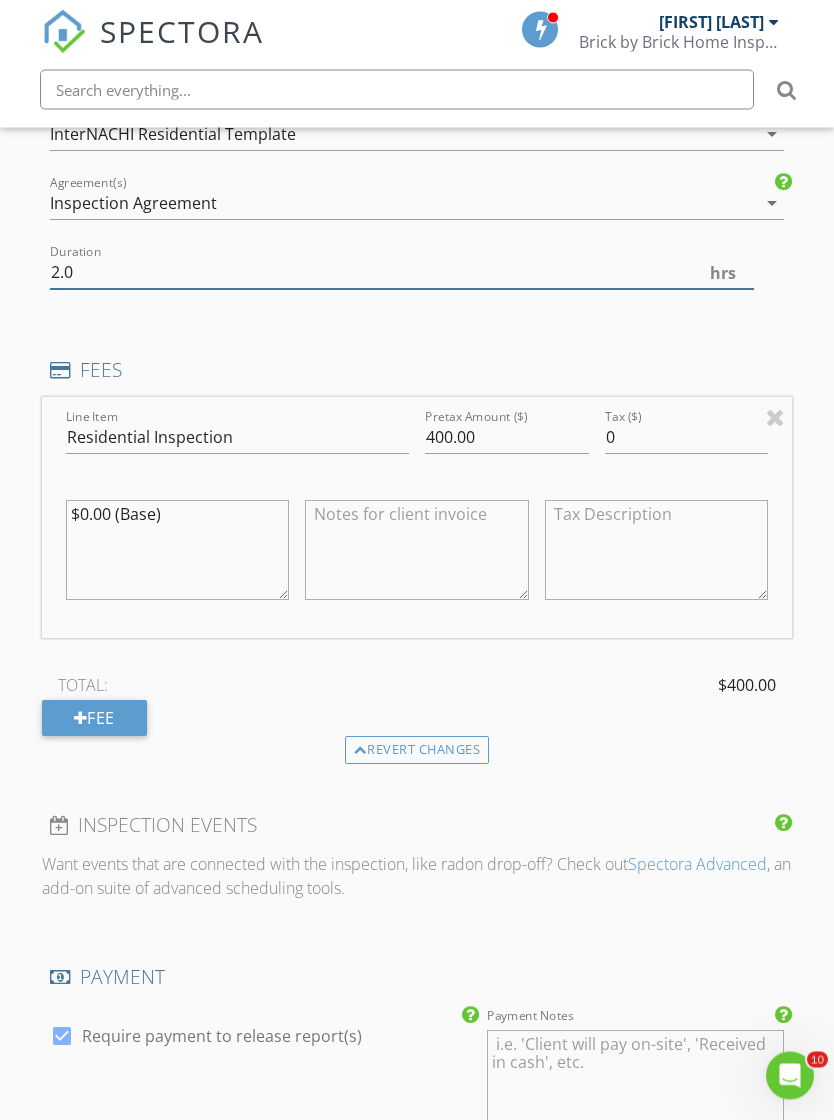click on "2.0" at bounding box center (402, 273) 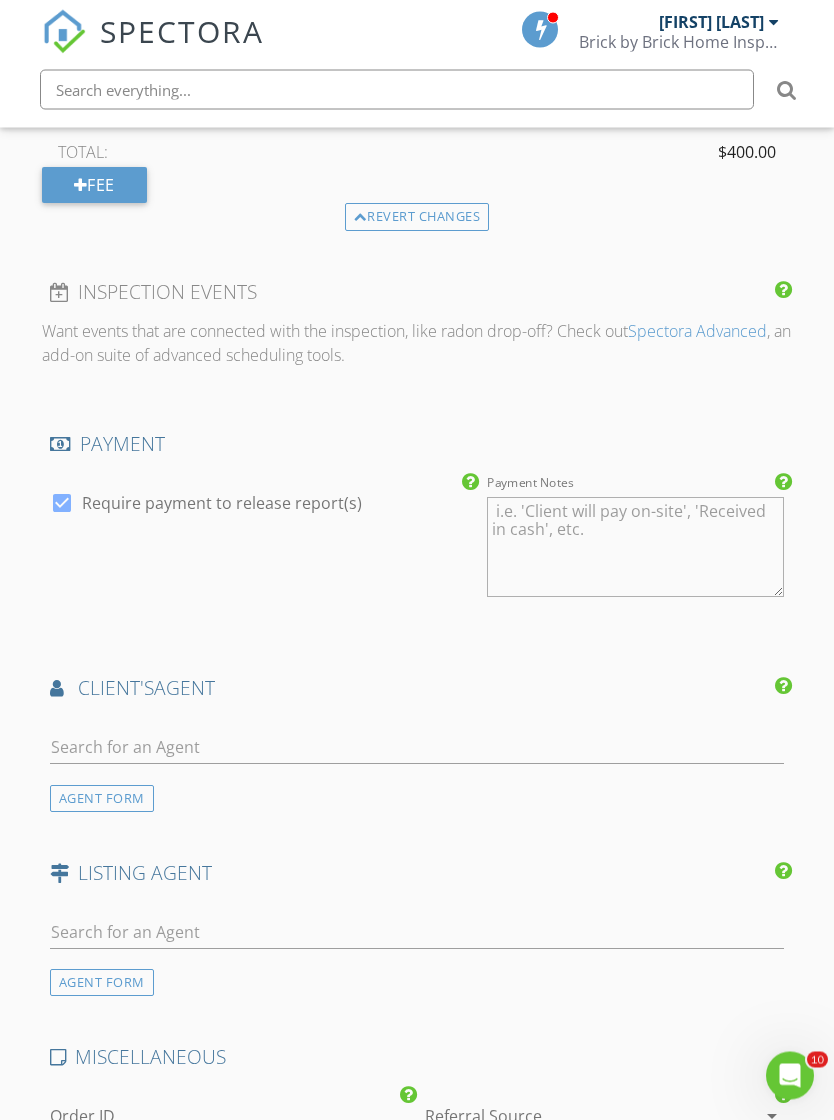 scroll, scrollTop: 2492, scrollLeft: 0, axis: vertical 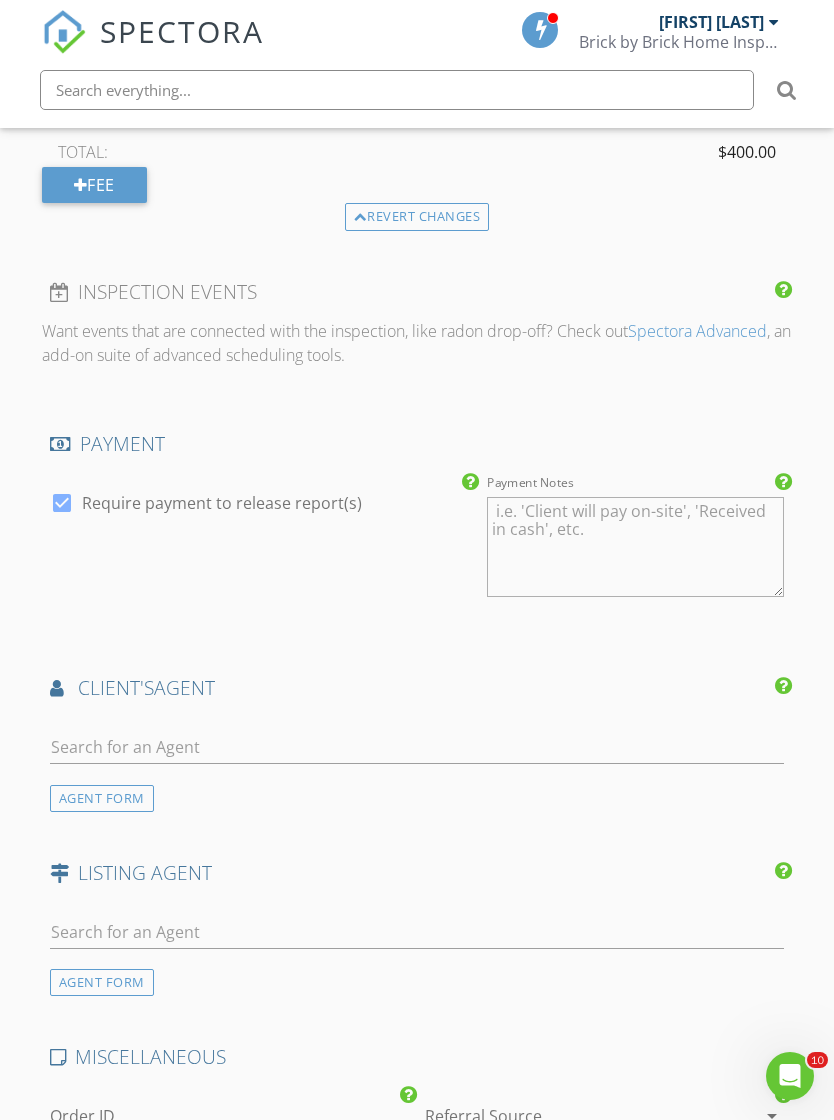 type on "2.5" 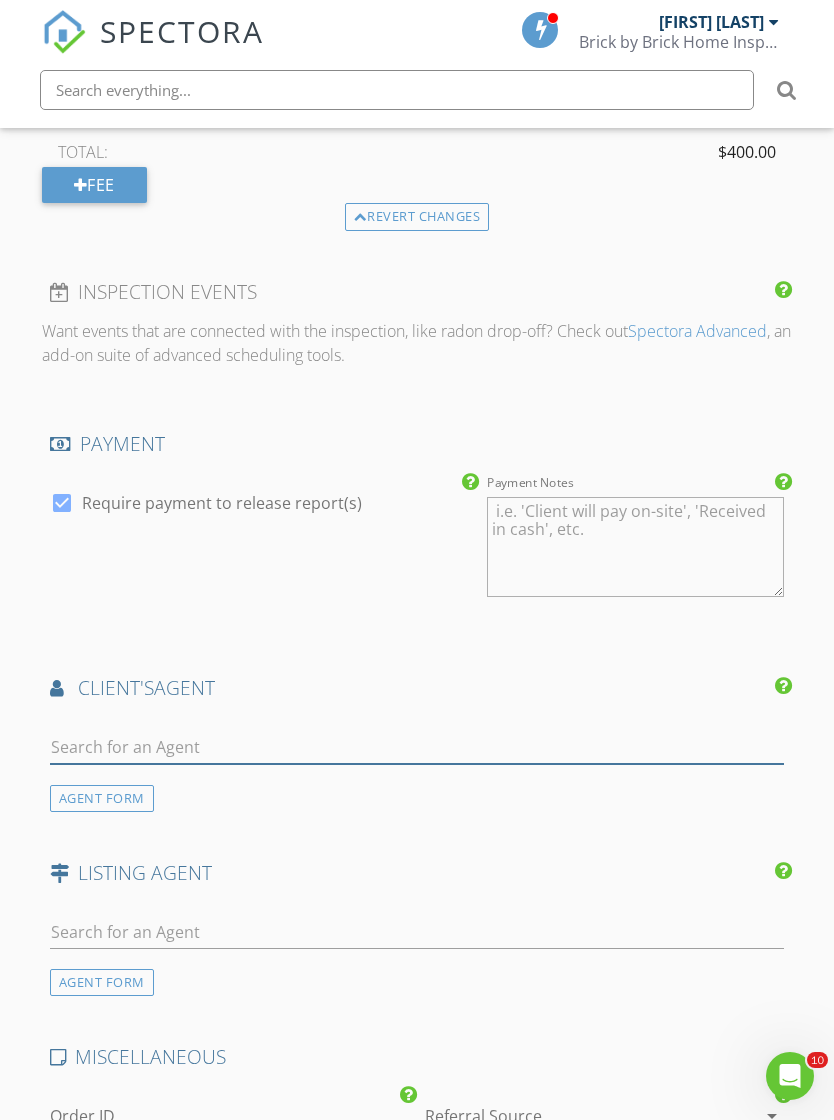 click at bounding box center [417, 747] 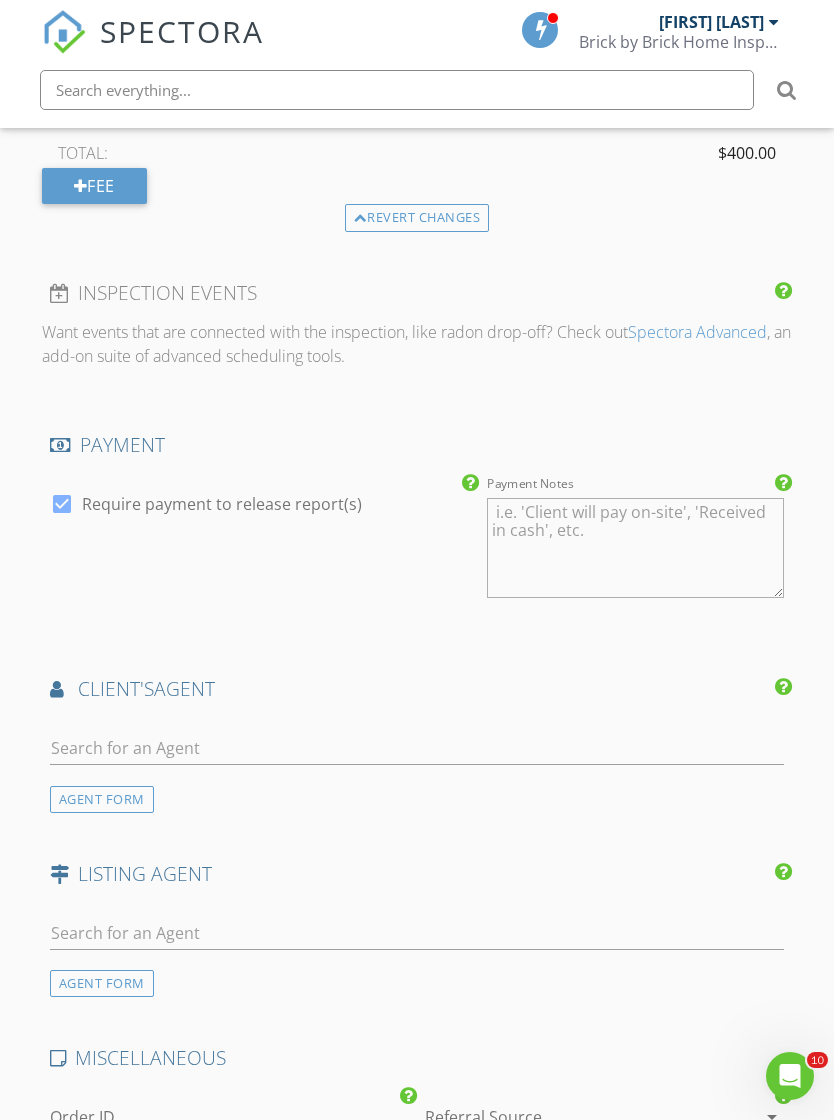 click on "AGENT FORM" at bounding box center (102, 799) 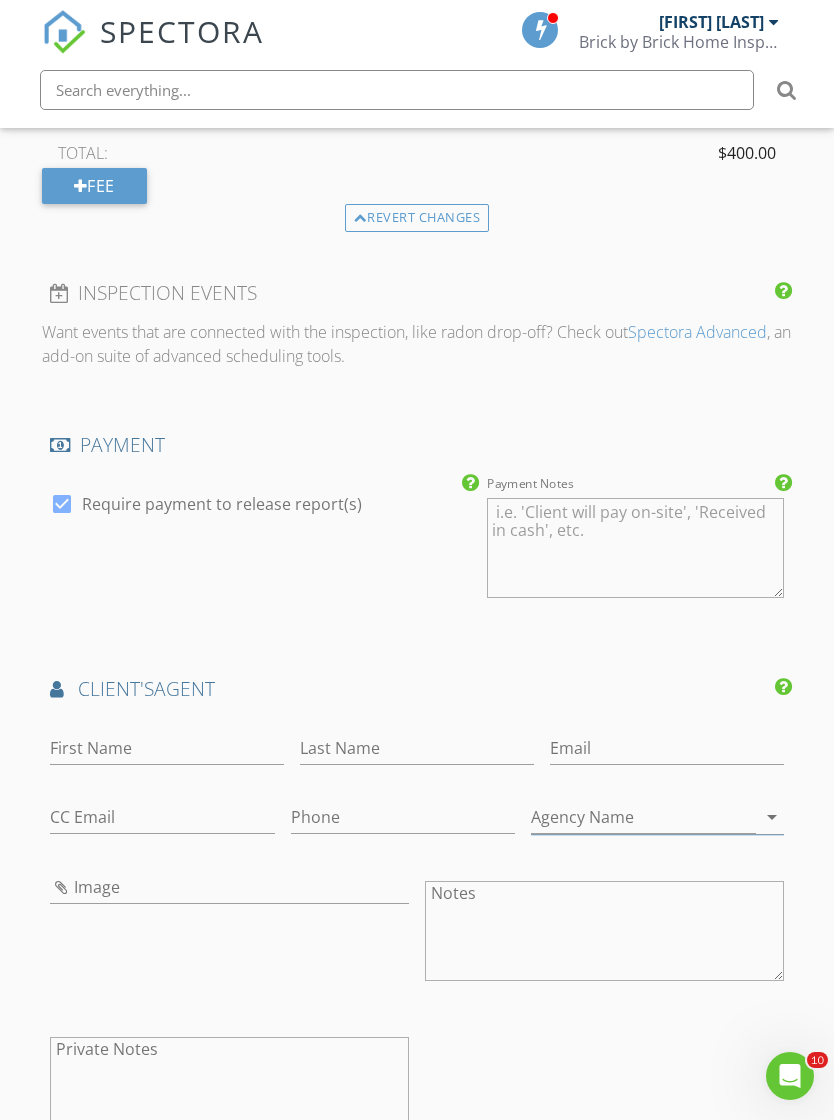 scroll, scrollTop: 2492, scrollLeft: 0, axis: vertical 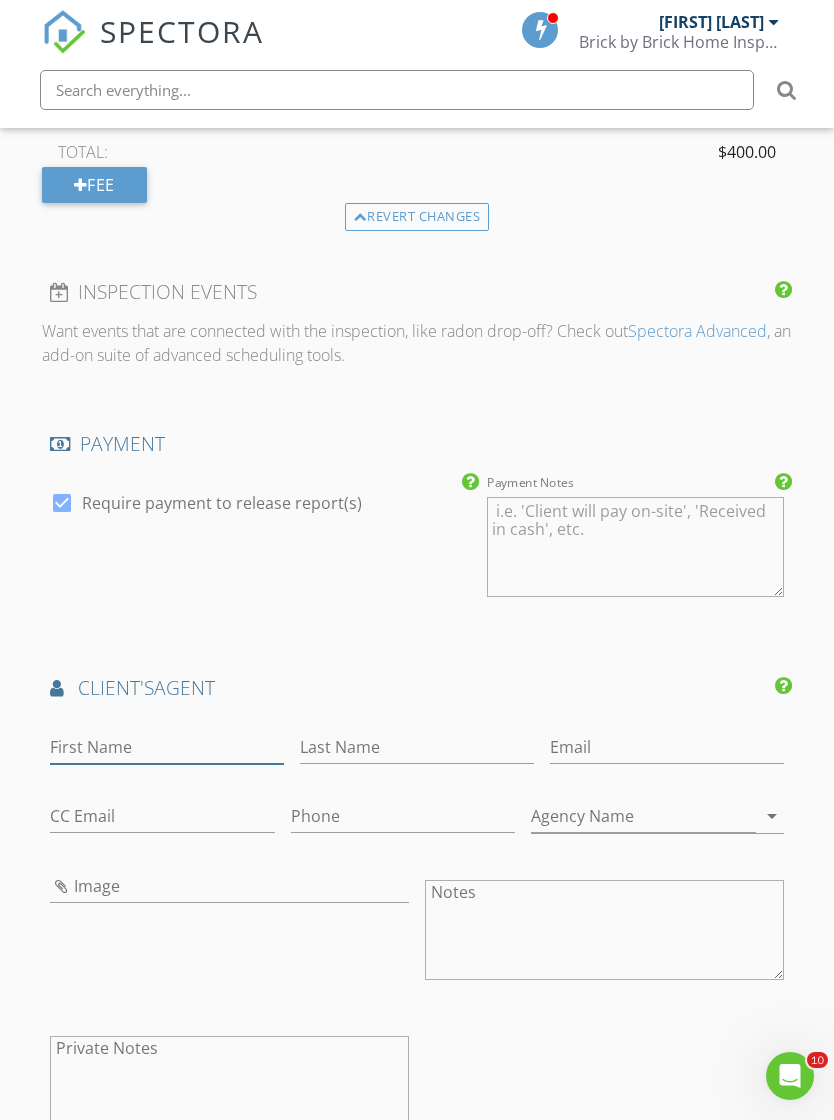 click on "First Name" at bounding box center (167, 747) 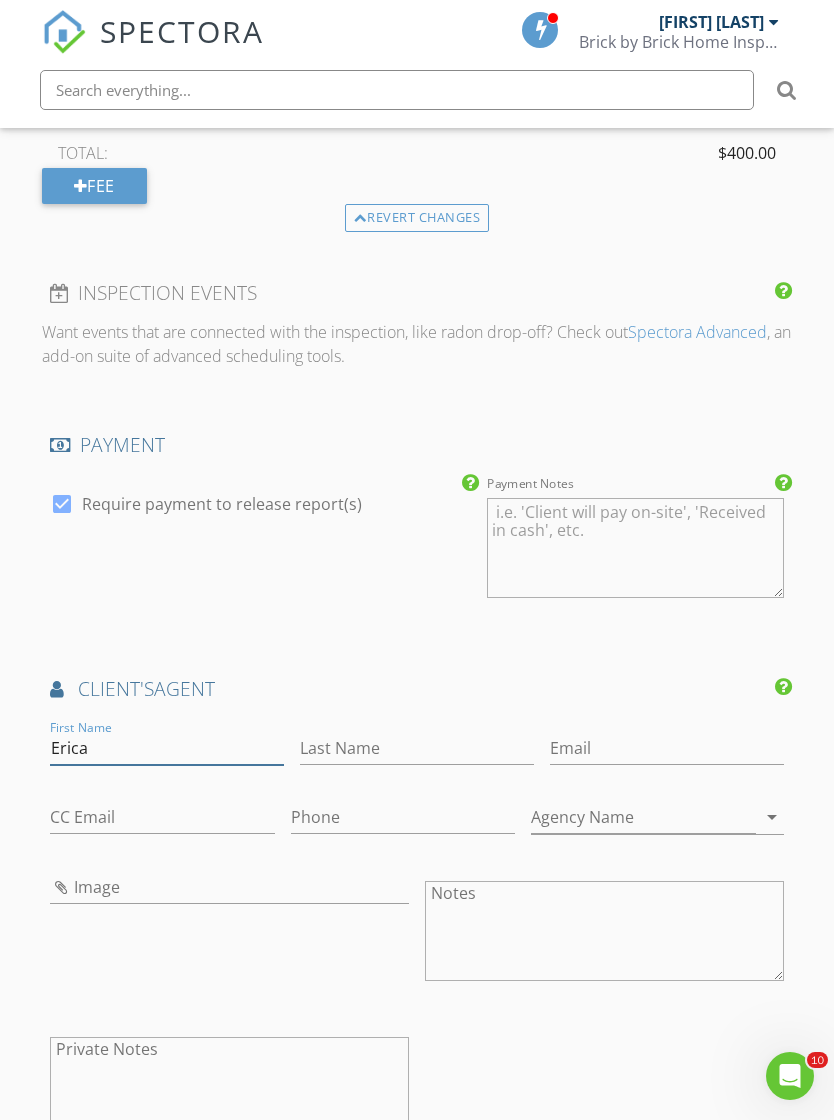 type on "Erica" 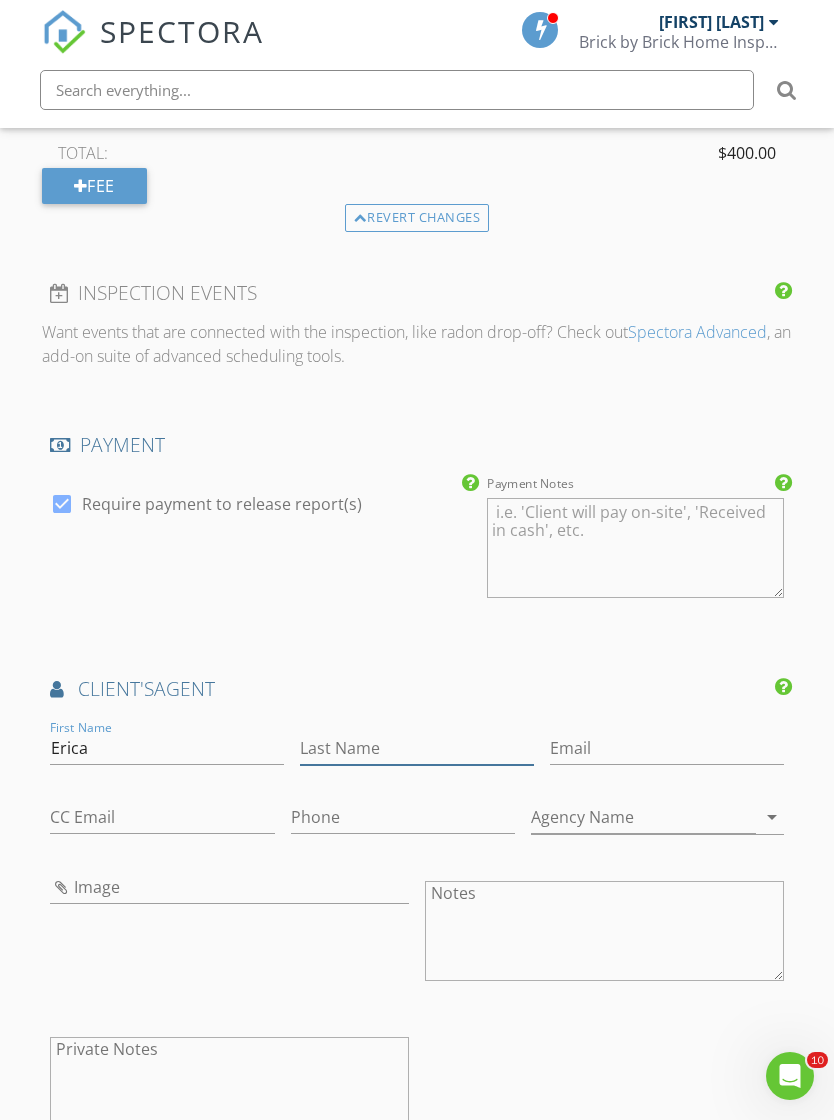 click on "Last Name" at bounding box center (417, 748) 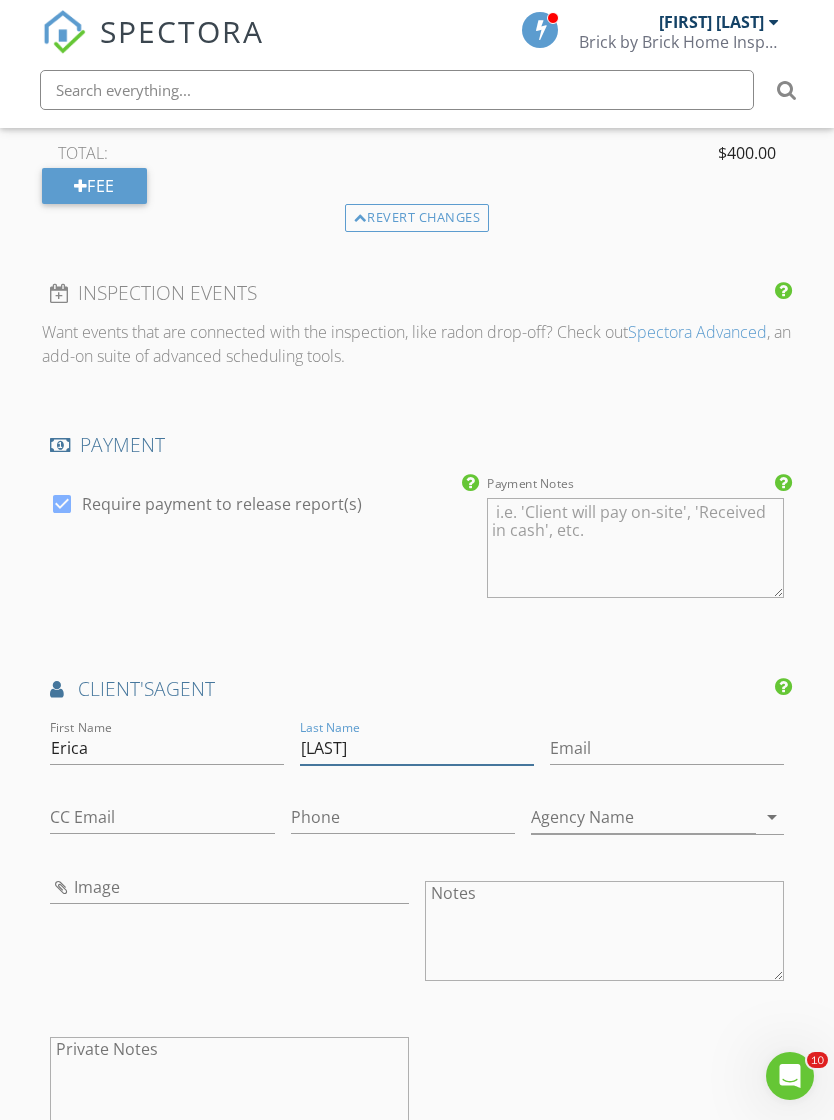 type on "[LAST]" 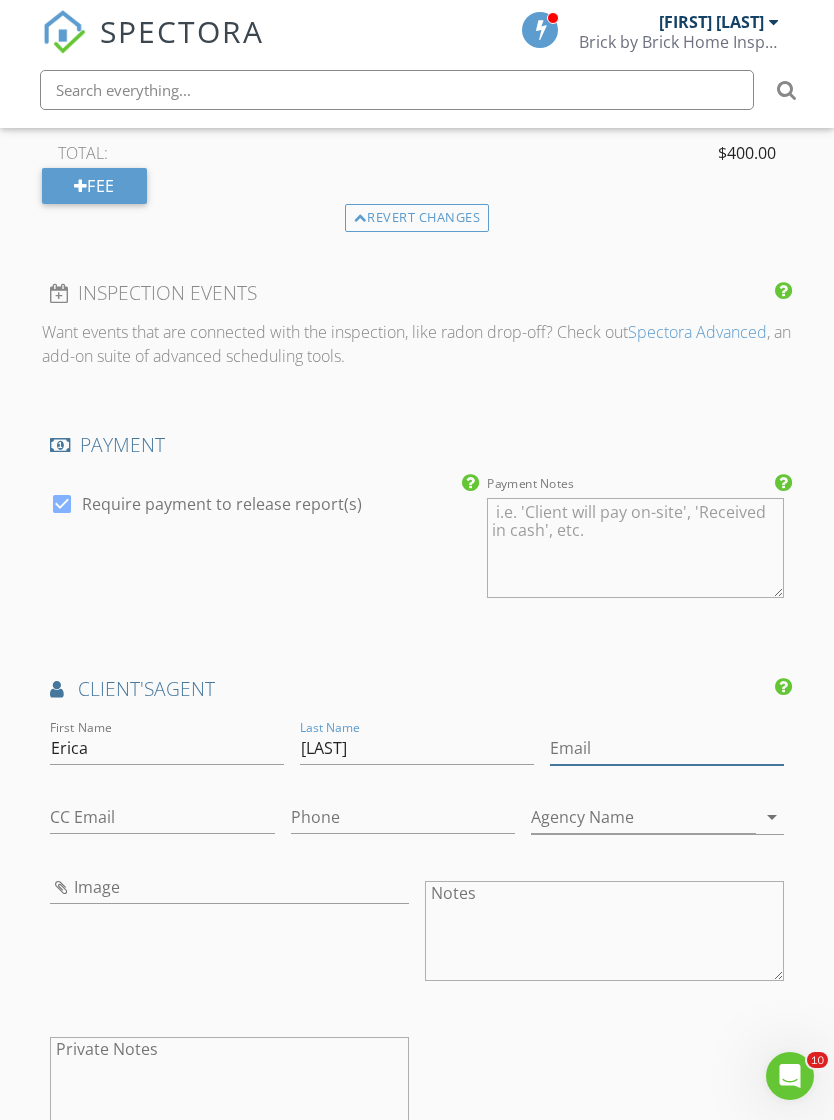 click on "Email" at bounding box center (667, 748) 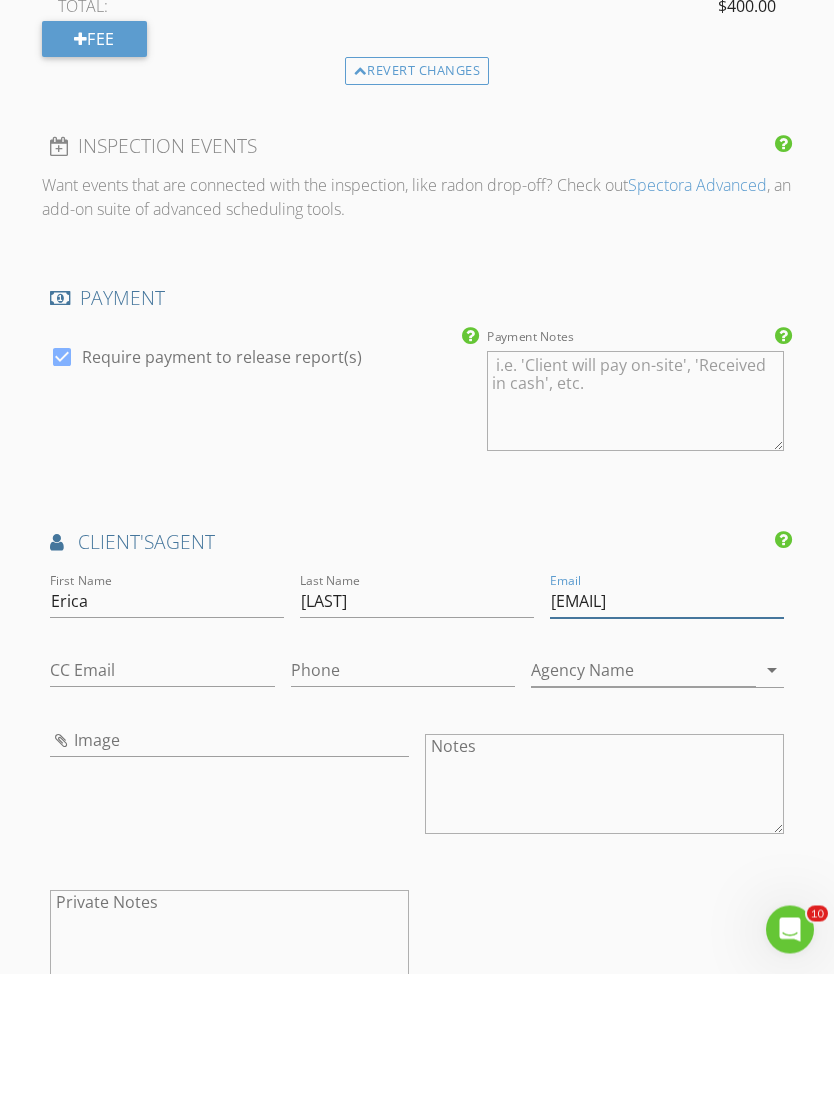 type on "Erica@shucartrealestate.com" 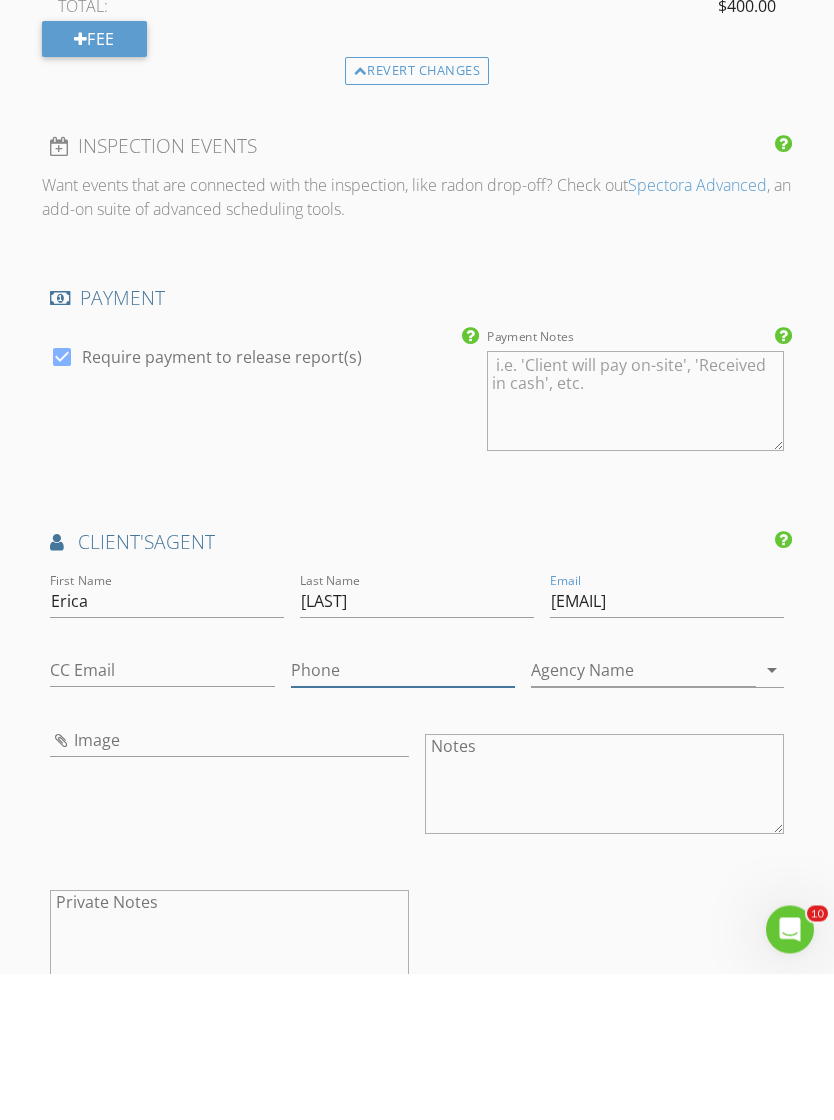 click on "Phone" at bounding box center [403, 817] 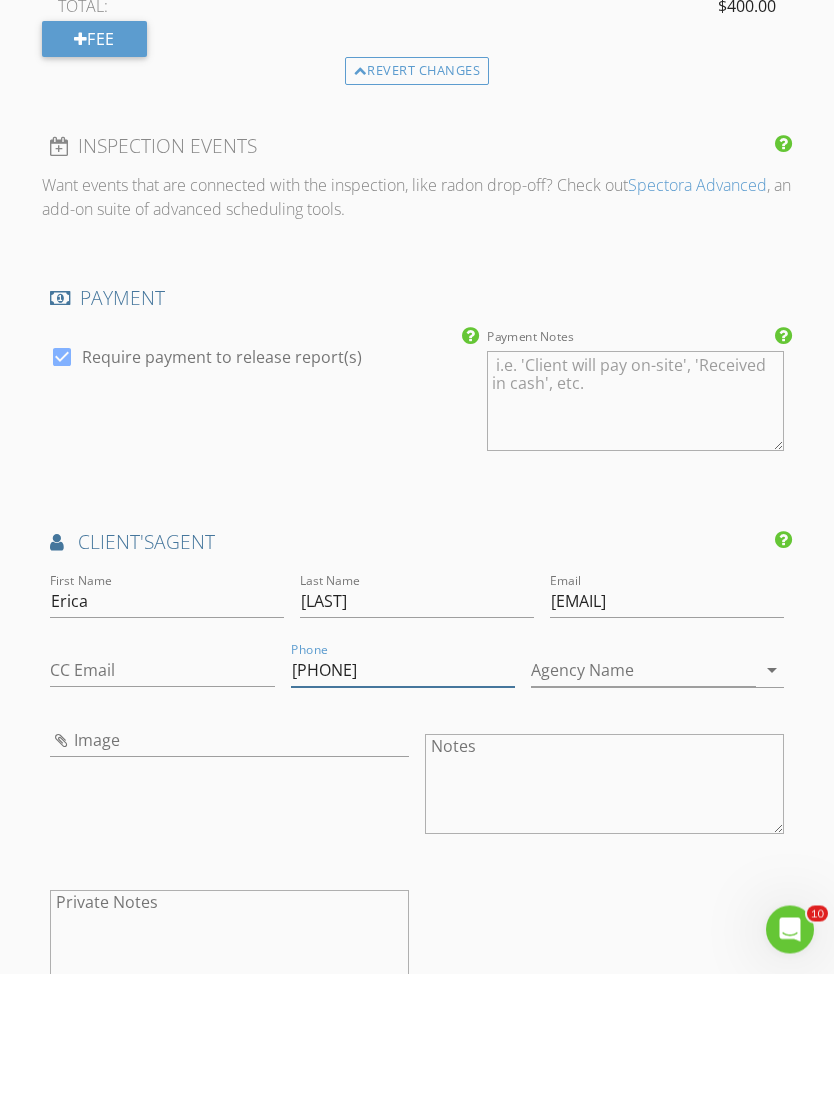 type on "[PHONE]" 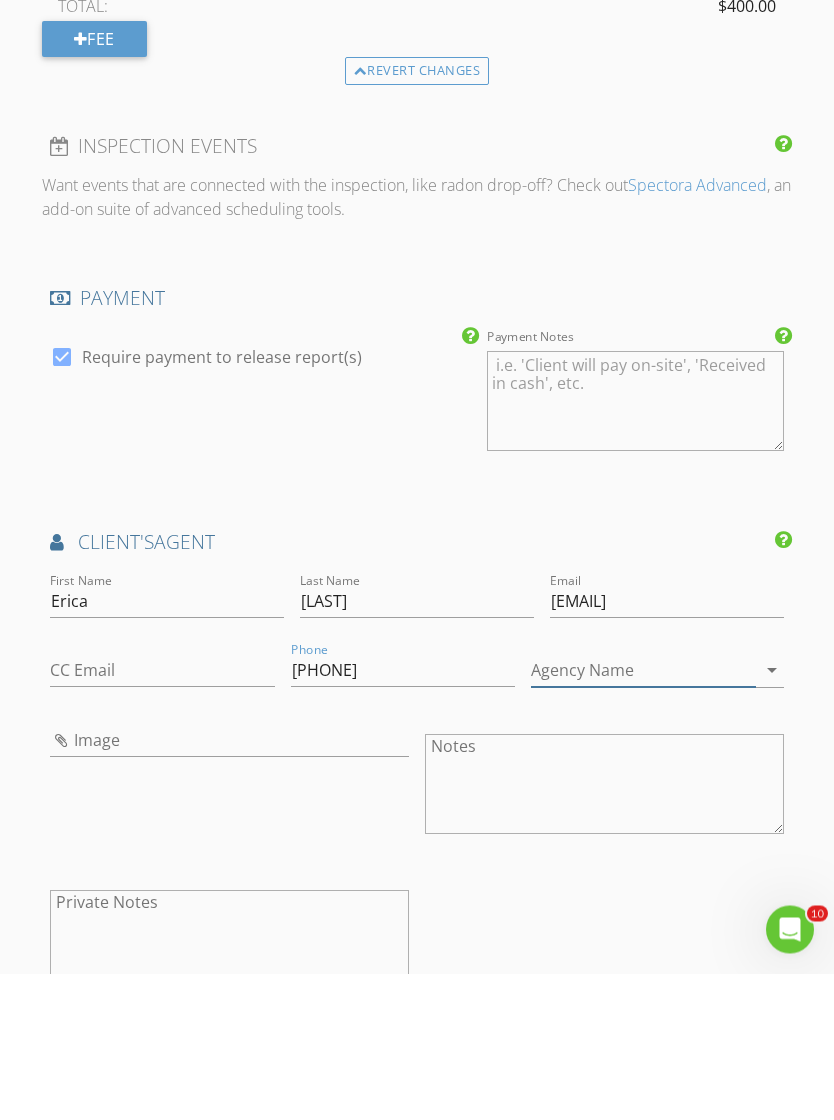 click on "Agency Name" at bounding box center [643, 817] 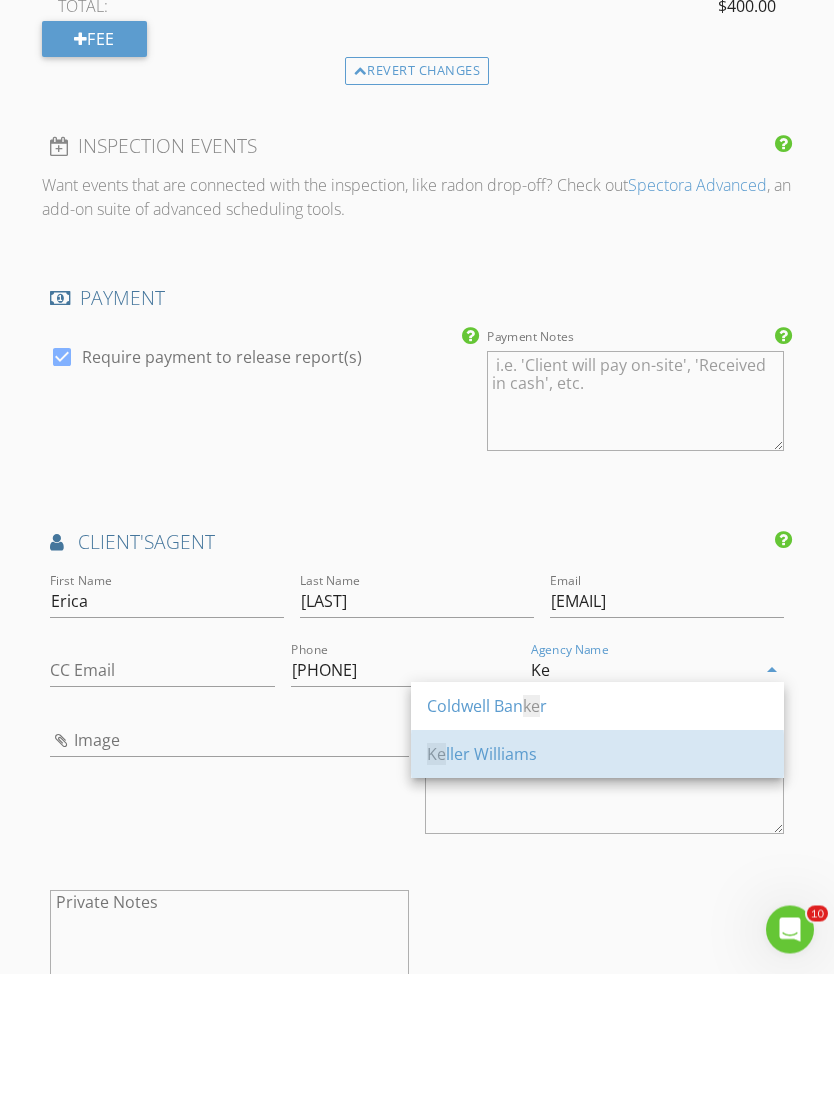 click on "Ke ller Williams" at bounding box center [597, 901] 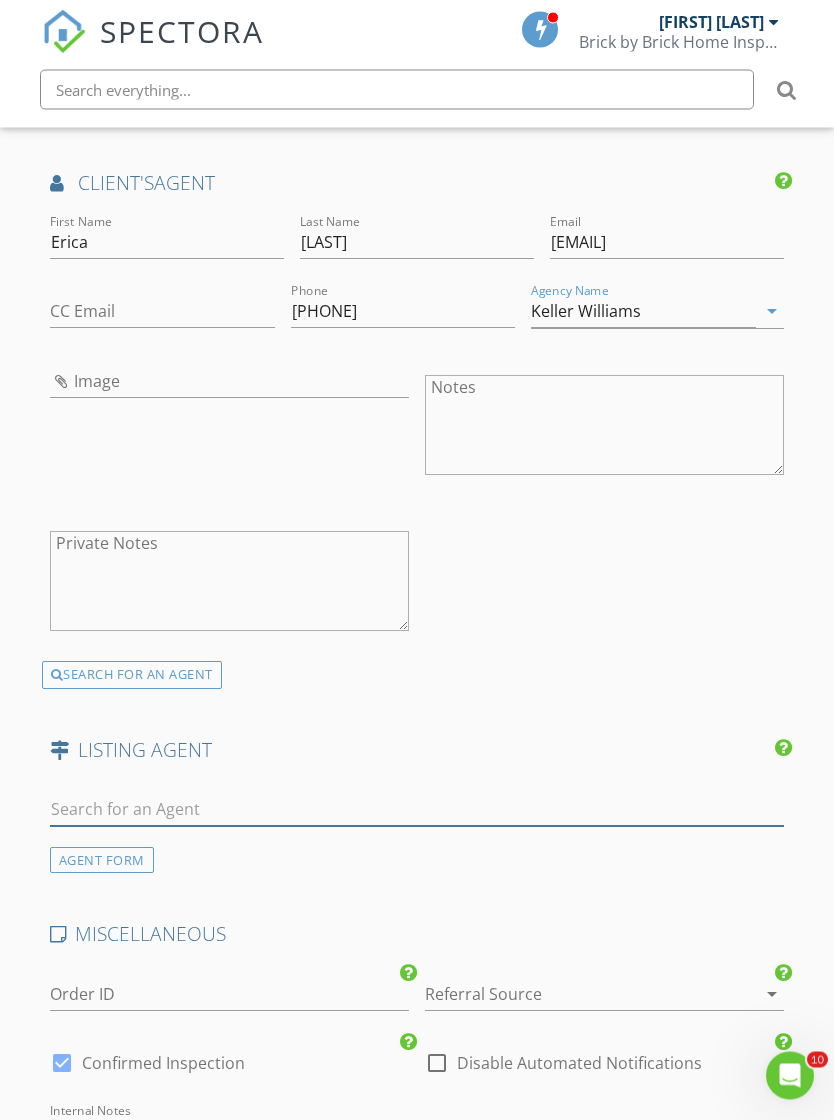 click at bounding box center [417, 810] 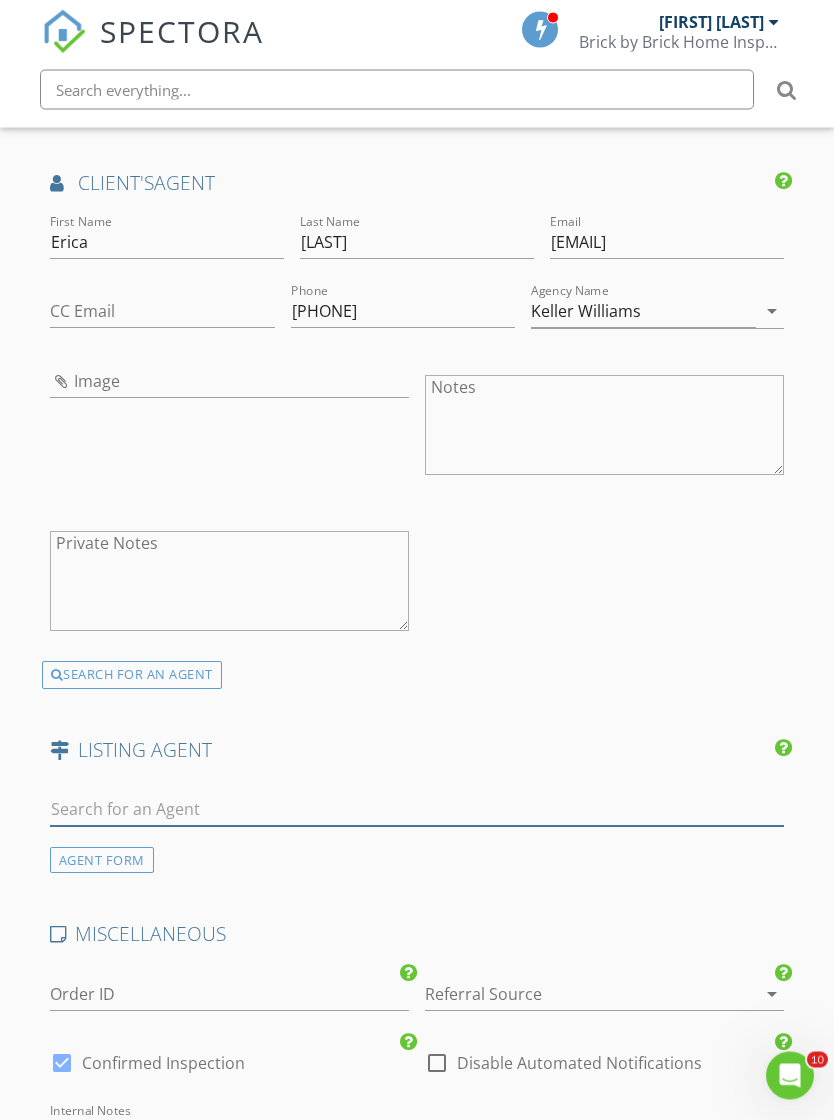scroll, scrollTop: 3052, scrollLeft: 0, axis: vertical 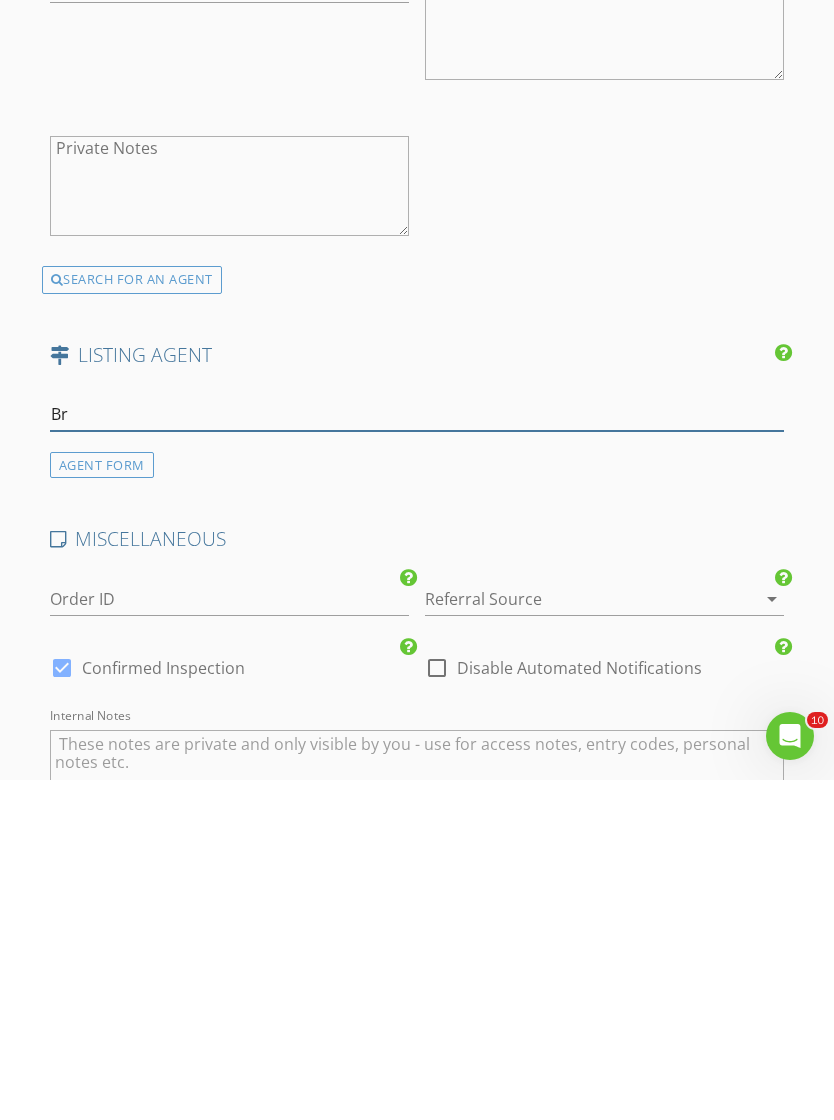 type on "Bro" 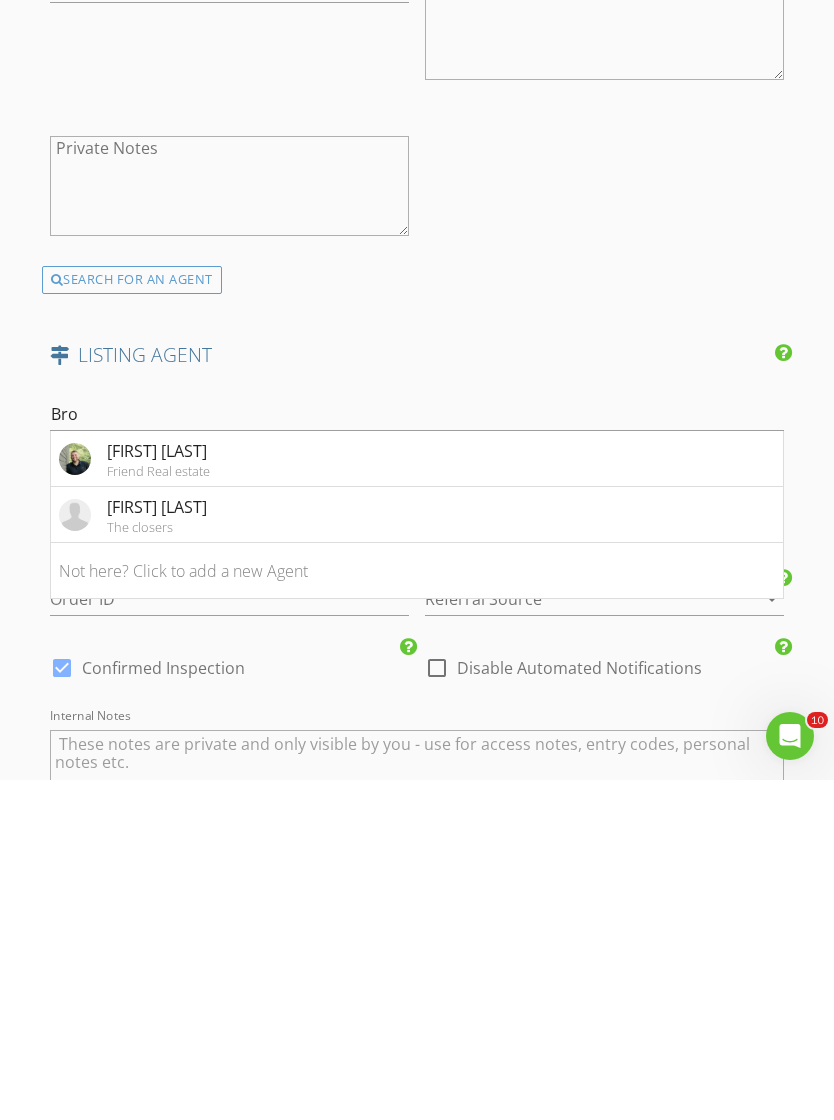 click on "The closers" at bounding box center (157, 867) 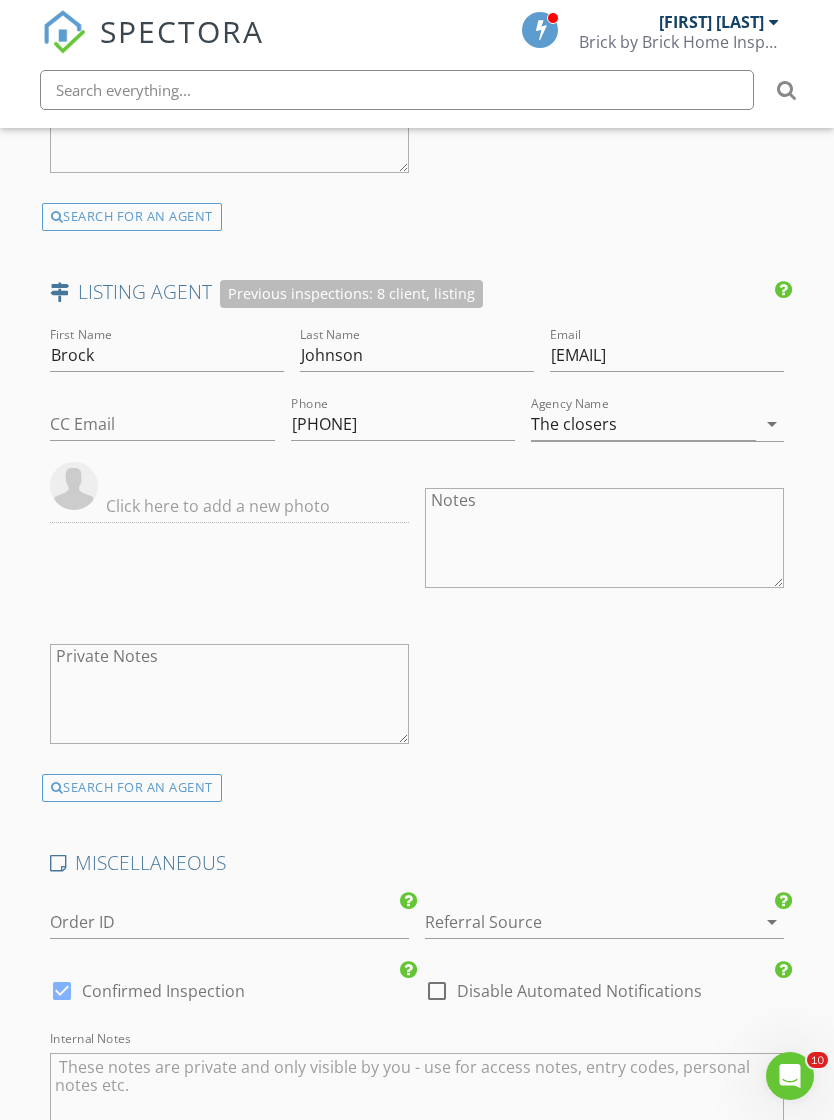 scroll, scrollTop: 3629, scrollLeft: 0, axis: vertical 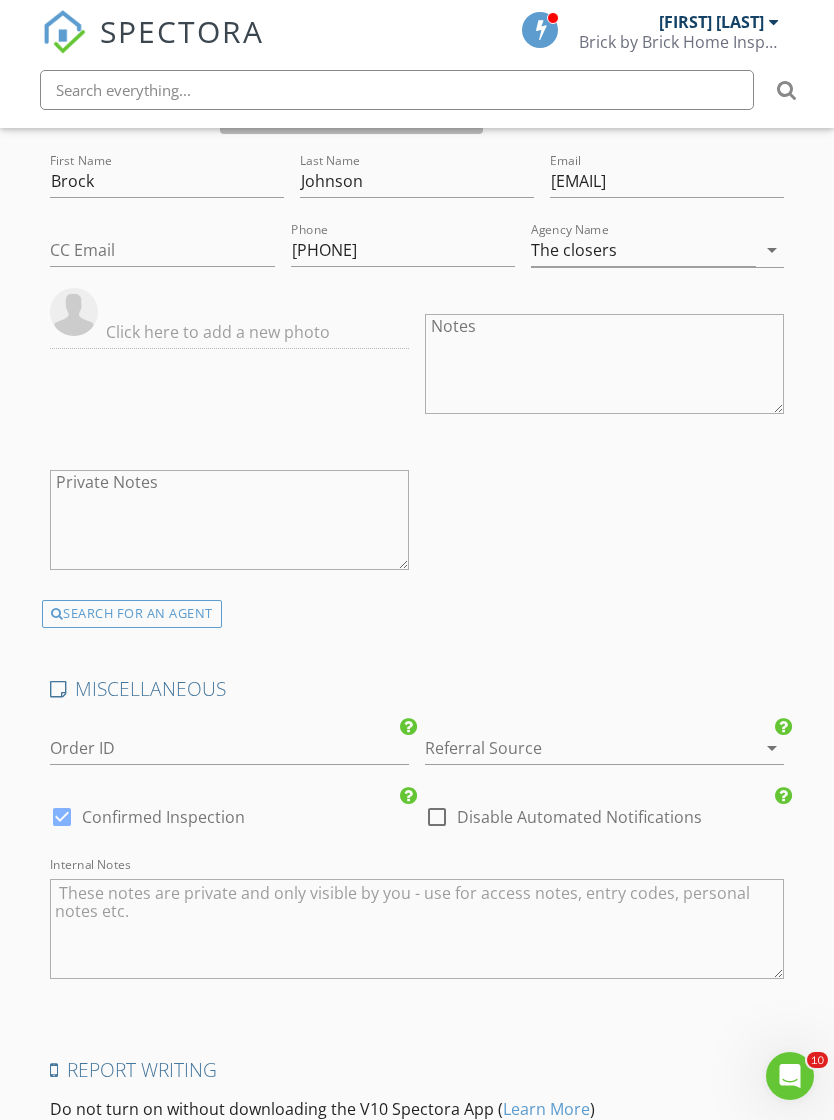 click at bounding box center (576, 748) 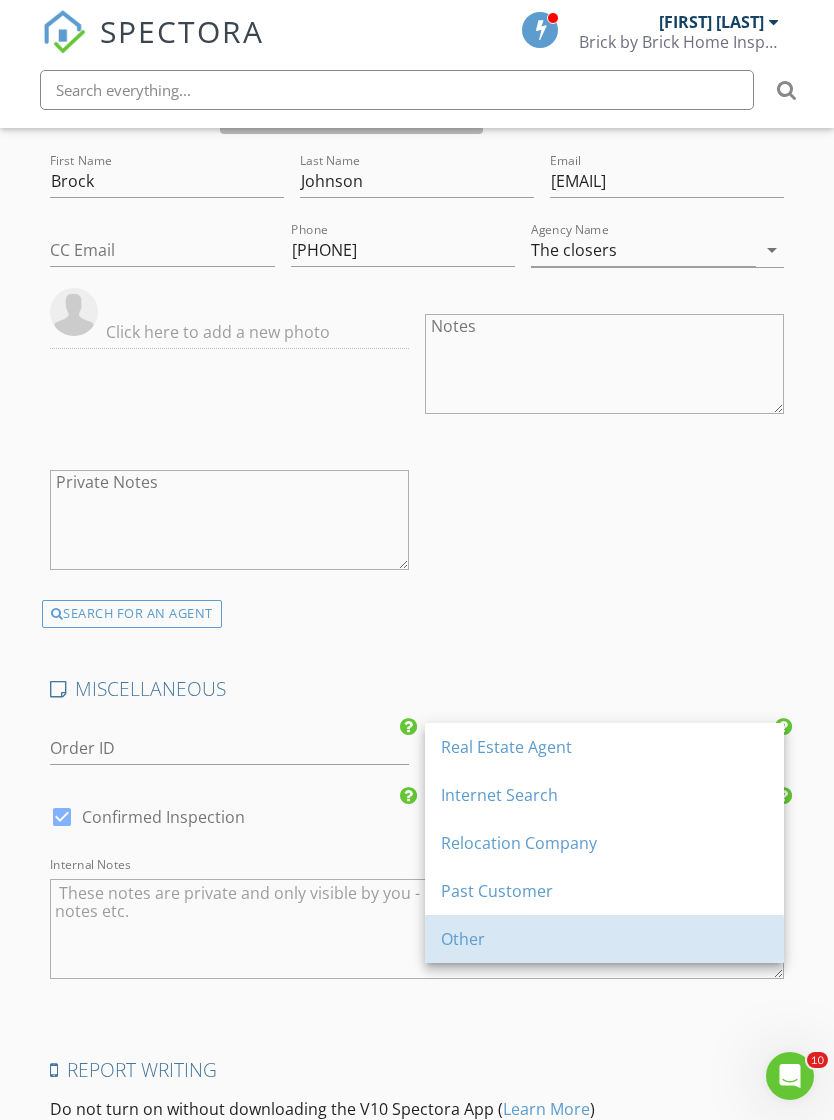 click on "Other" at bounding box center (604, 939) 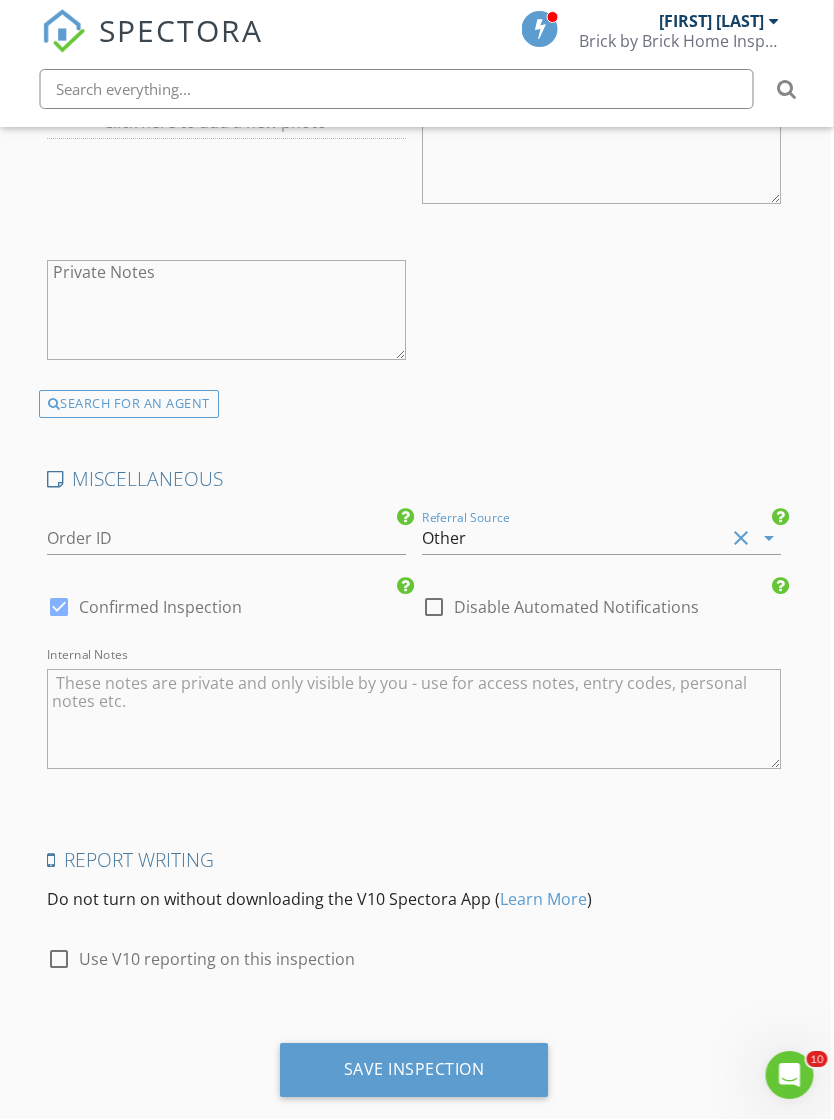scroll, scrollTop: 3838, scrollLeft: 3, axis: both 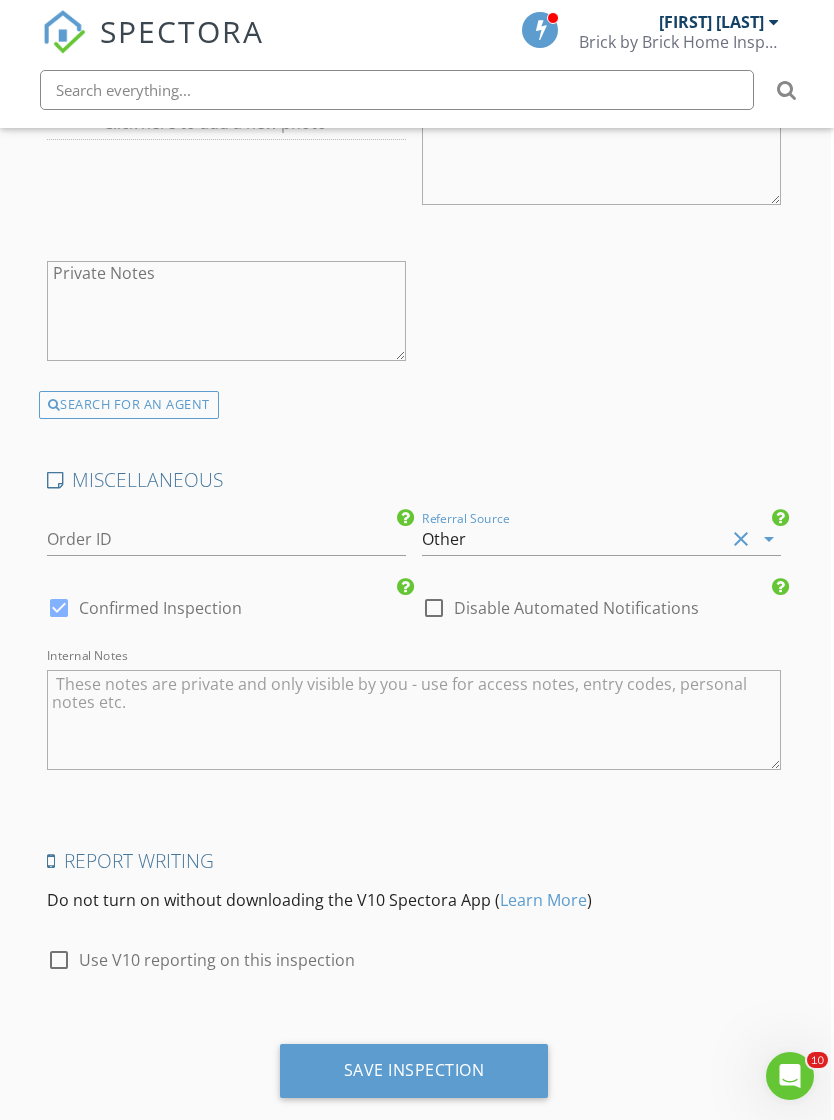 click on "Save Inspection" at bounding box center (414, 1070) 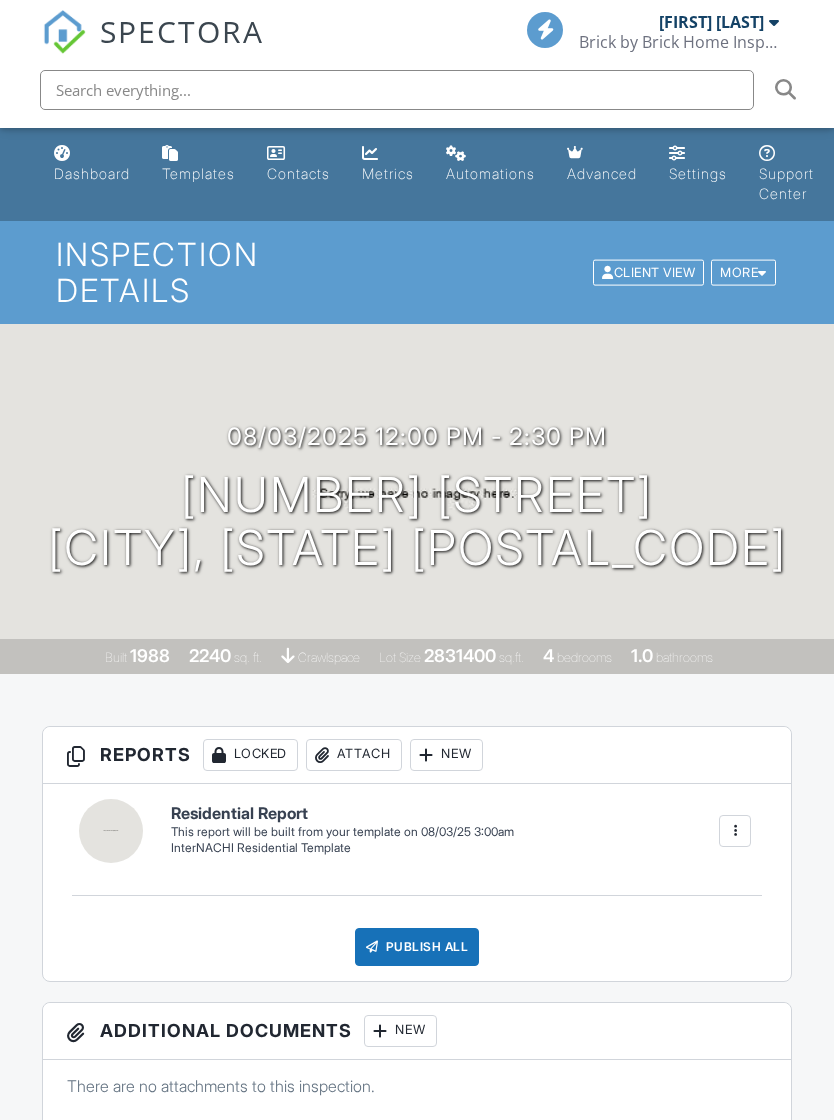 scroll, scrollTop: 0, scrollLeft: 0, axis: both 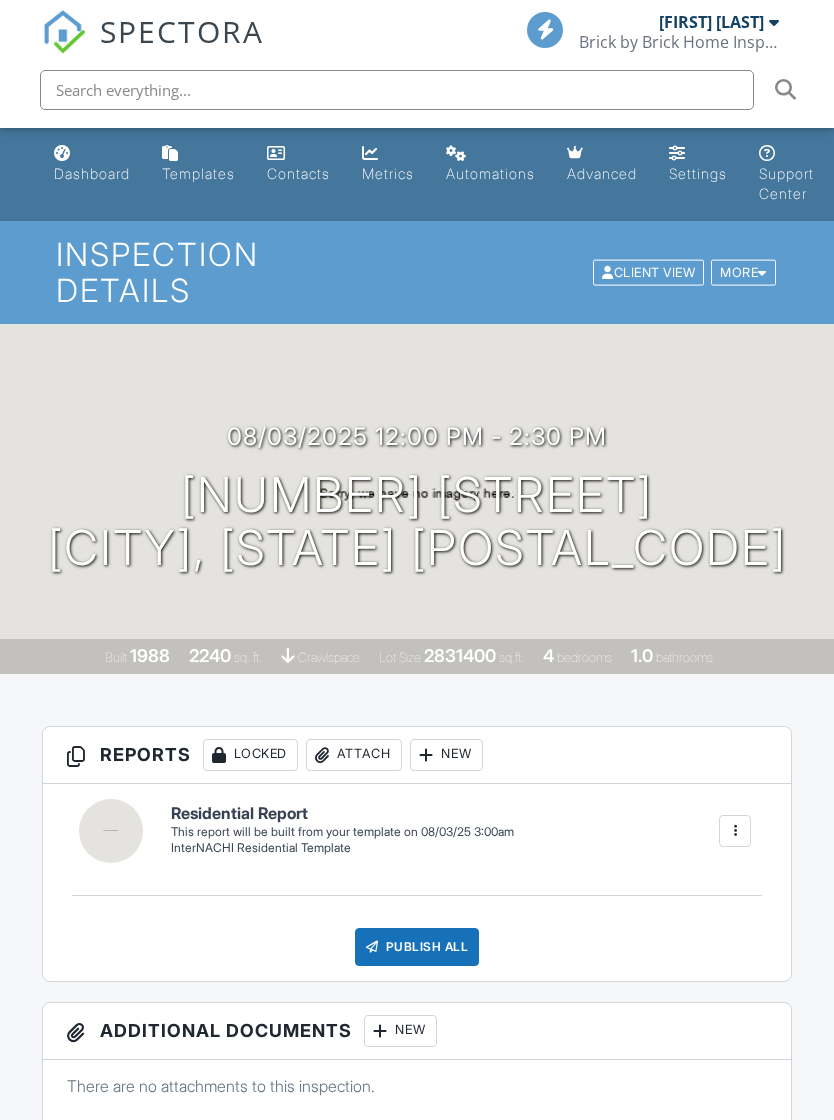 click on "Built
1988
2240
sq. ft.
crawlspace
Lot Size
2831400
sq.ft.
4
bedrooms
1.0
bathrooms" at bounding box center [417, 656] 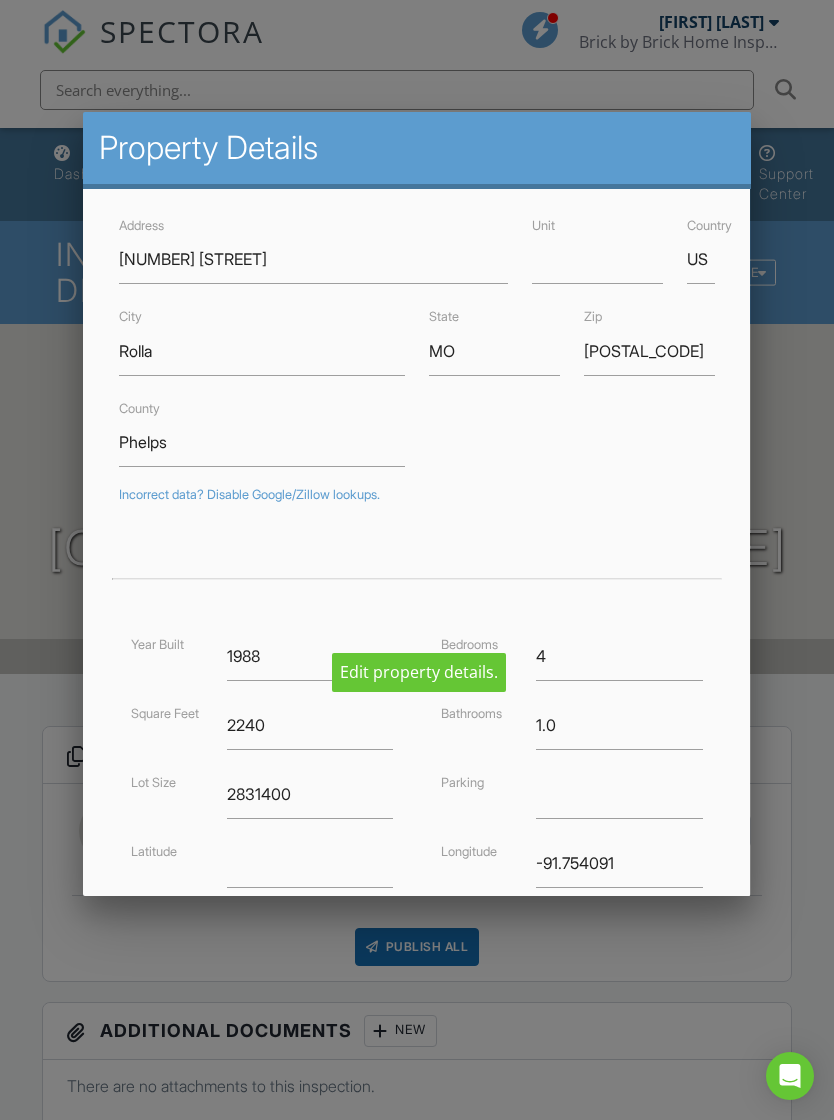click at bounding box center [417, 600] 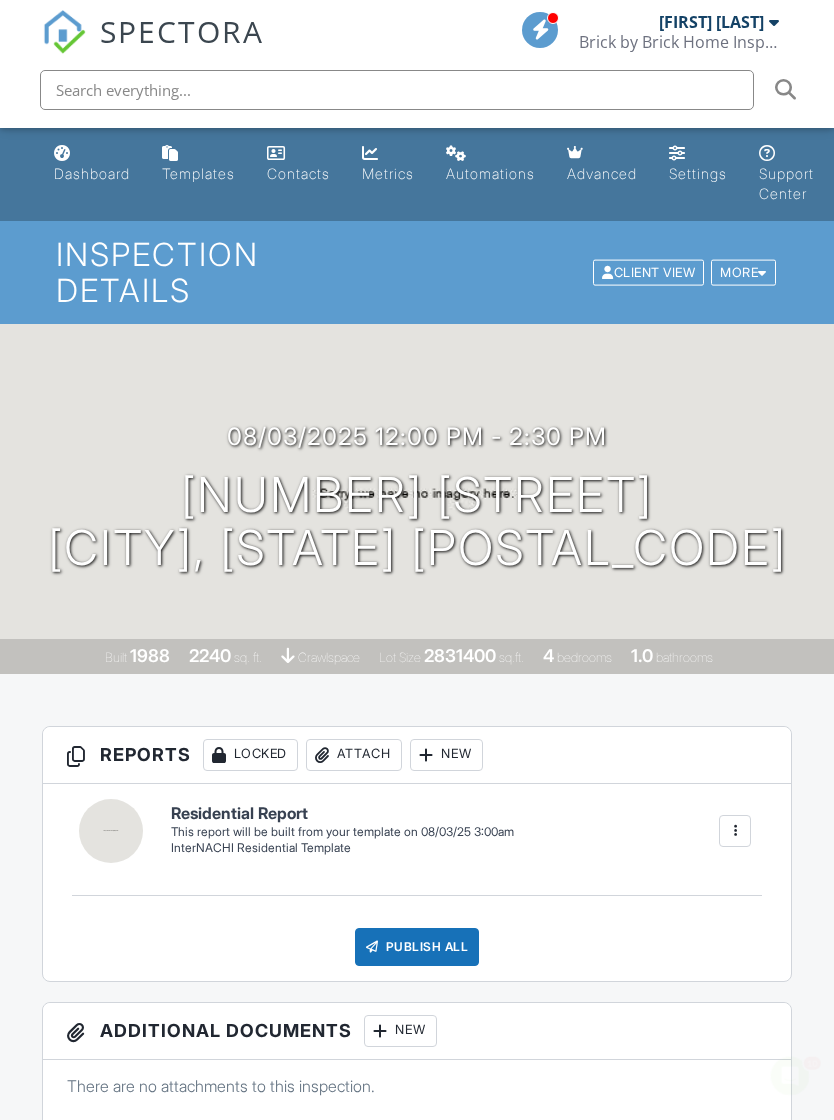 scroll, scrollTop: 0, scrollLeft: 0, axis: both 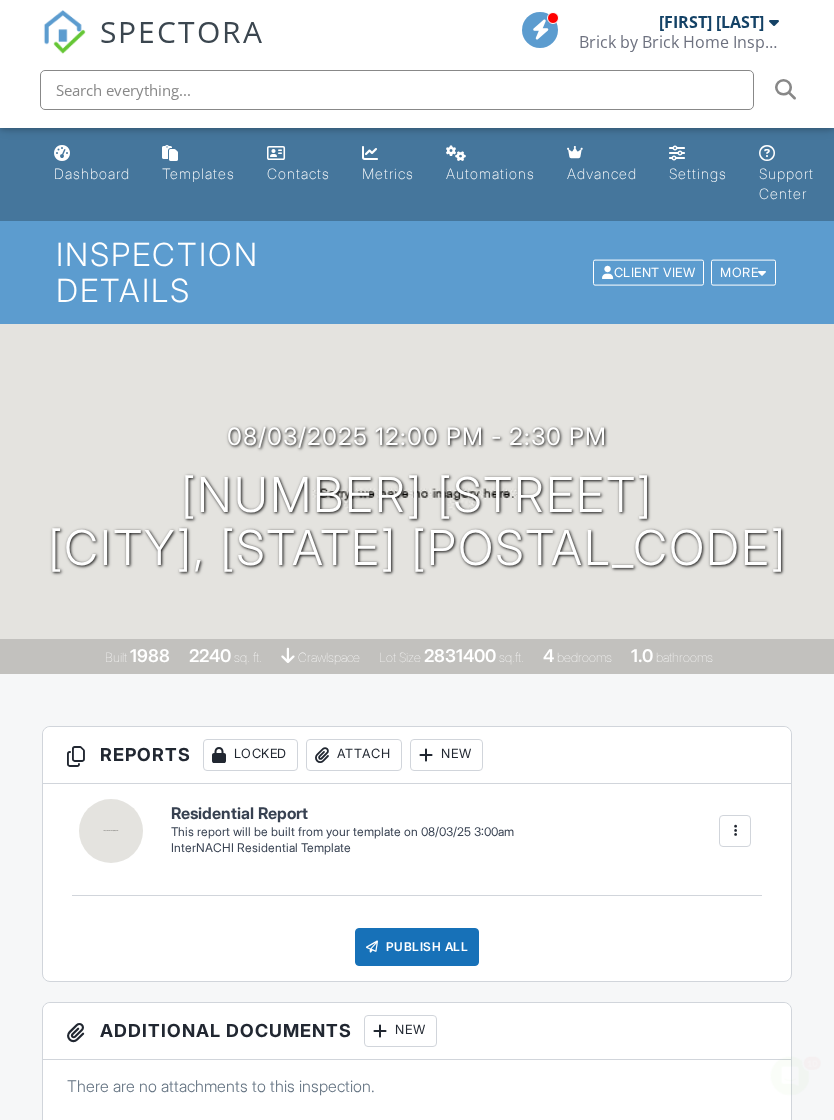 click at bounding box center [0, 0] 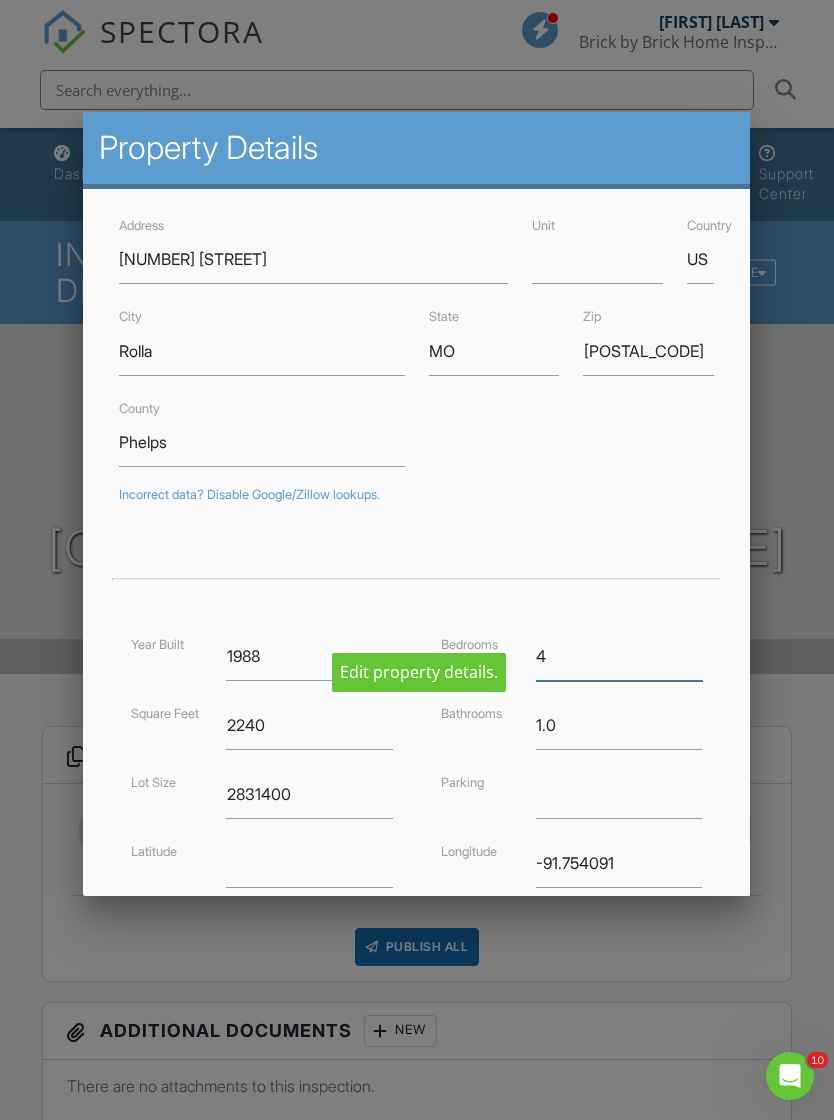 click on "4" at bounding box center (619, 656) 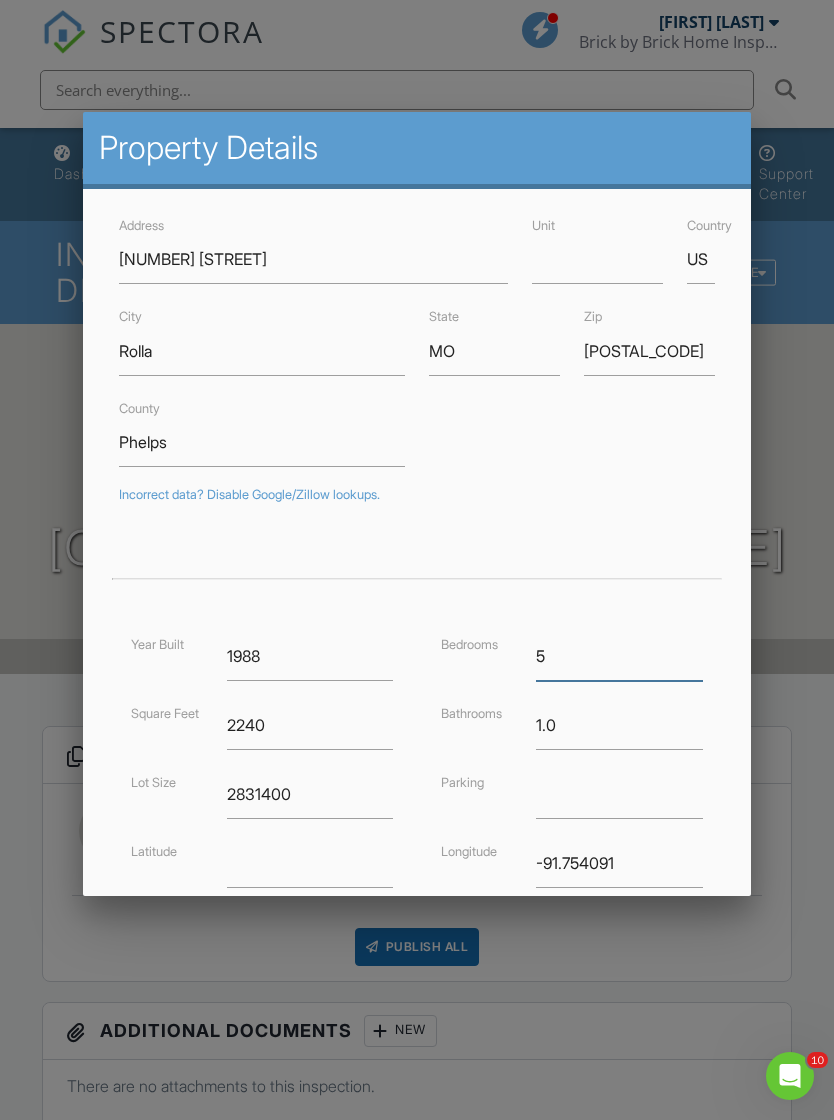 type on "5" 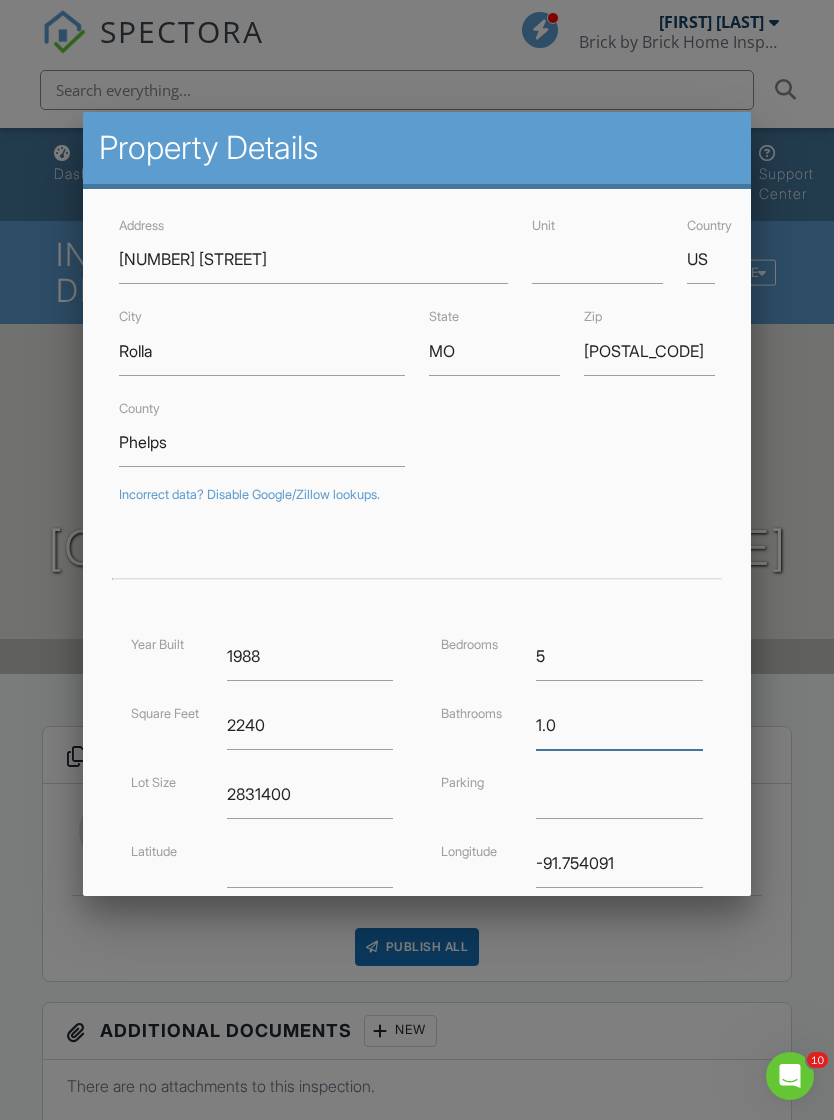 click on "1.0" at bounding box center (619, 725) 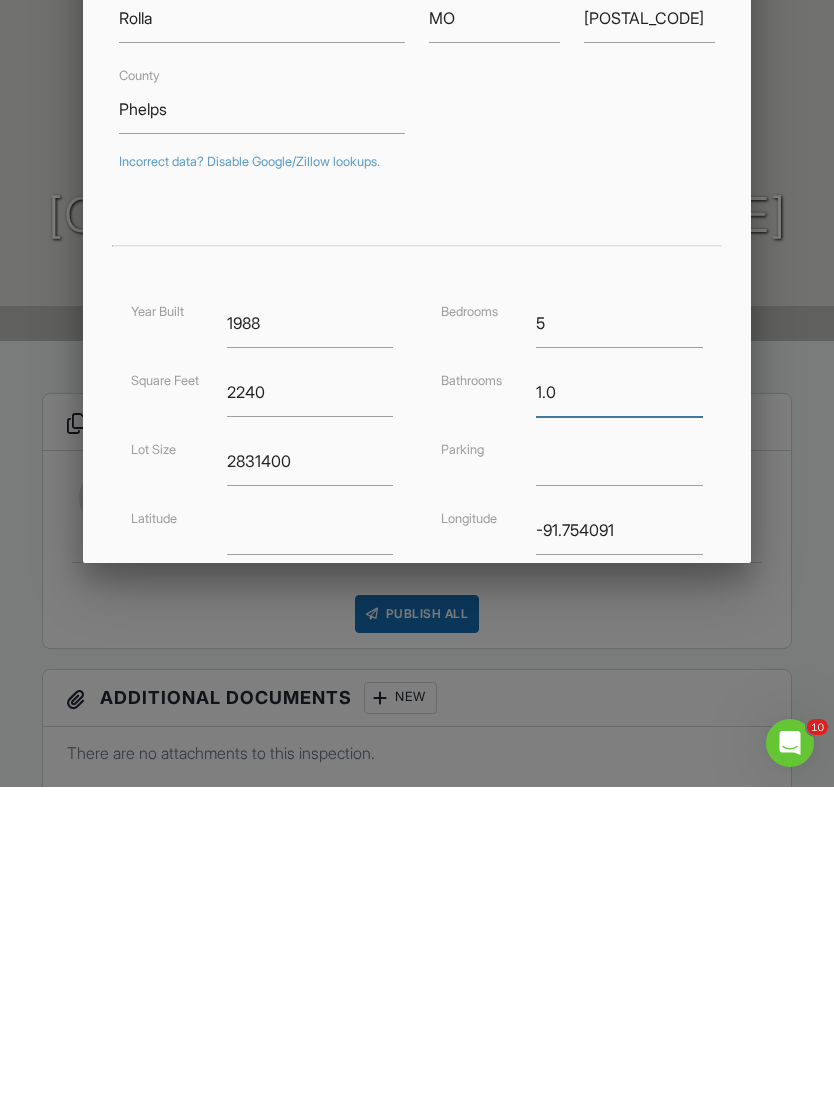 type on "1" 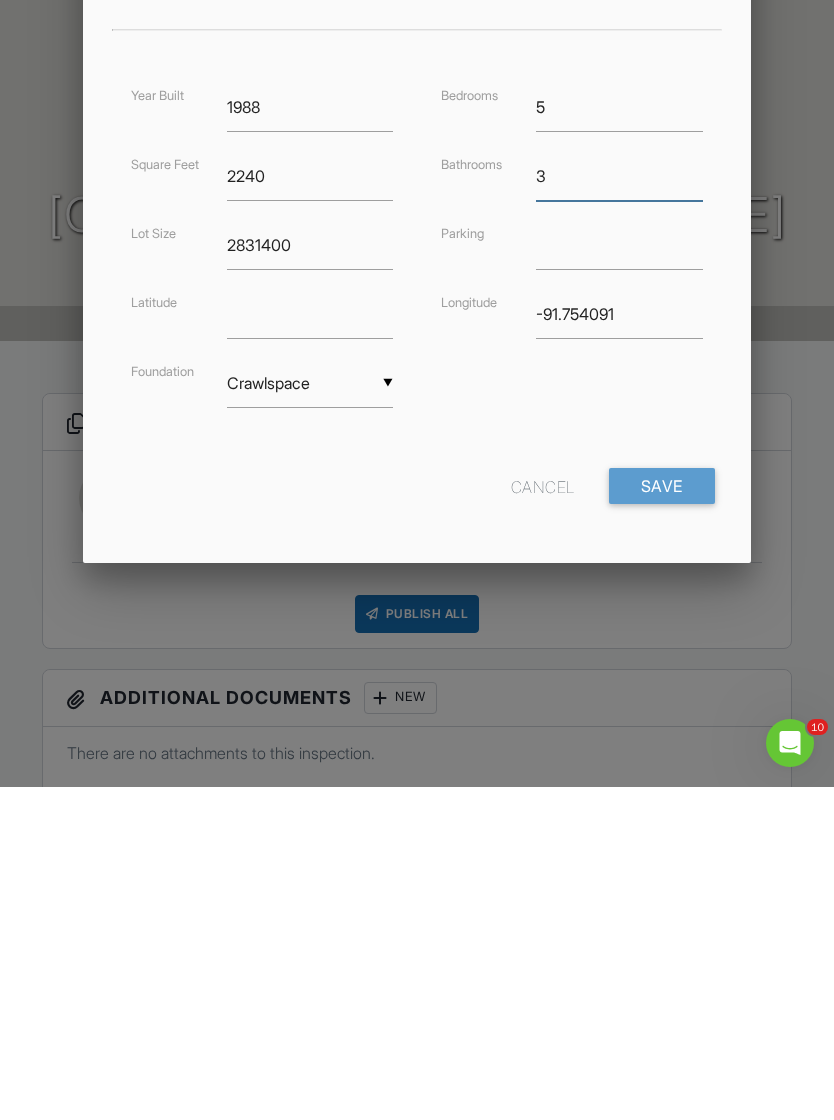 scroll, scrollTop: 214, scrollLeft: 0, axis: vertical 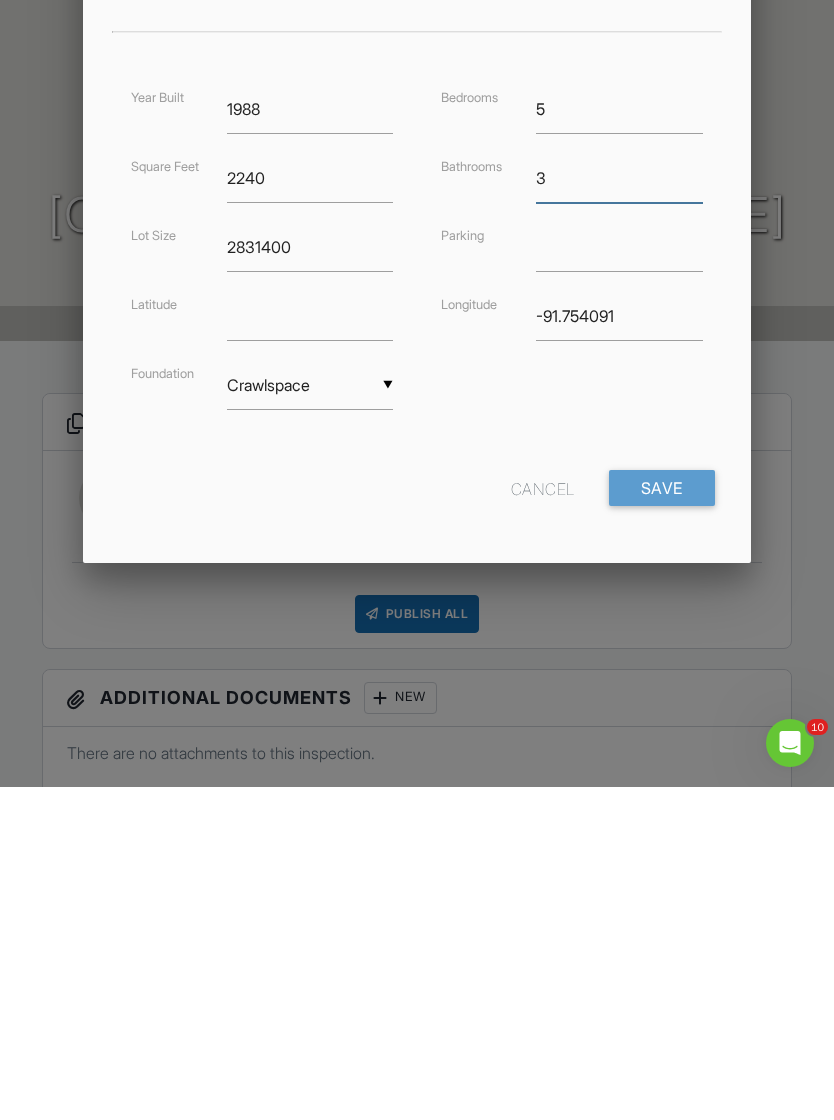 type on "3" 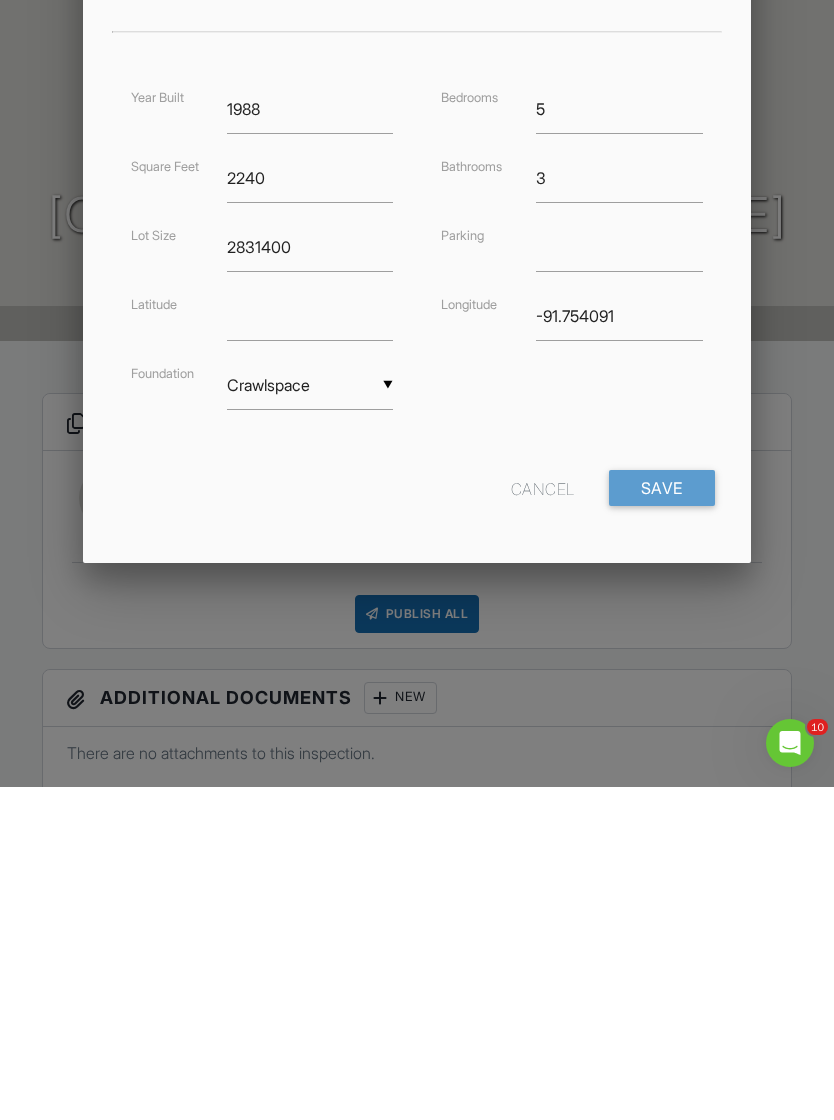 click on "Save" at bounding box center [662, 821] 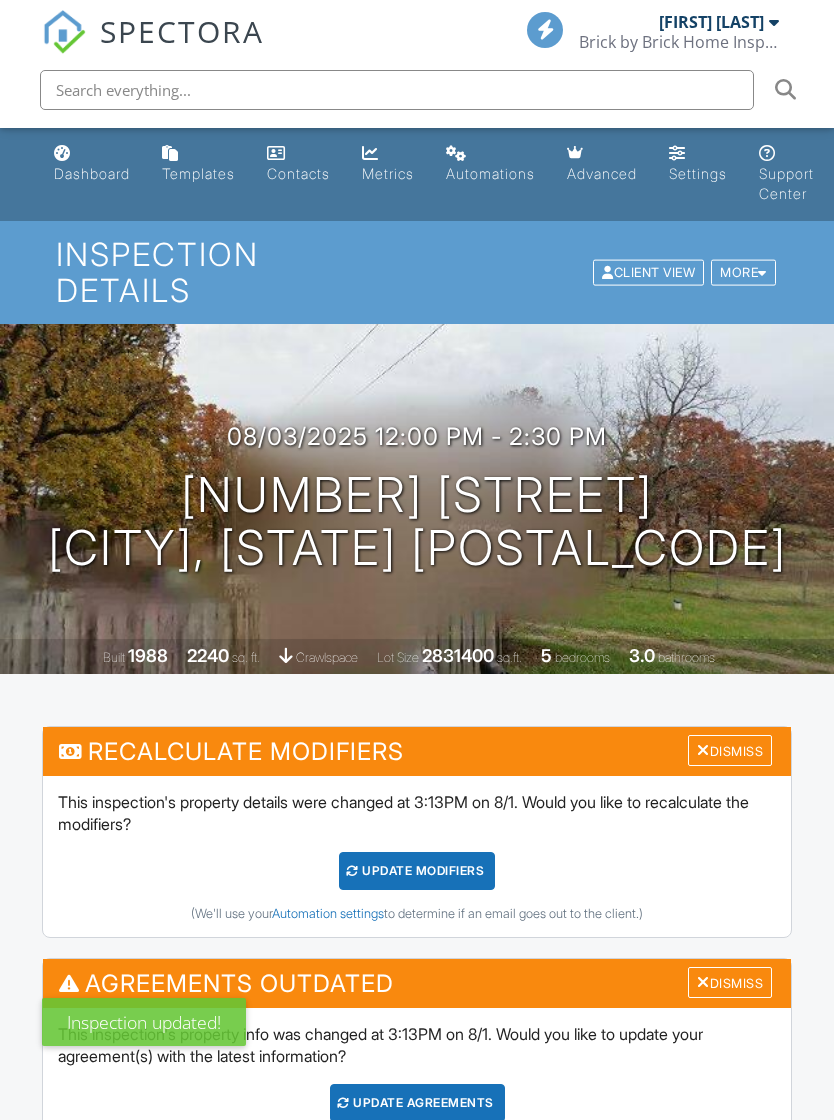 scroll, scrollTop: 0, scrollLeft: 0, axis: both 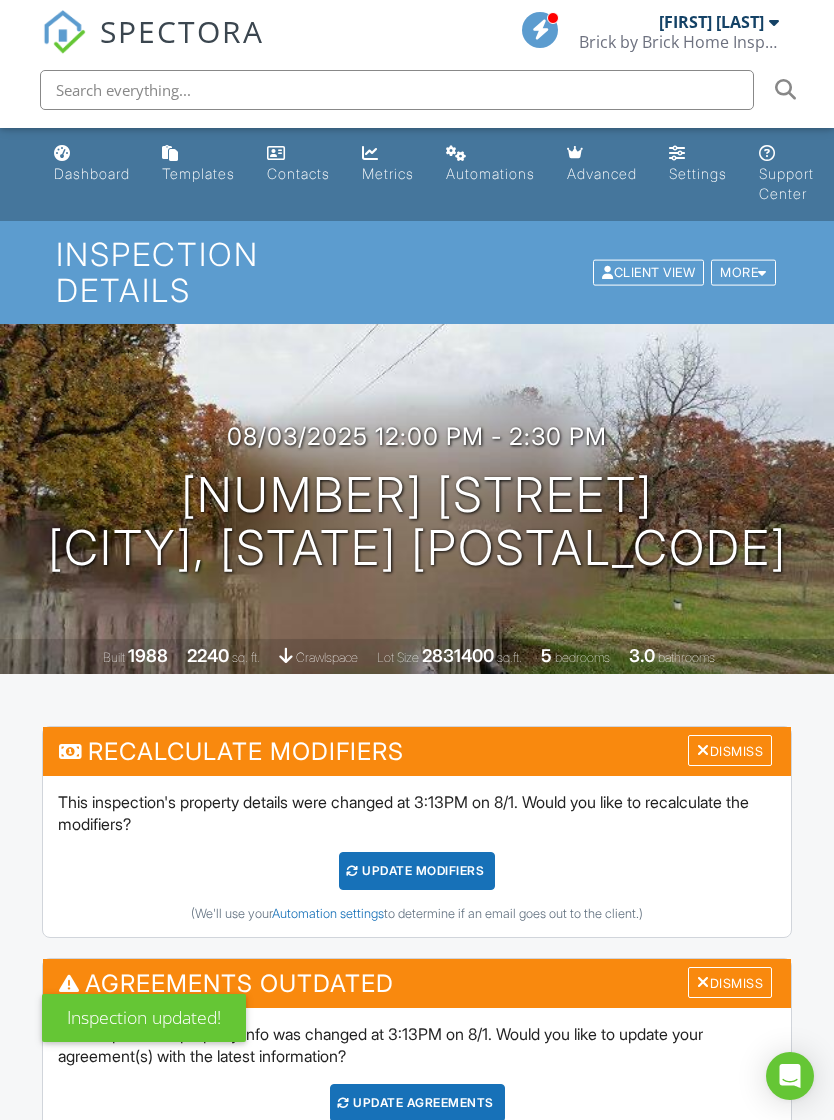 click on "Update Agreements" at bounding box center [417, 1103] 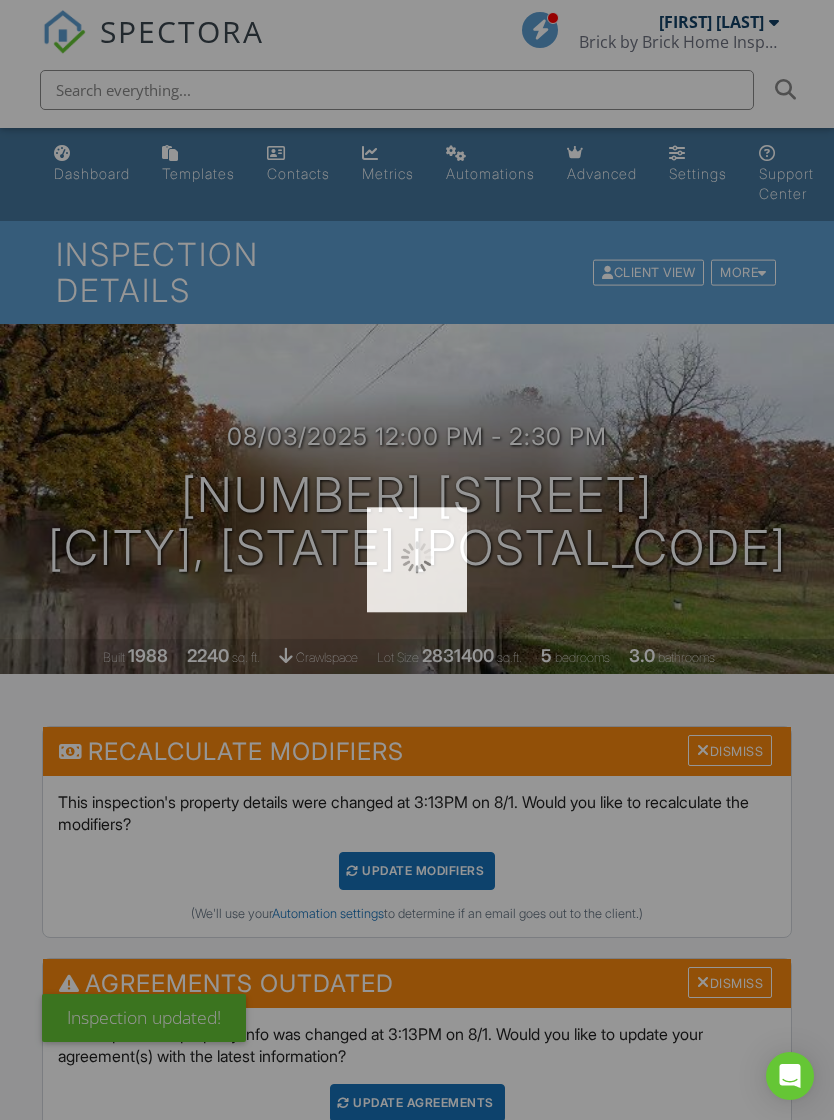 click at bounding box center (417, 560) 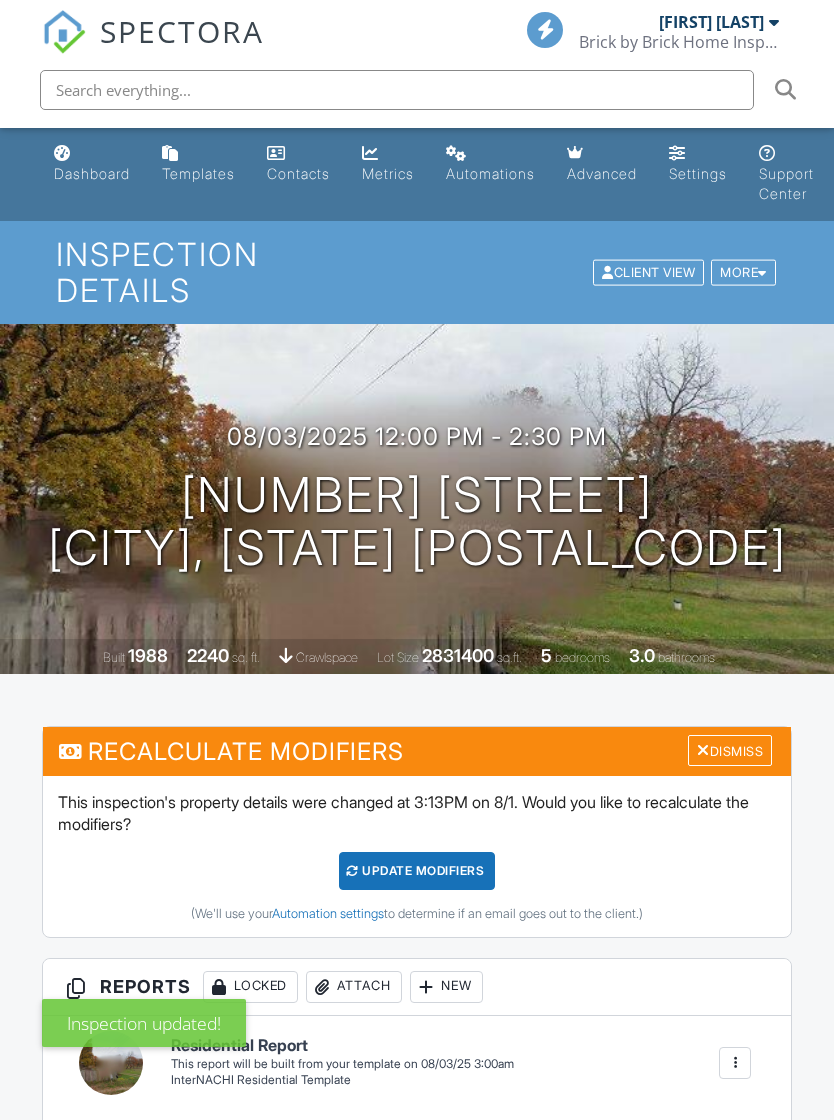 scroll, scrollTop: 0, scrollLeft: 0, axis: both 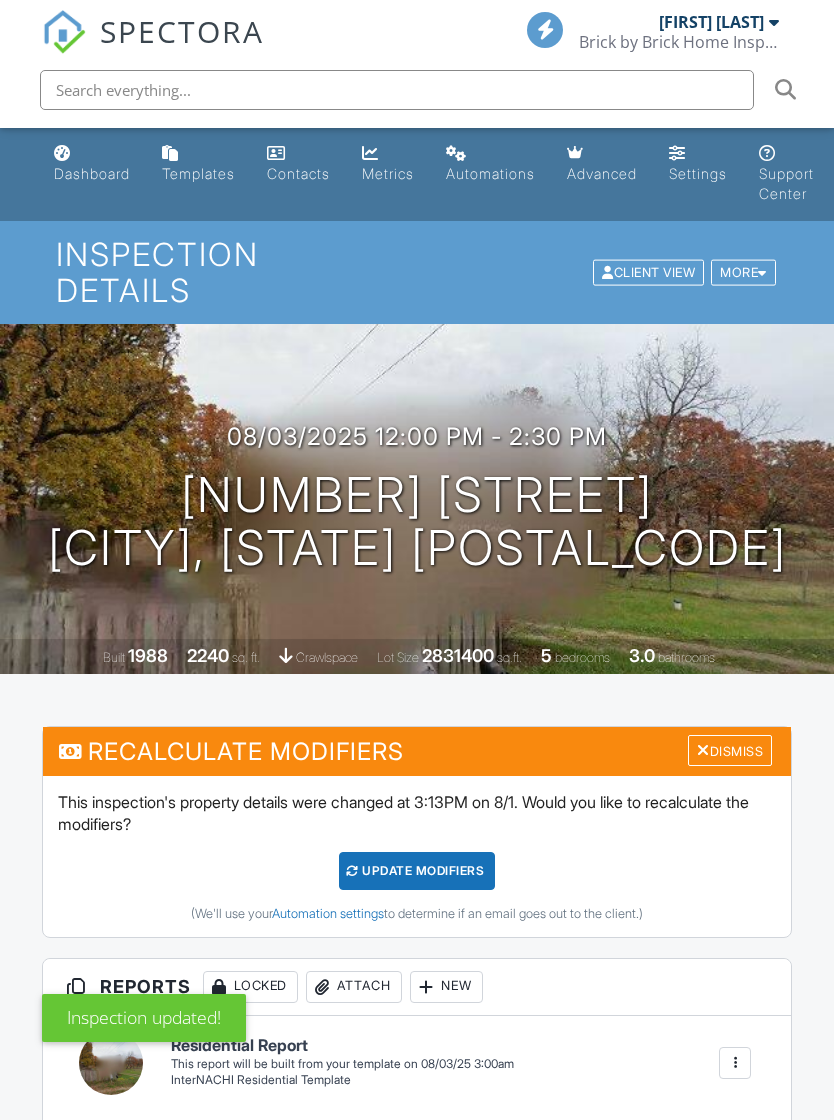 click on "UPDATE Modifiers" at bounding box center [417, 871] 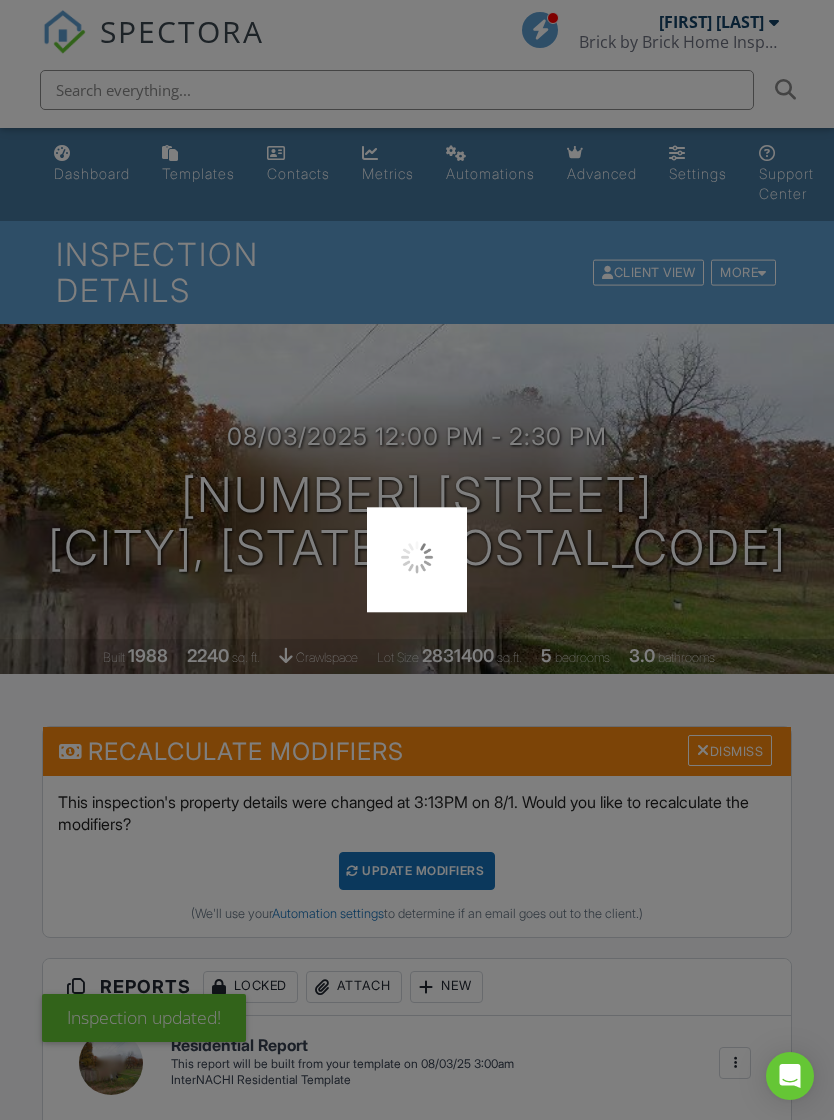 click at bounding box center (417, 560) 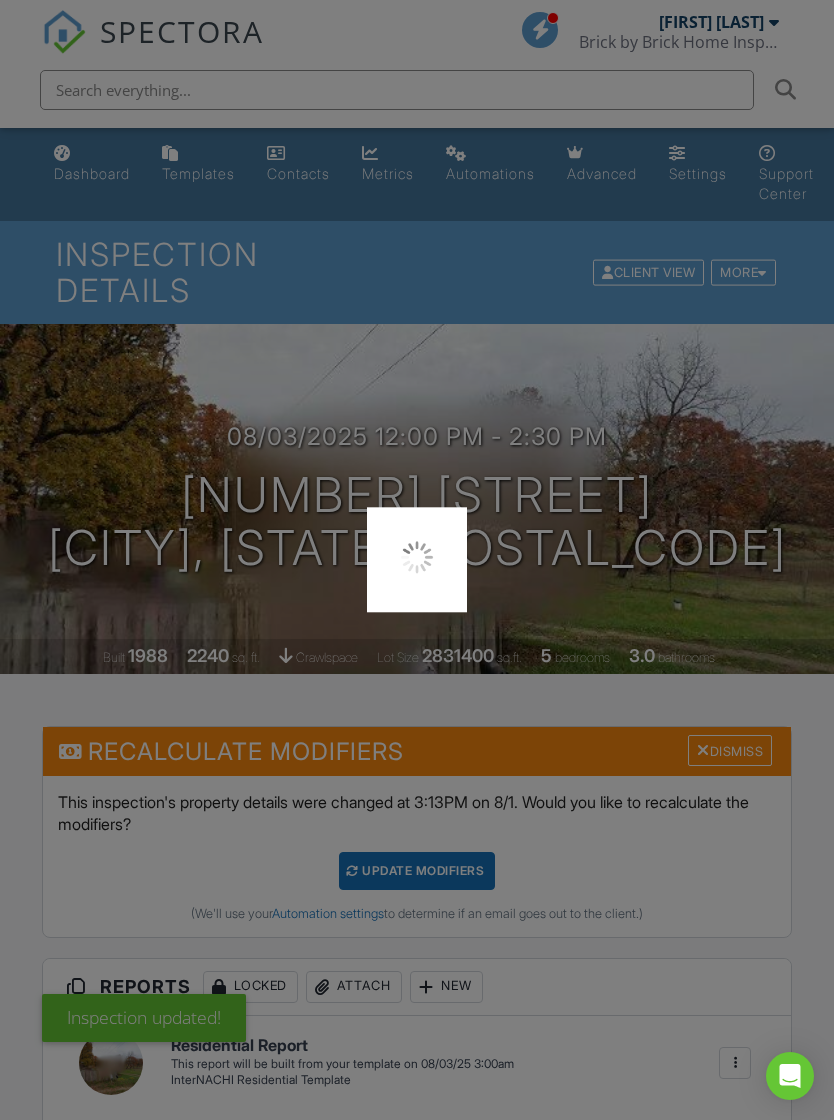 click at bounding box center [417, 560] 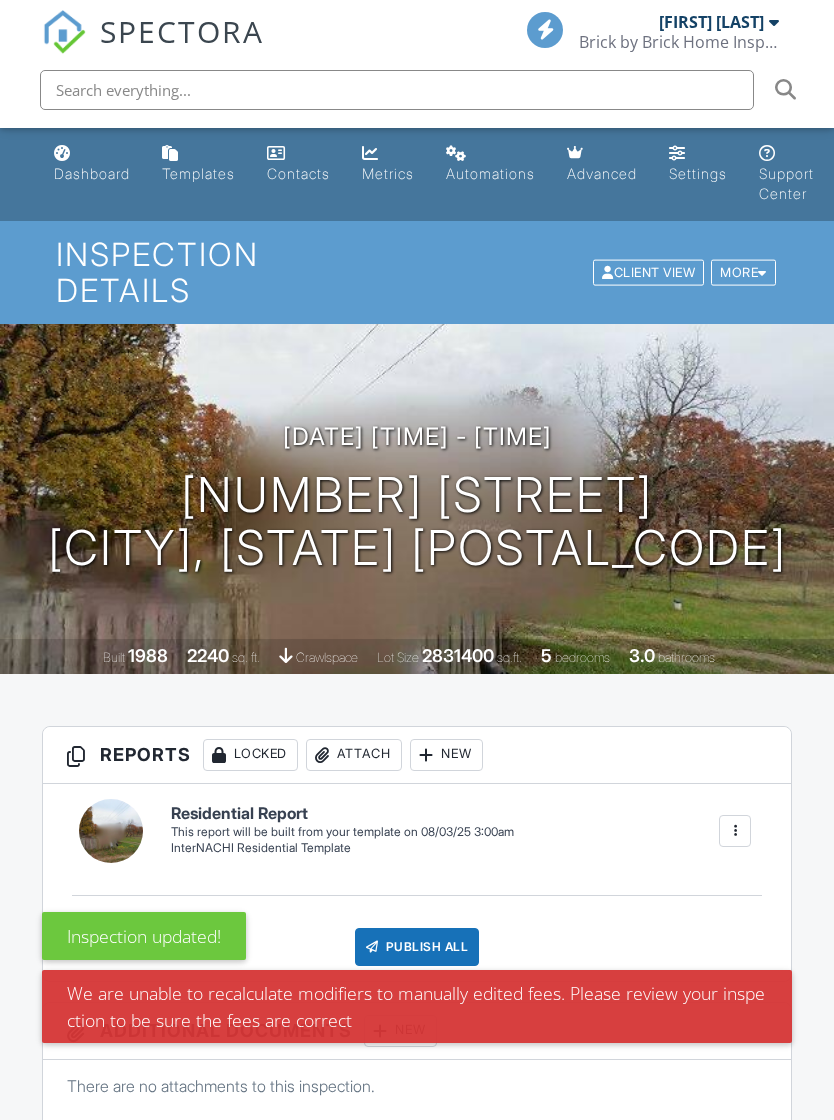 scroll, scrollTop: 0, scrollLeft: 0, axis: both 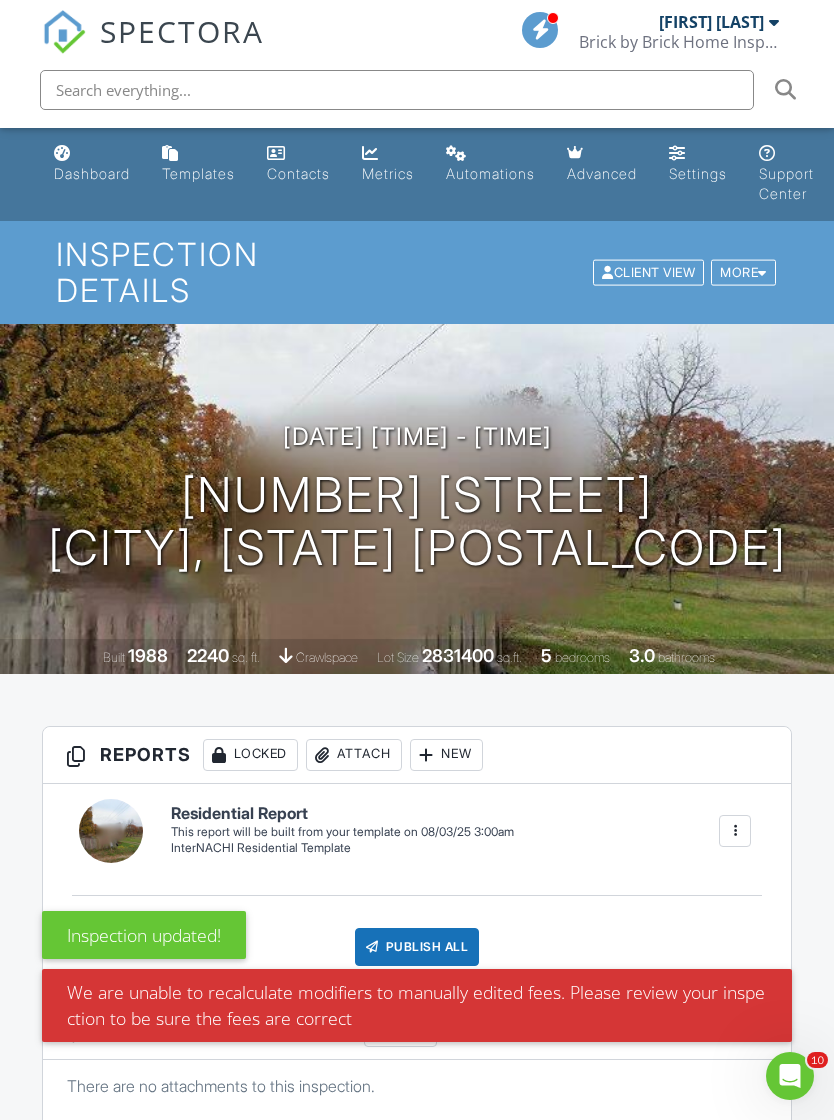 click on "Dashboard" at bounding box center (92, 173) 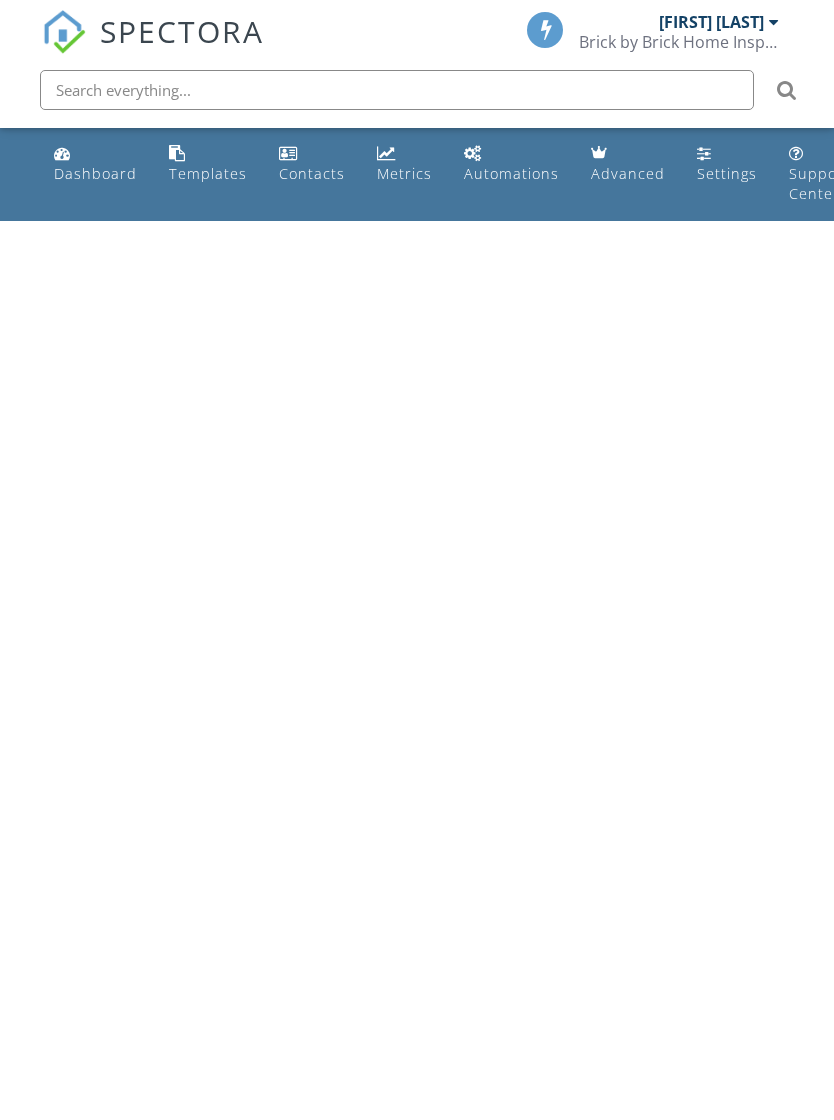 scroll, scrollTop: 0, scrollLeft: 0, axis: both 